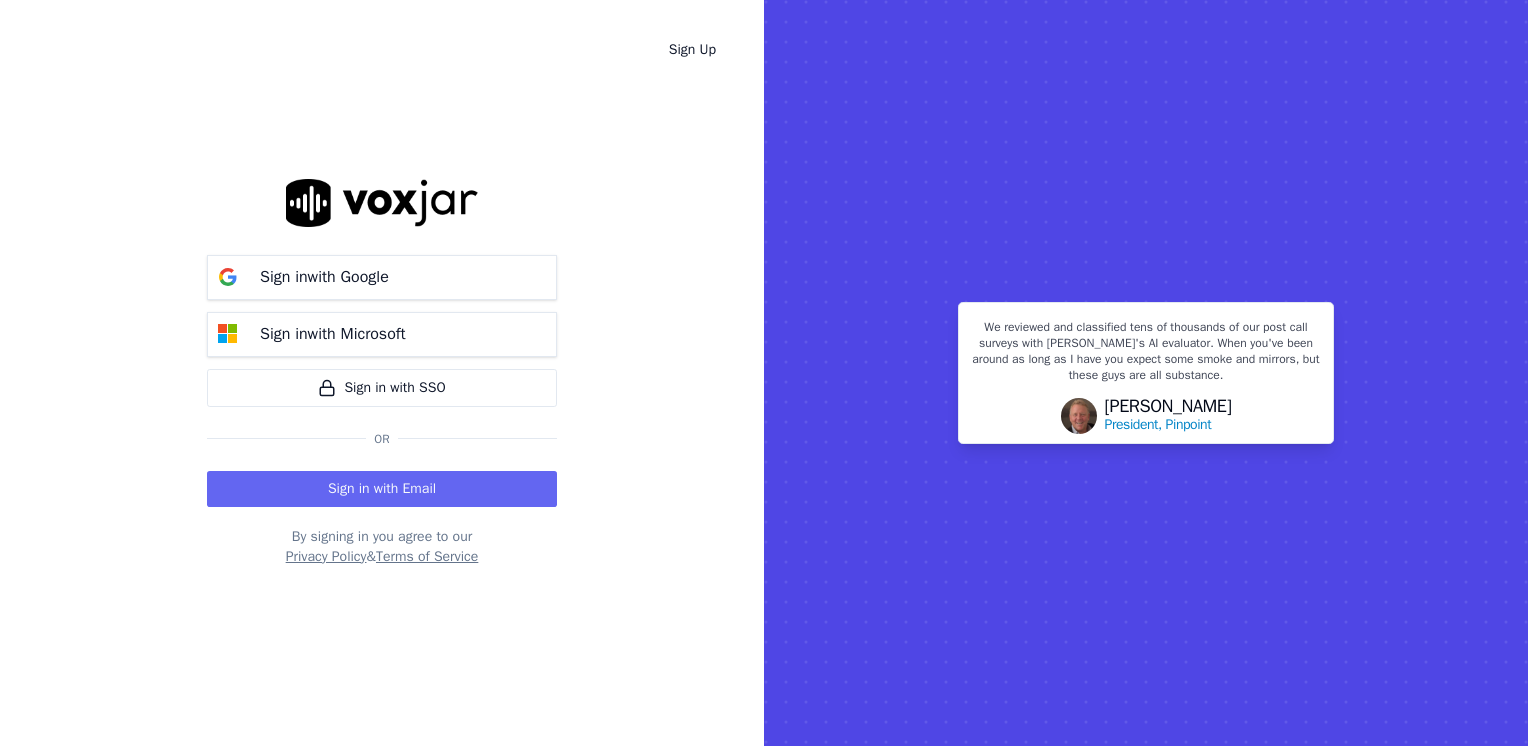 scroll, scrollTop: 0, scrollLeft: 0, axis: both 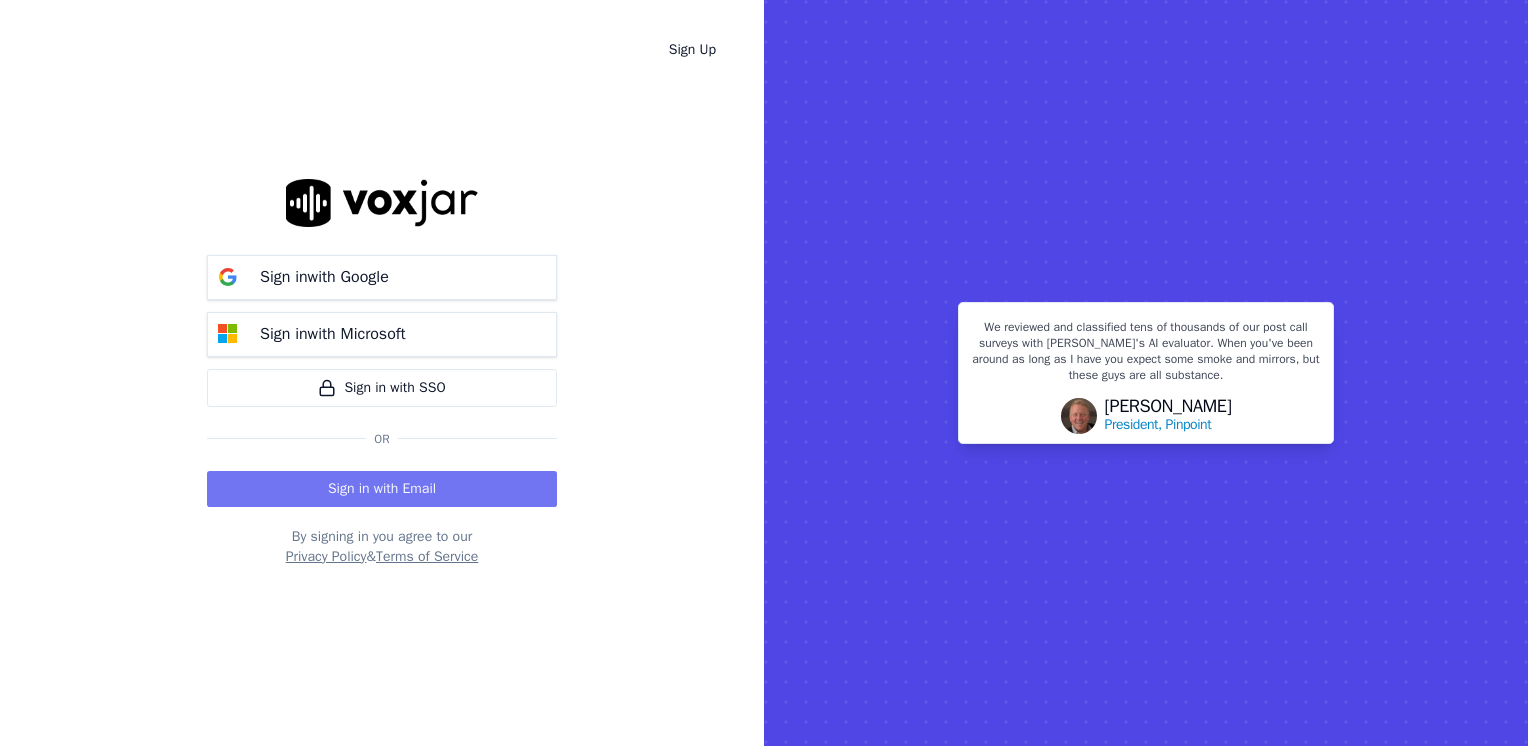 click on "Sign in with Email" at bounding box center (382, 489) 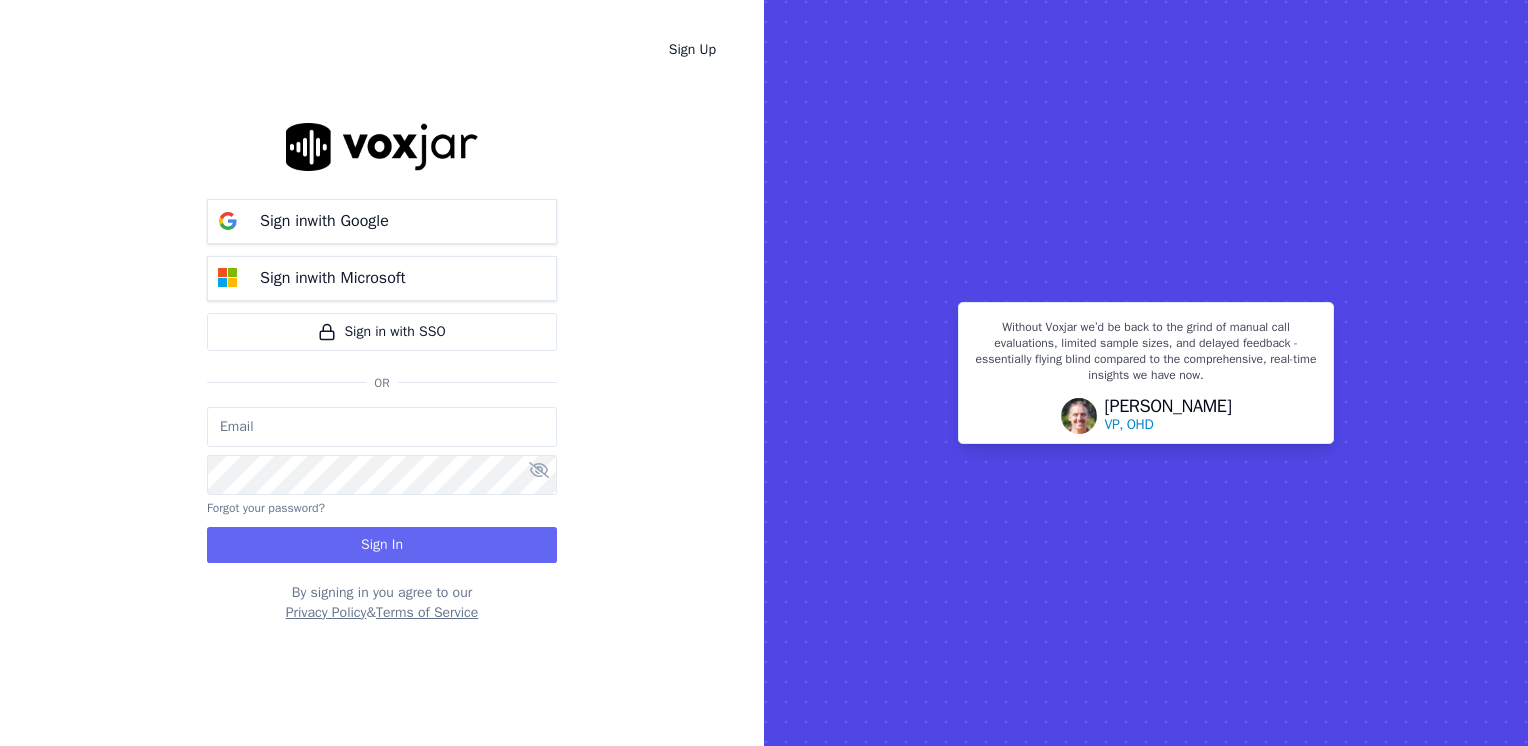 click at bounding box center [382, 427] 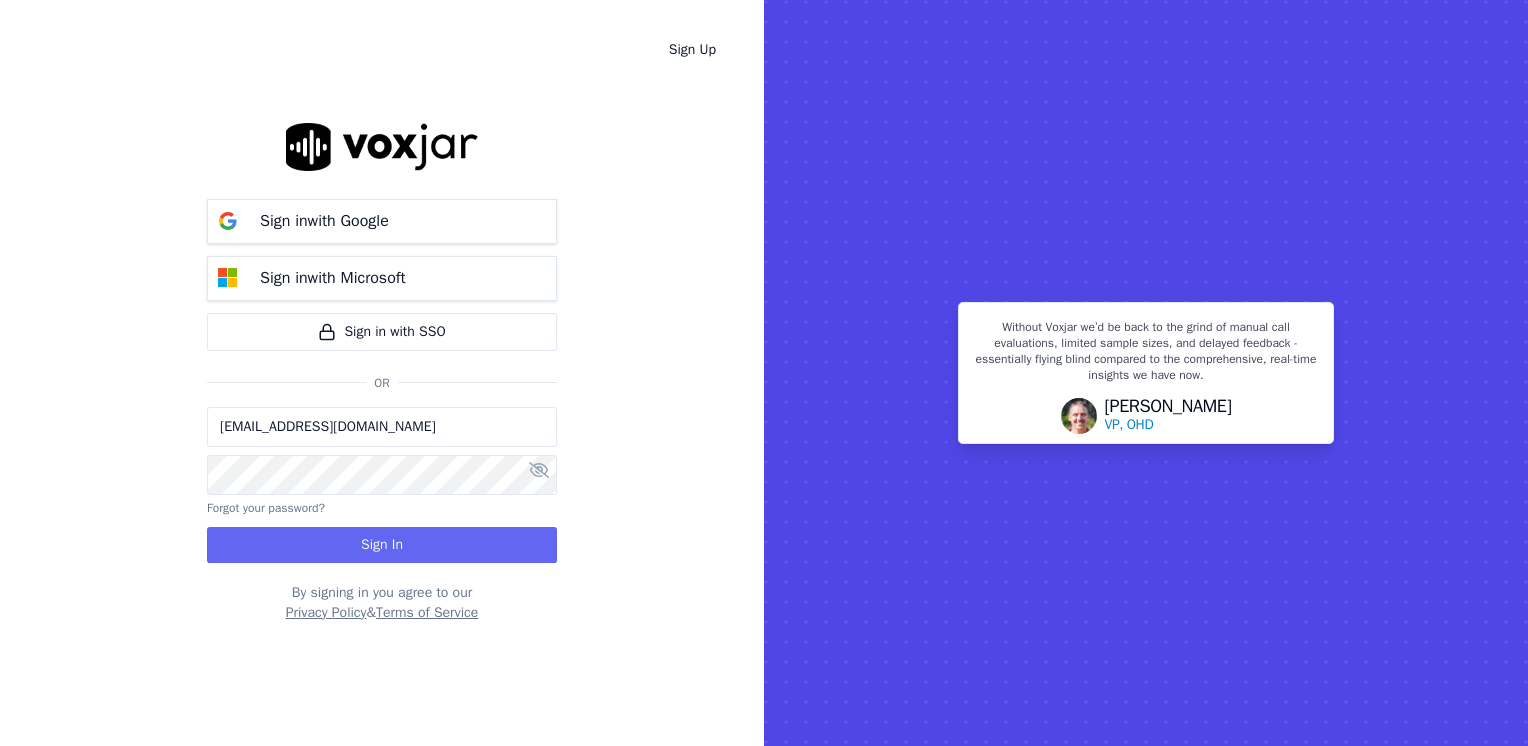 type on "[EMAIL_ADDRESS][DOMAIN_NAME]" 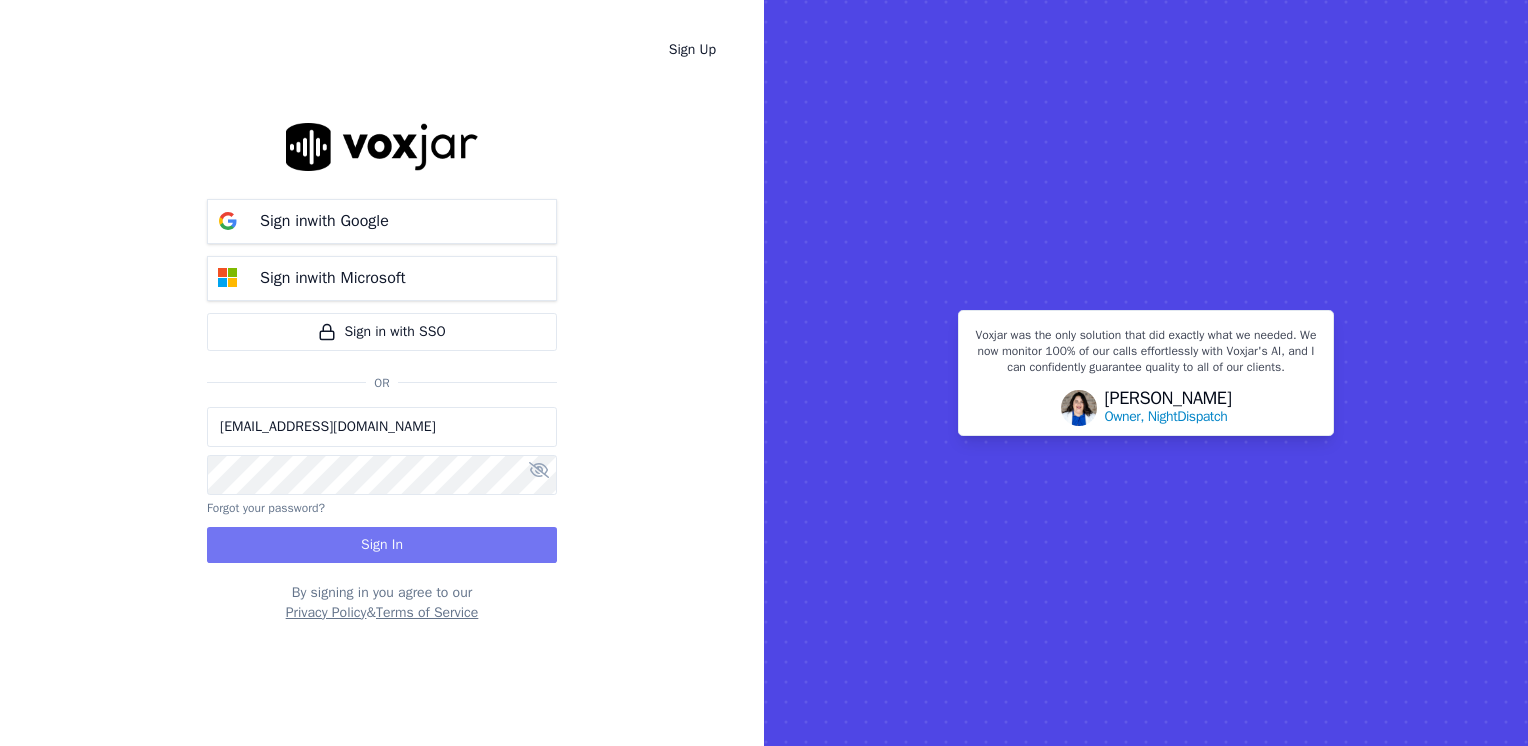 click on "Sign In" at bounding box center [382, 545] 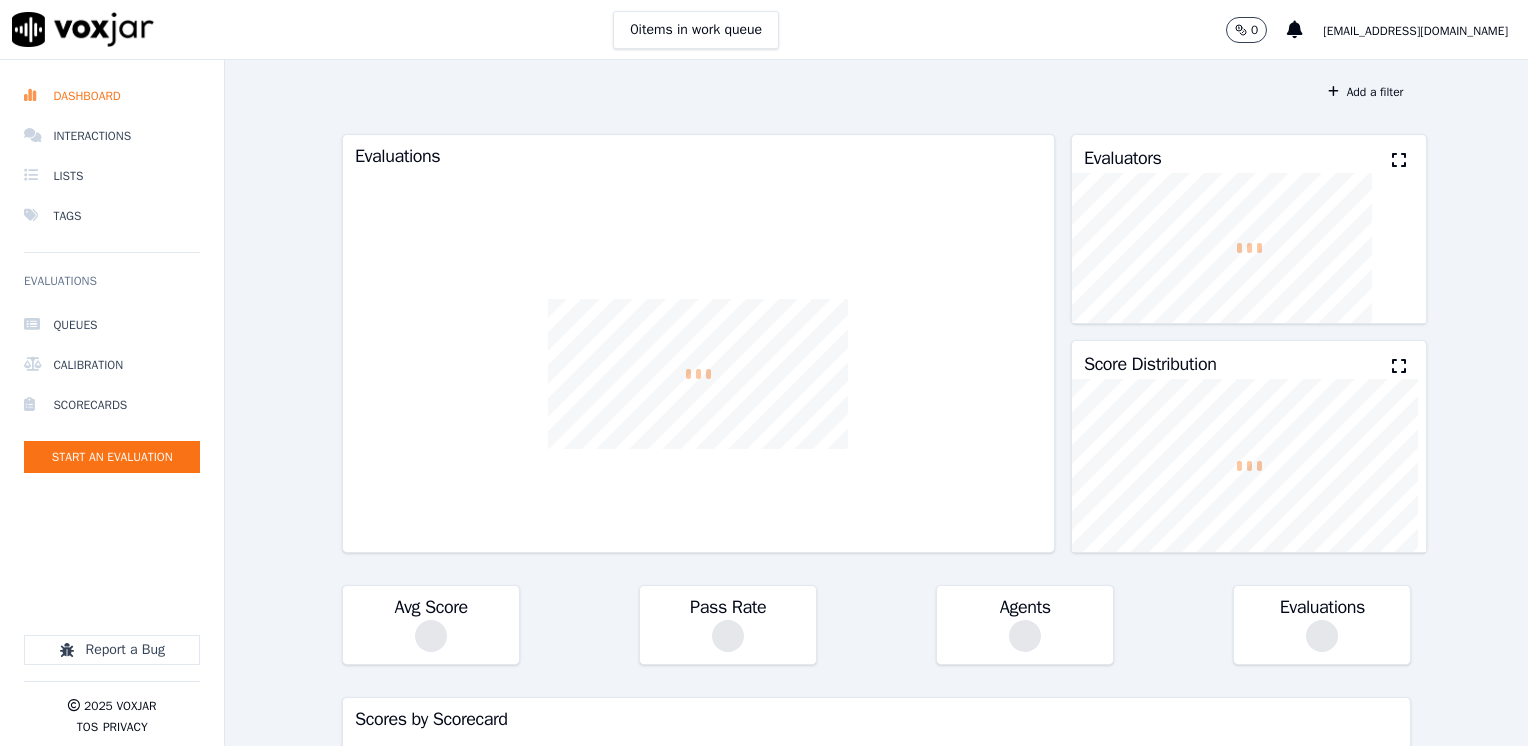 scroll, scrollTop: 0, scrollLeft: 0, axis: both 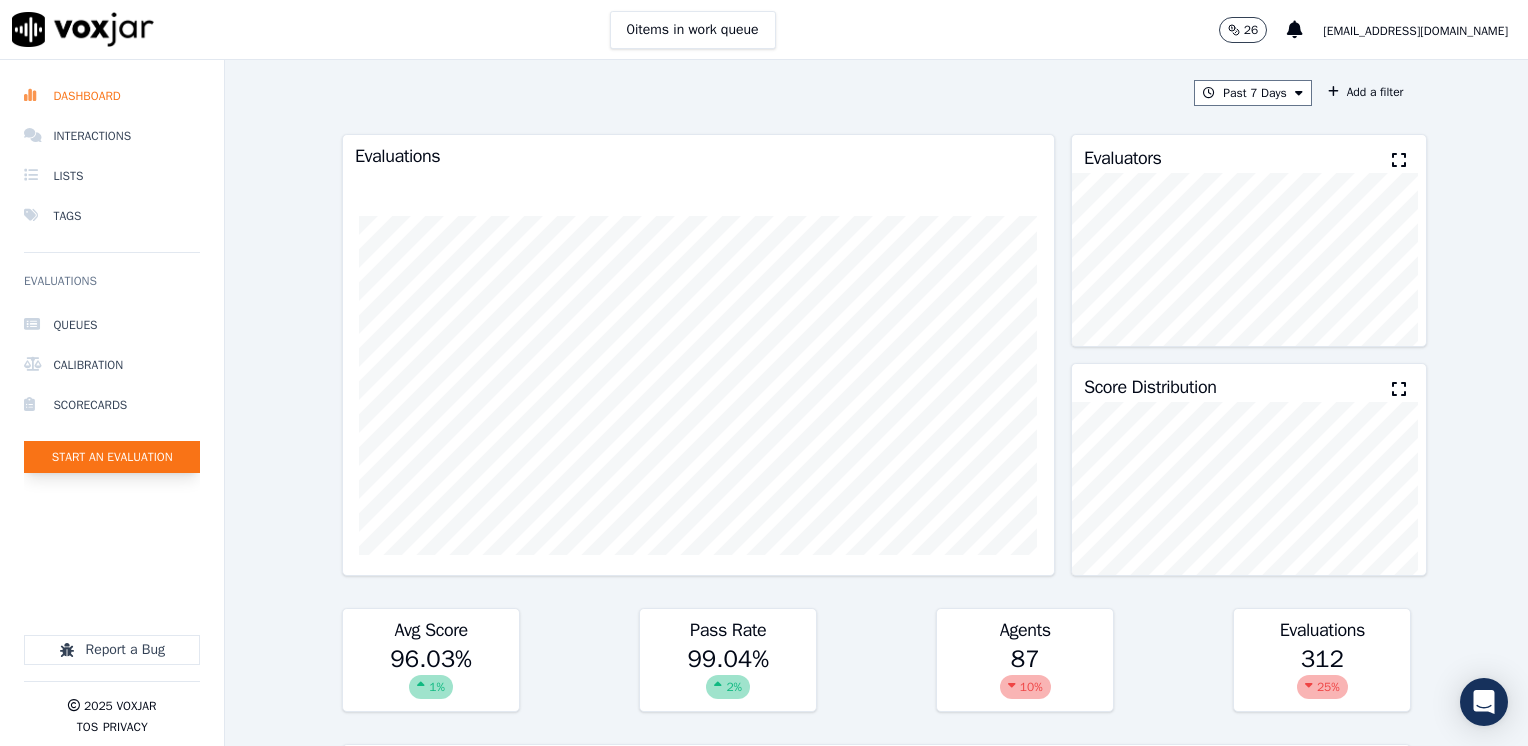 click on "Start an Evaluation" 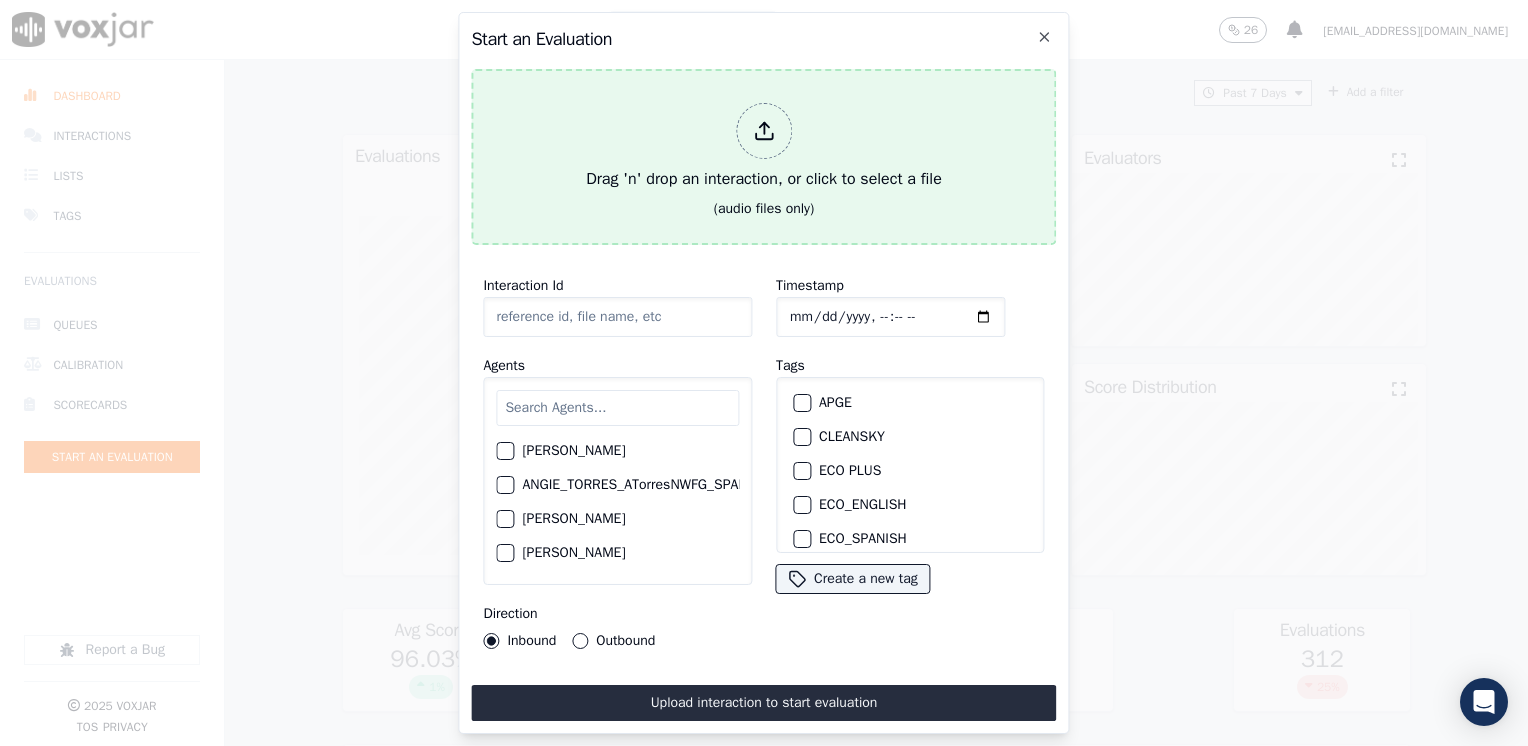 click at bounding box center (764, 131) 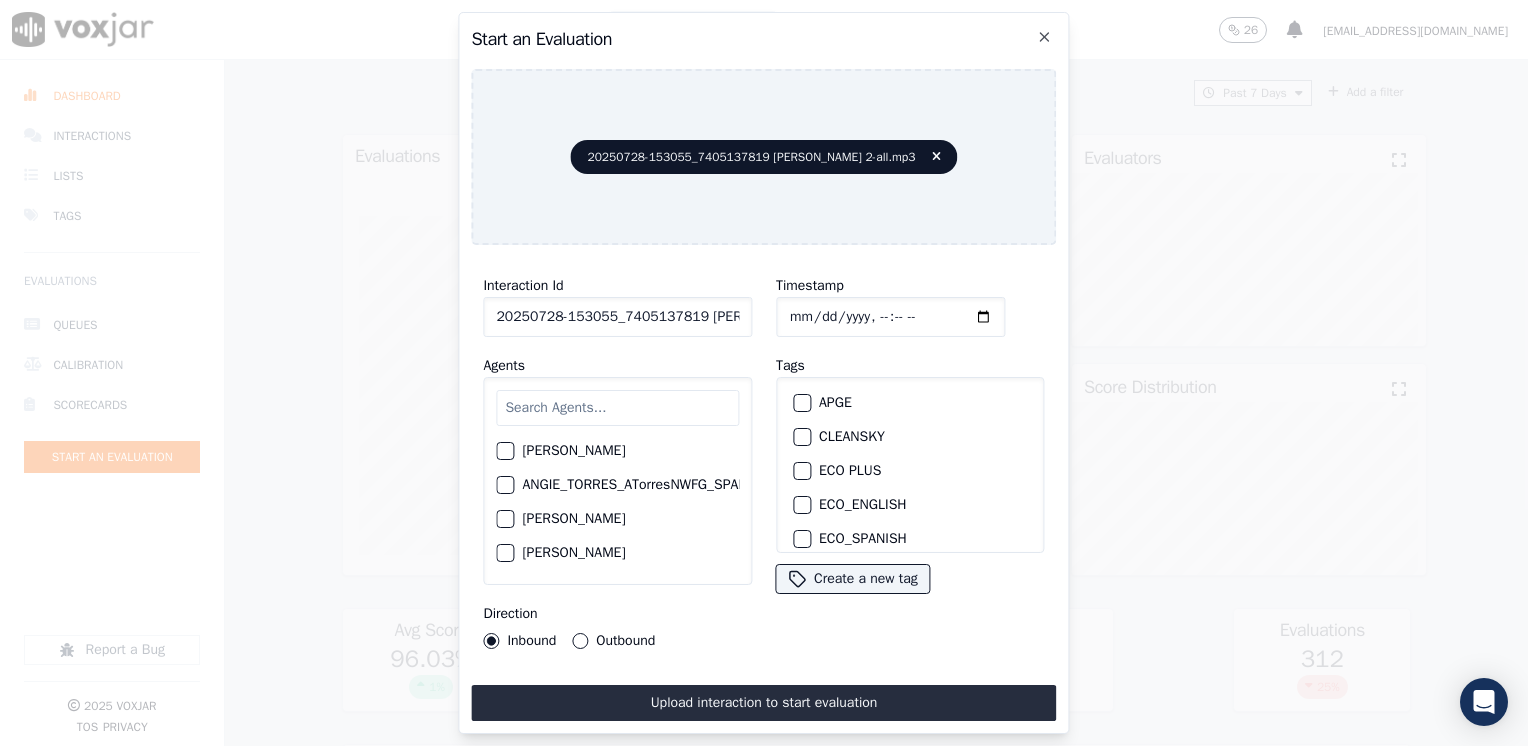 click on "Timestamp" 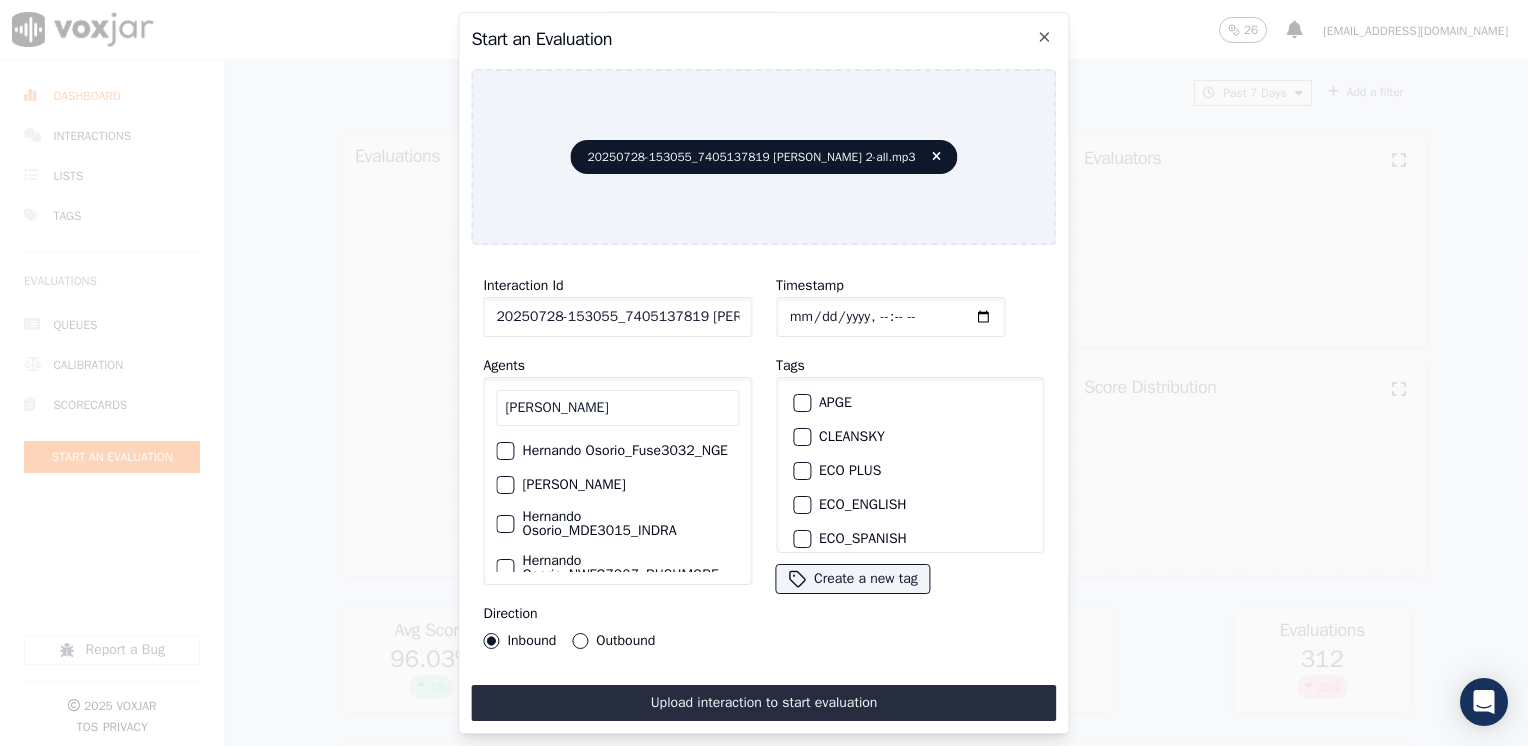 type on "[PERSON_NAME]" 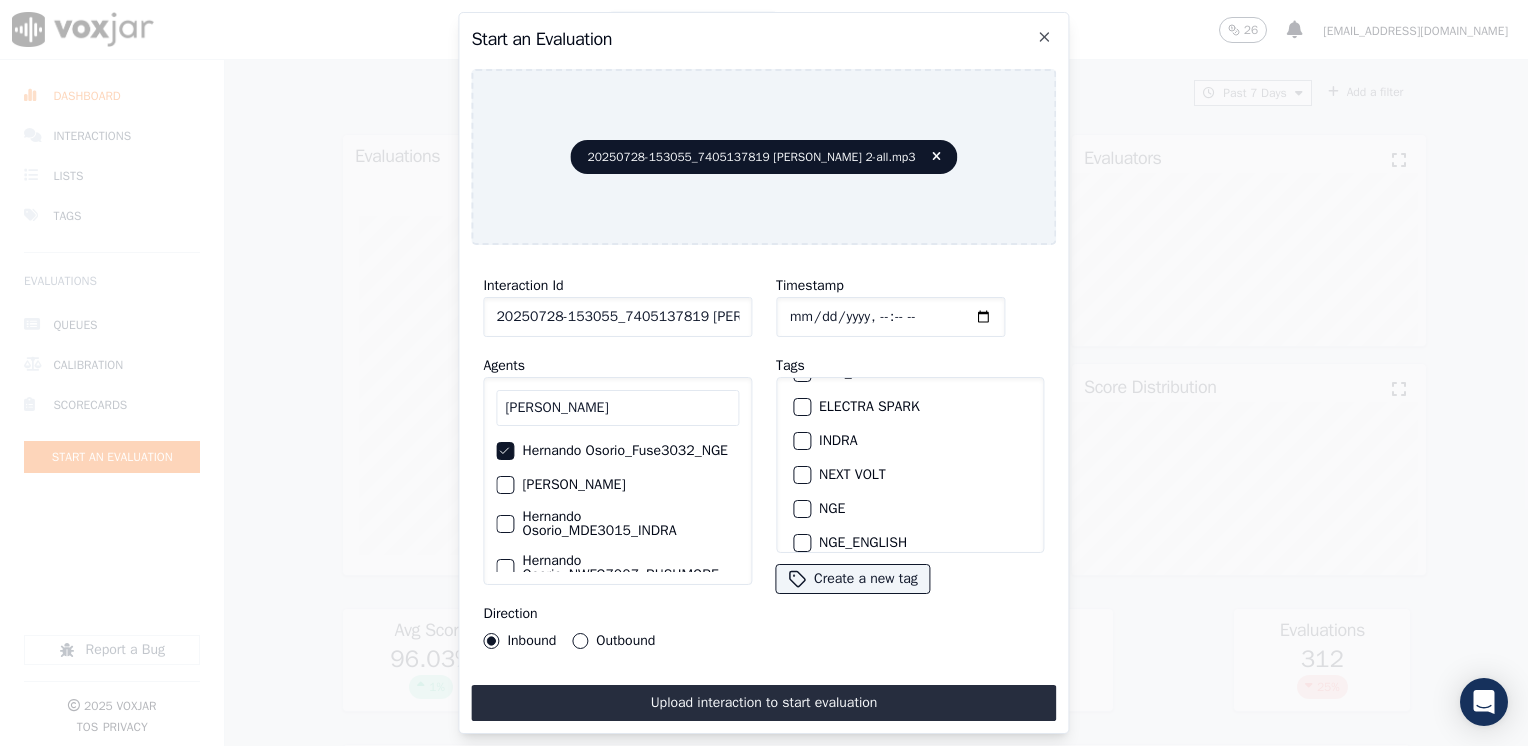 scroll, scrollTop: 200, scrollLeft: 0, axis: vertical 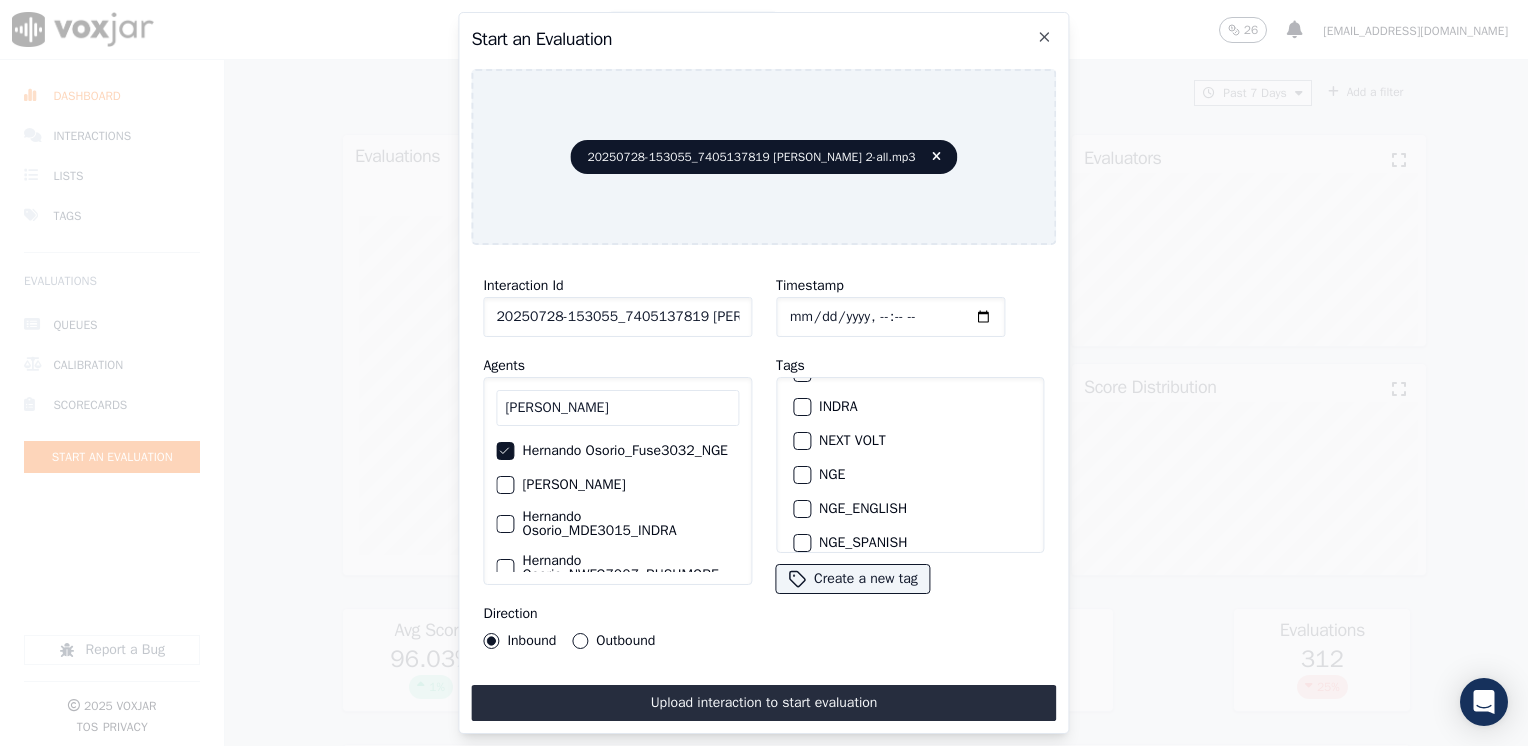 click at bounding box center (801, 475) 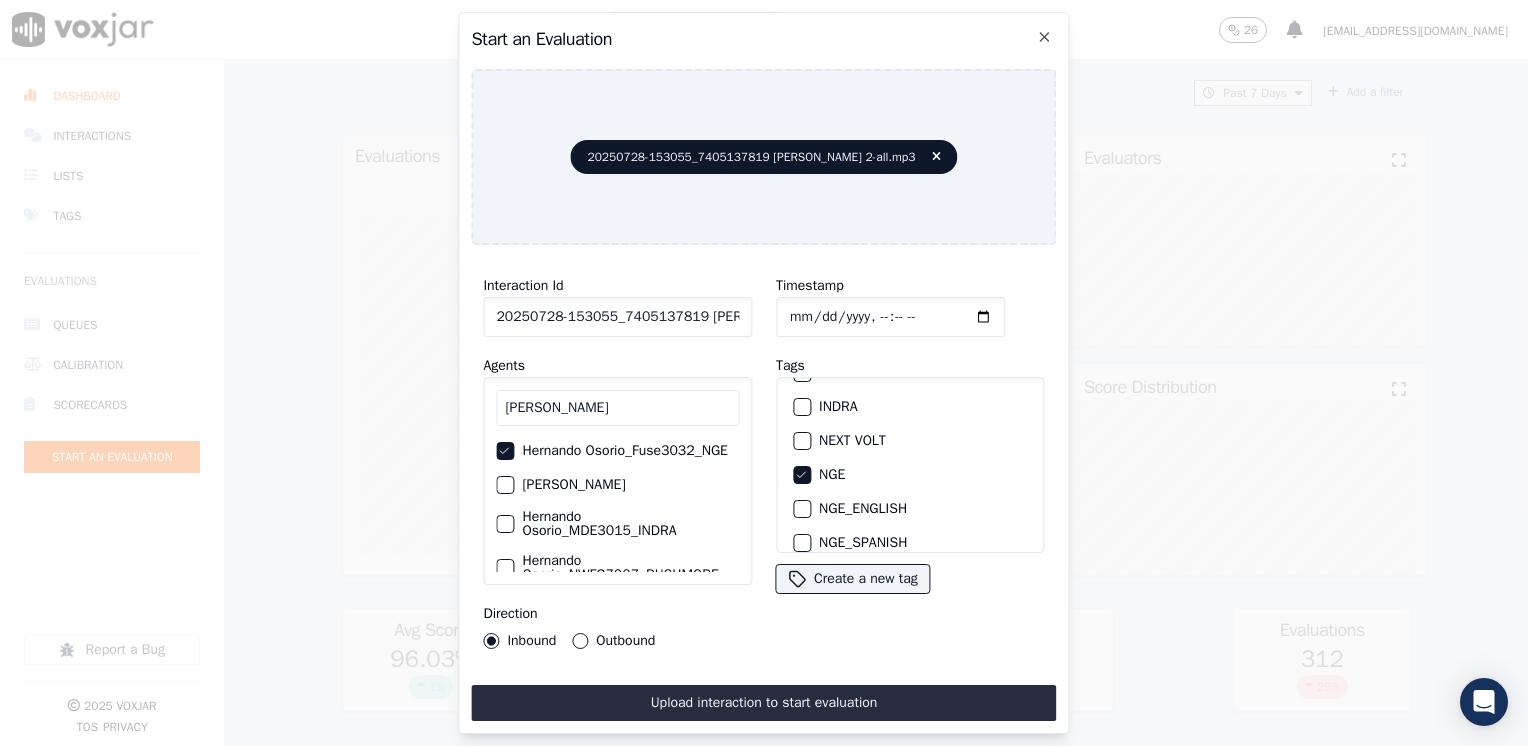 click on "Outbound" at bounding box center [580, 641] 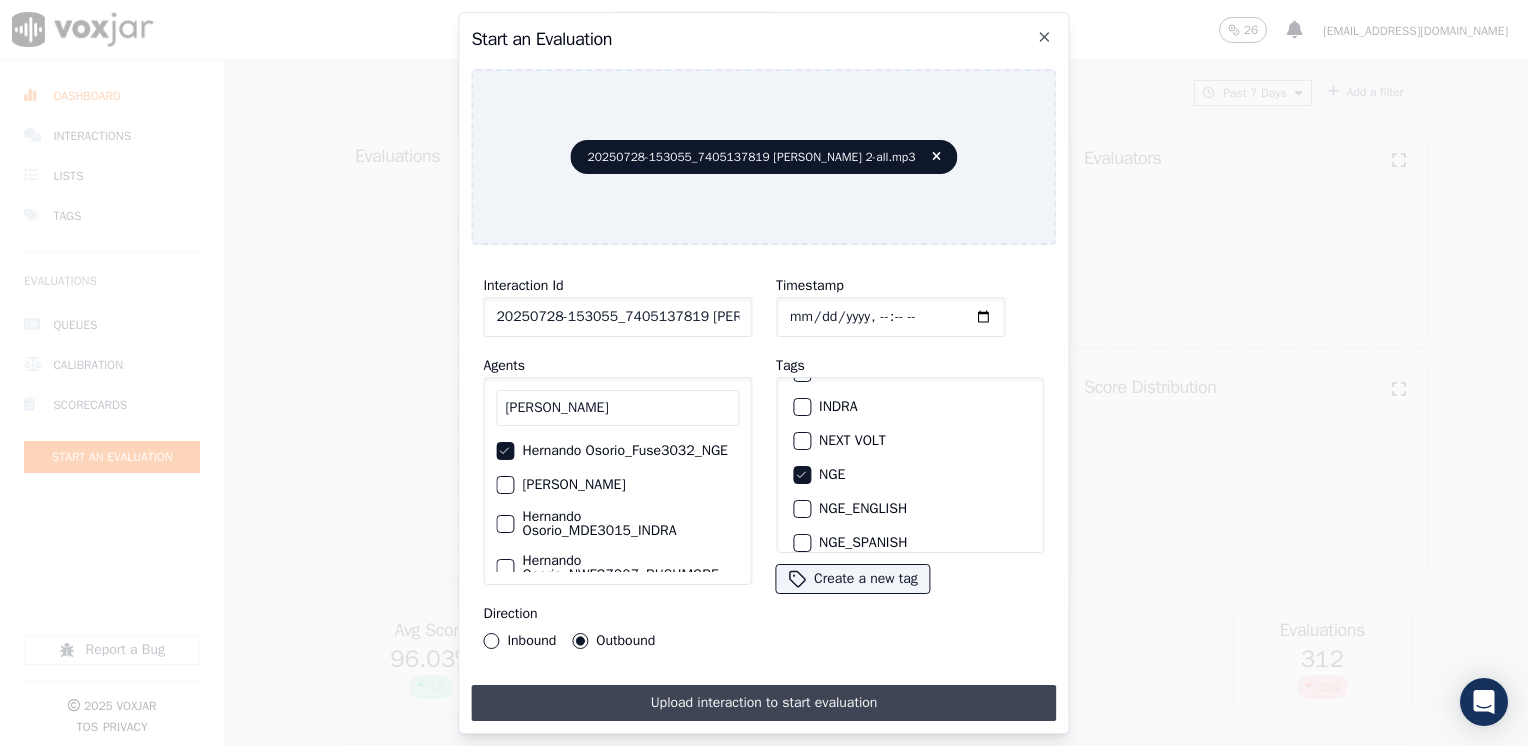 click on "Upload interaction to start evaluation" at bounding box center (763, 703) 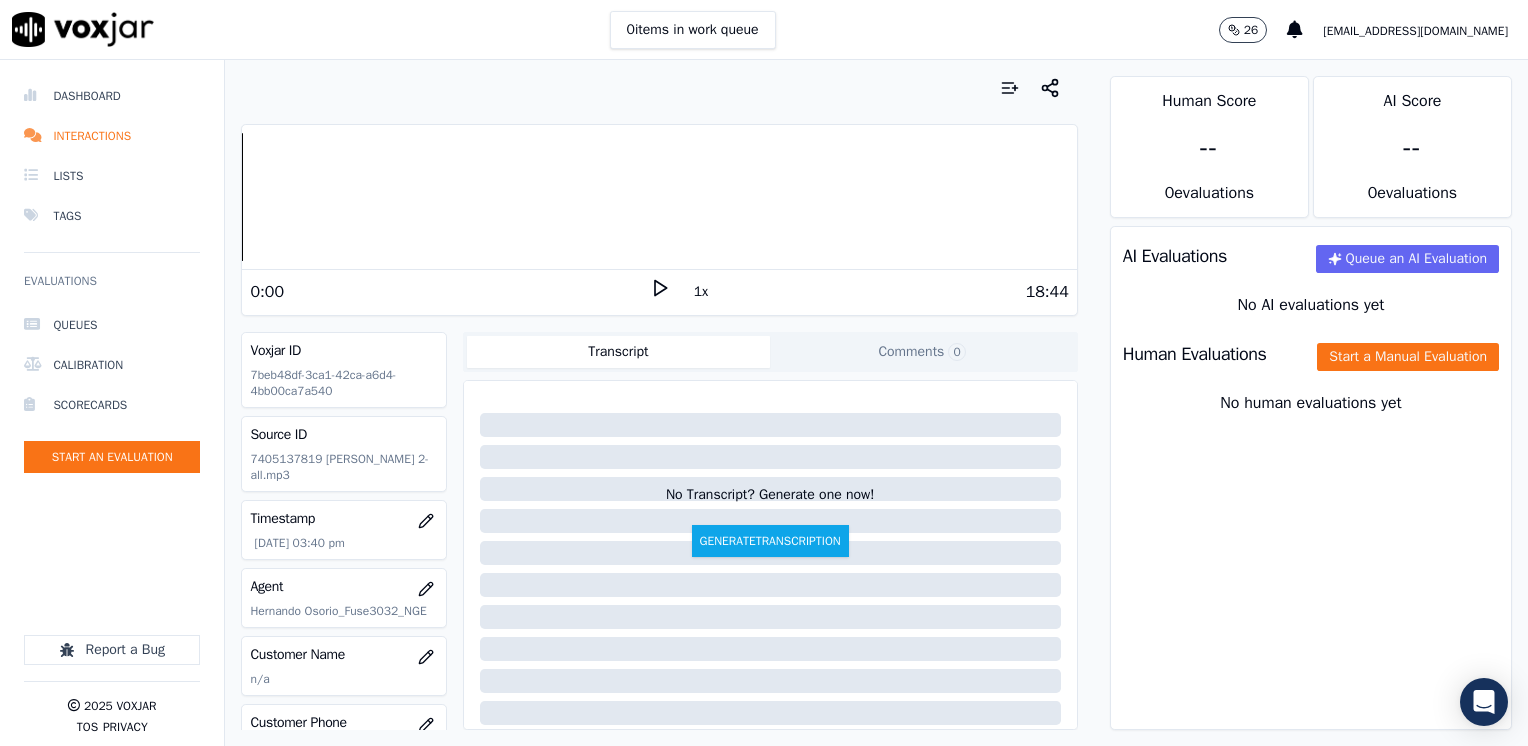 click 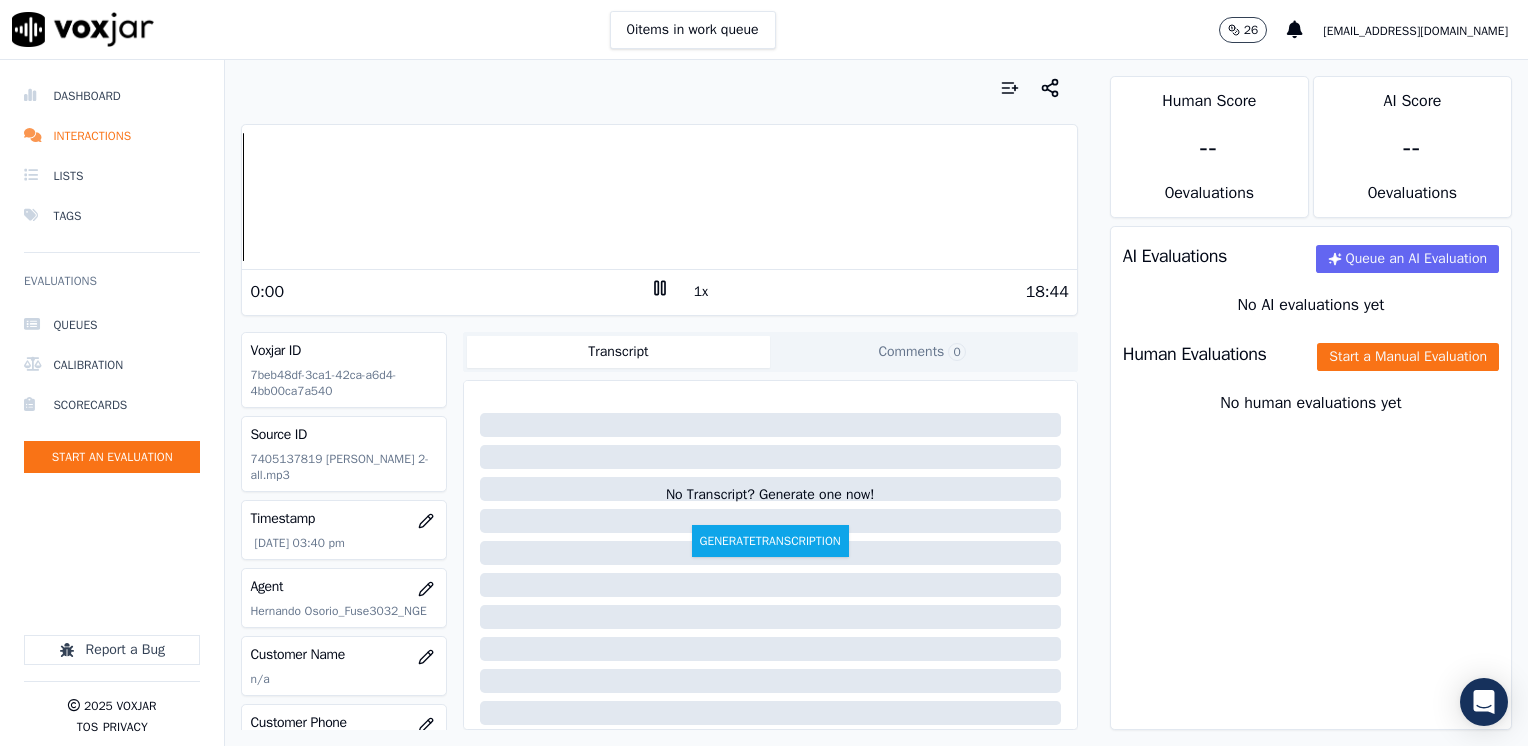 click 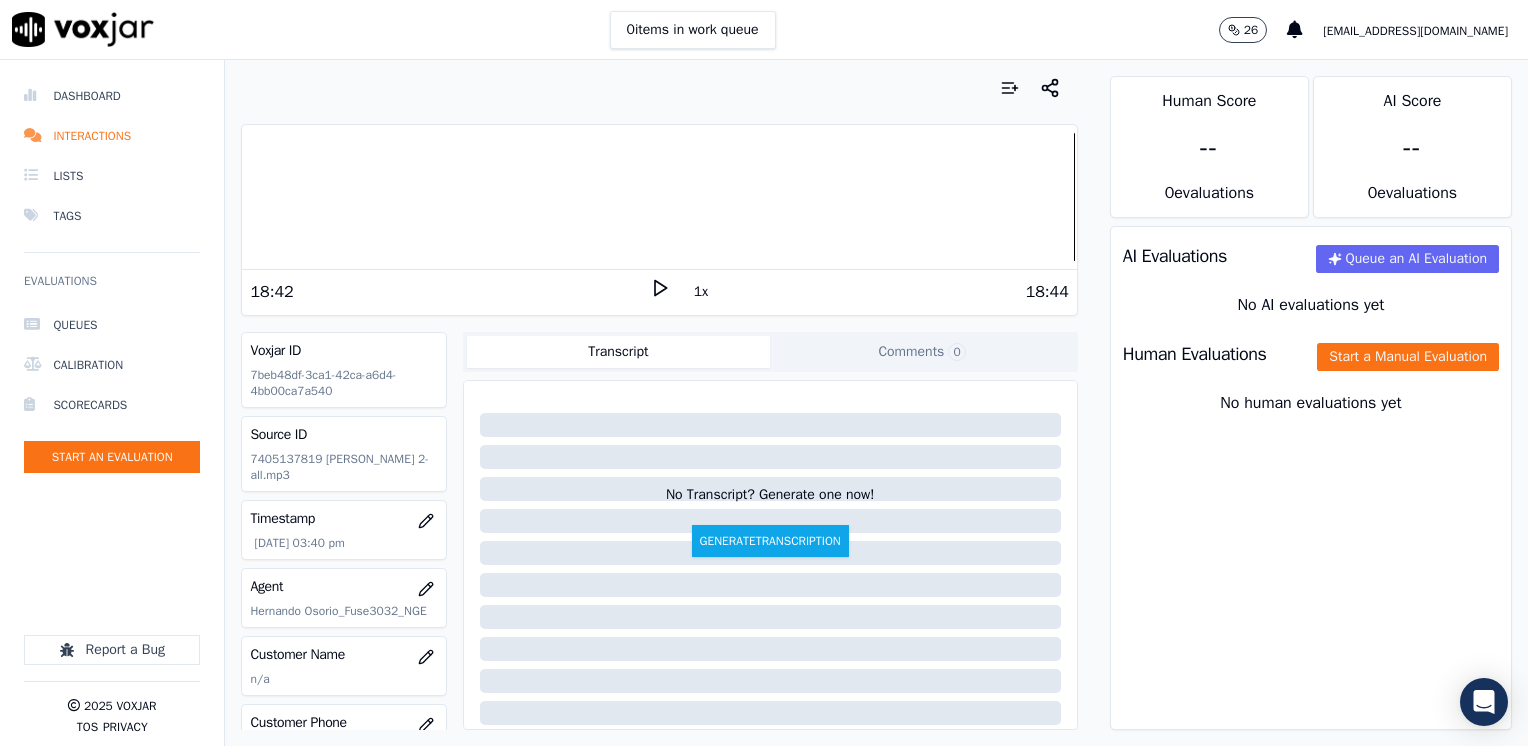 scroll, scrollTop: 200, scrollLeft: 0, axis: vertical 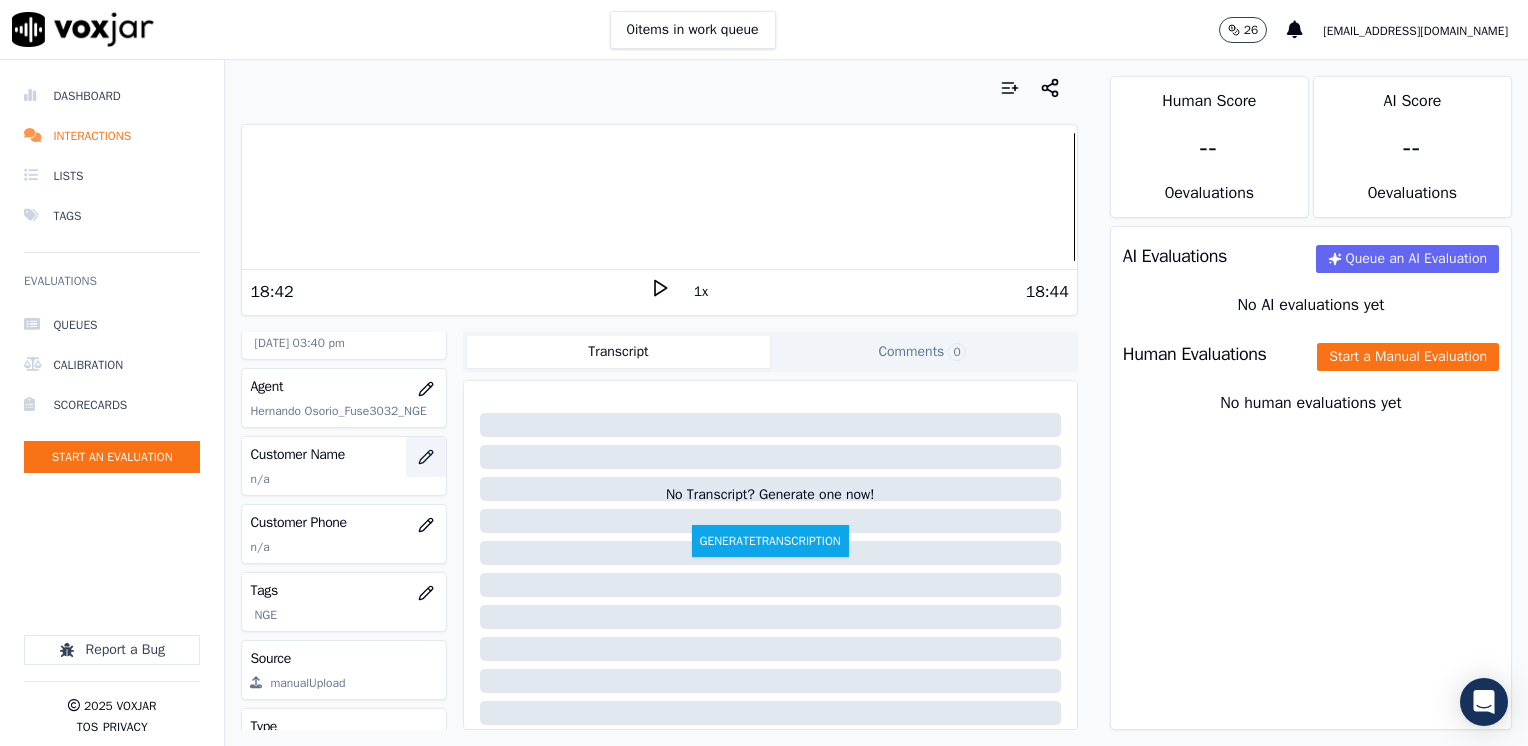 click at bounding box center (426, 457) 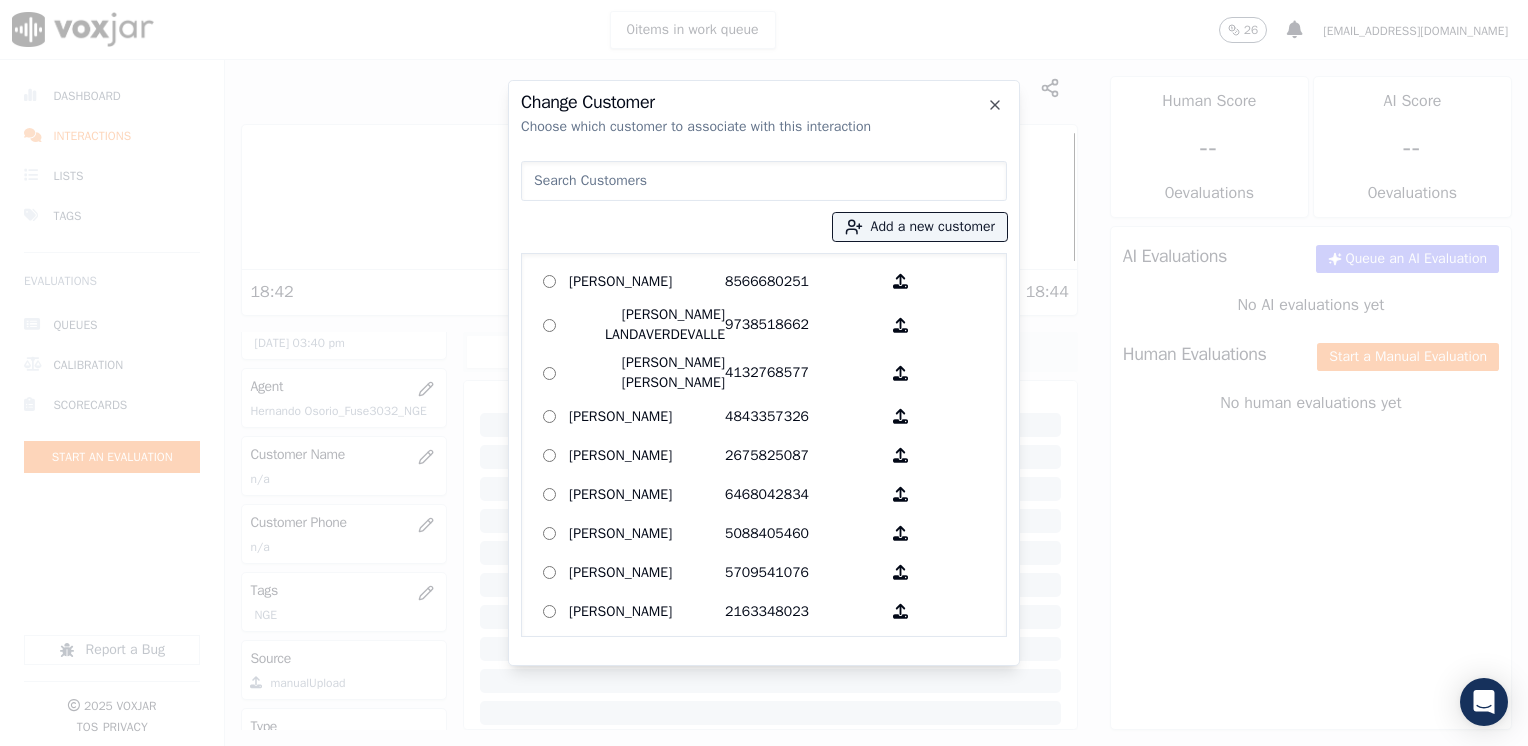 click at bounding box center [764, 181] 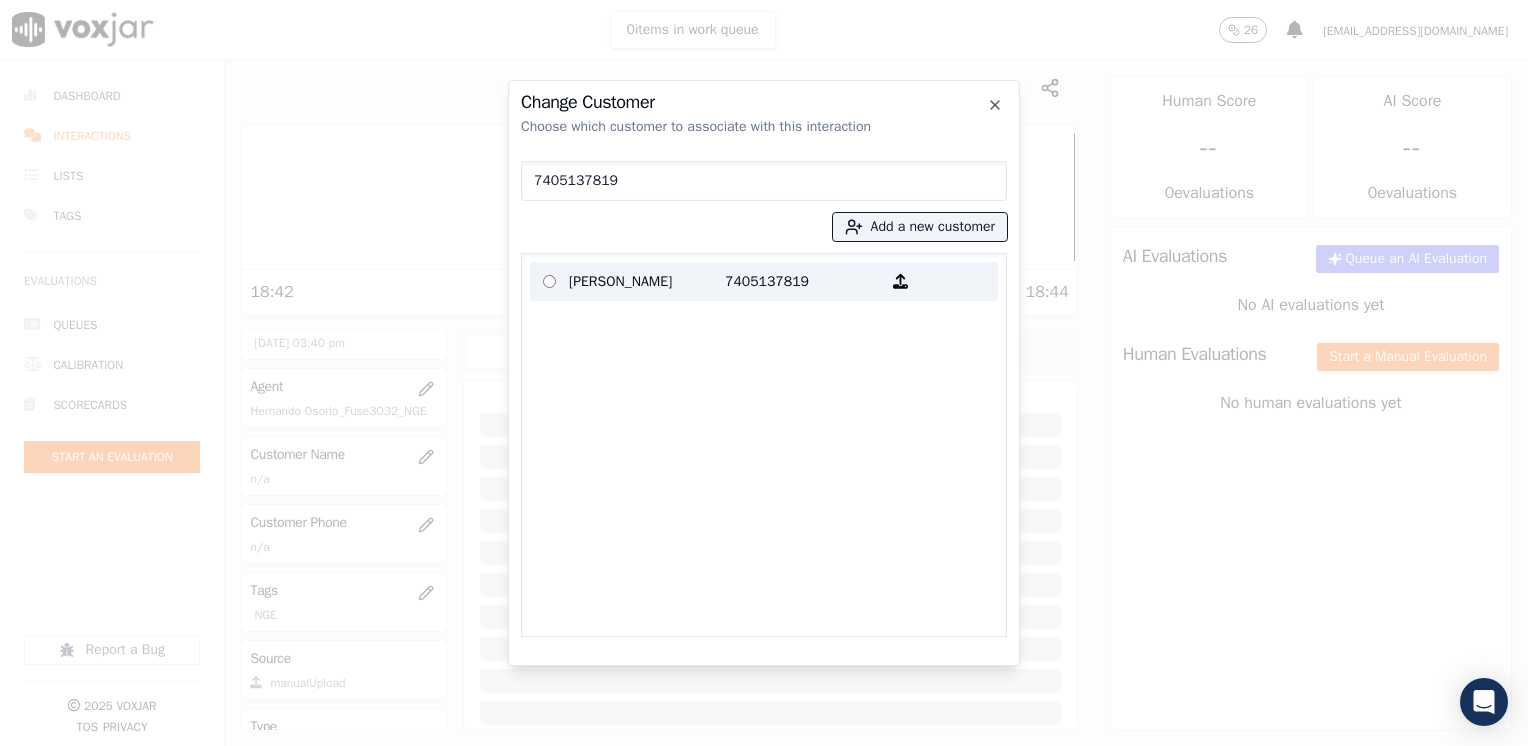type on "7405137819" 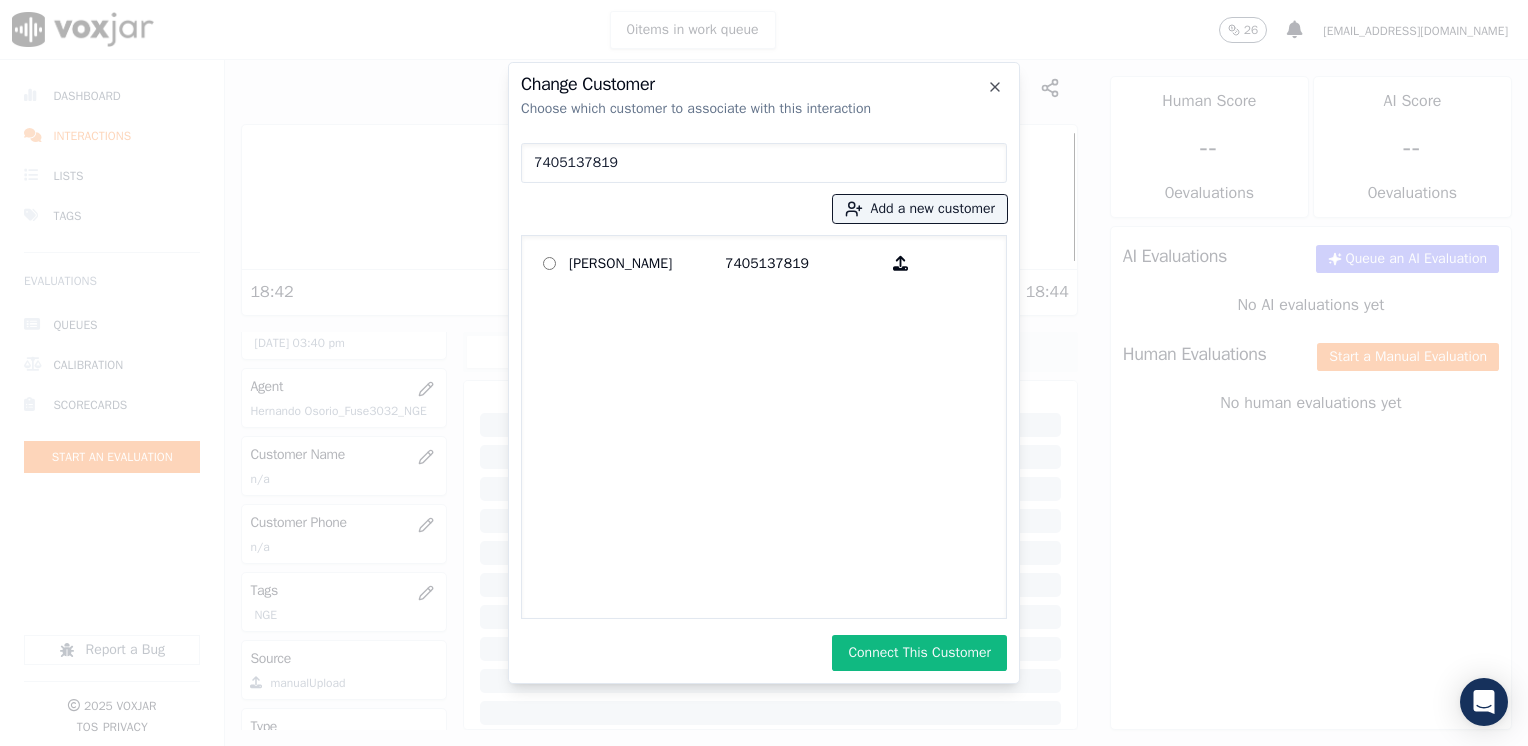 click on "Connect This Customer" at bounding box center [919, 653] 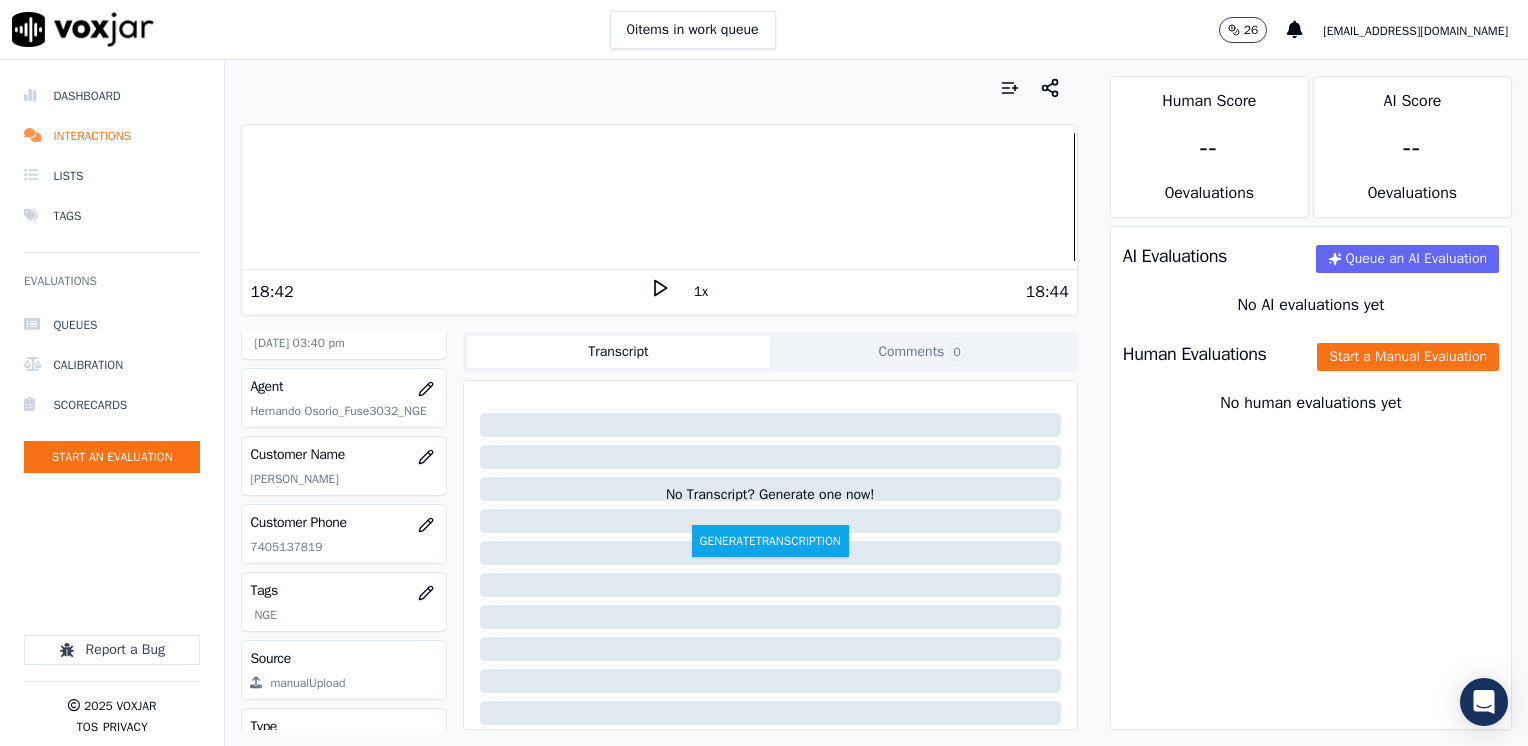 scroll, scrollTop: 100, scrollLeft: 0, axis: vertical 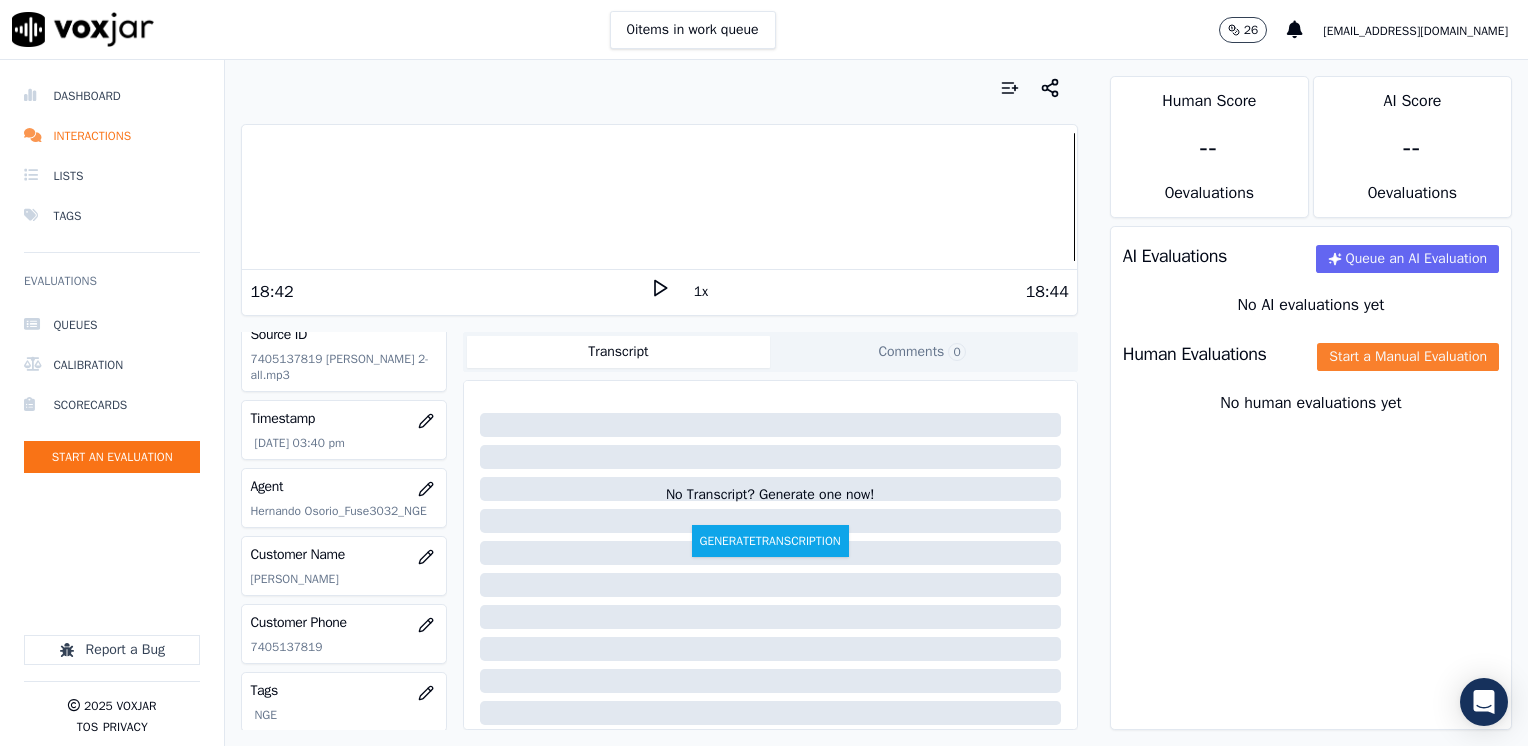 click on "Start a Manual Evaluation" 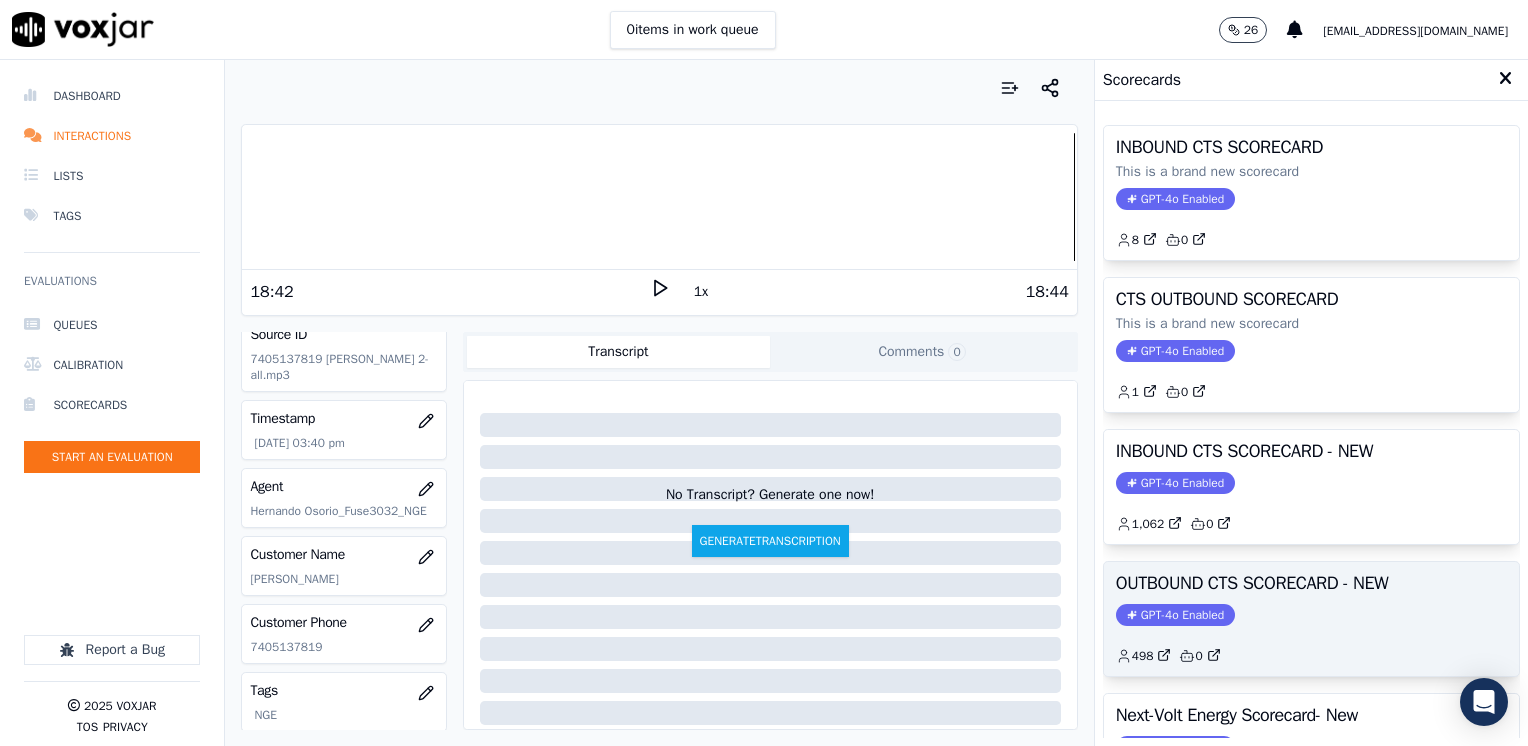 click on "GPT-4o Enabled" at bounding box center [1175, 615] 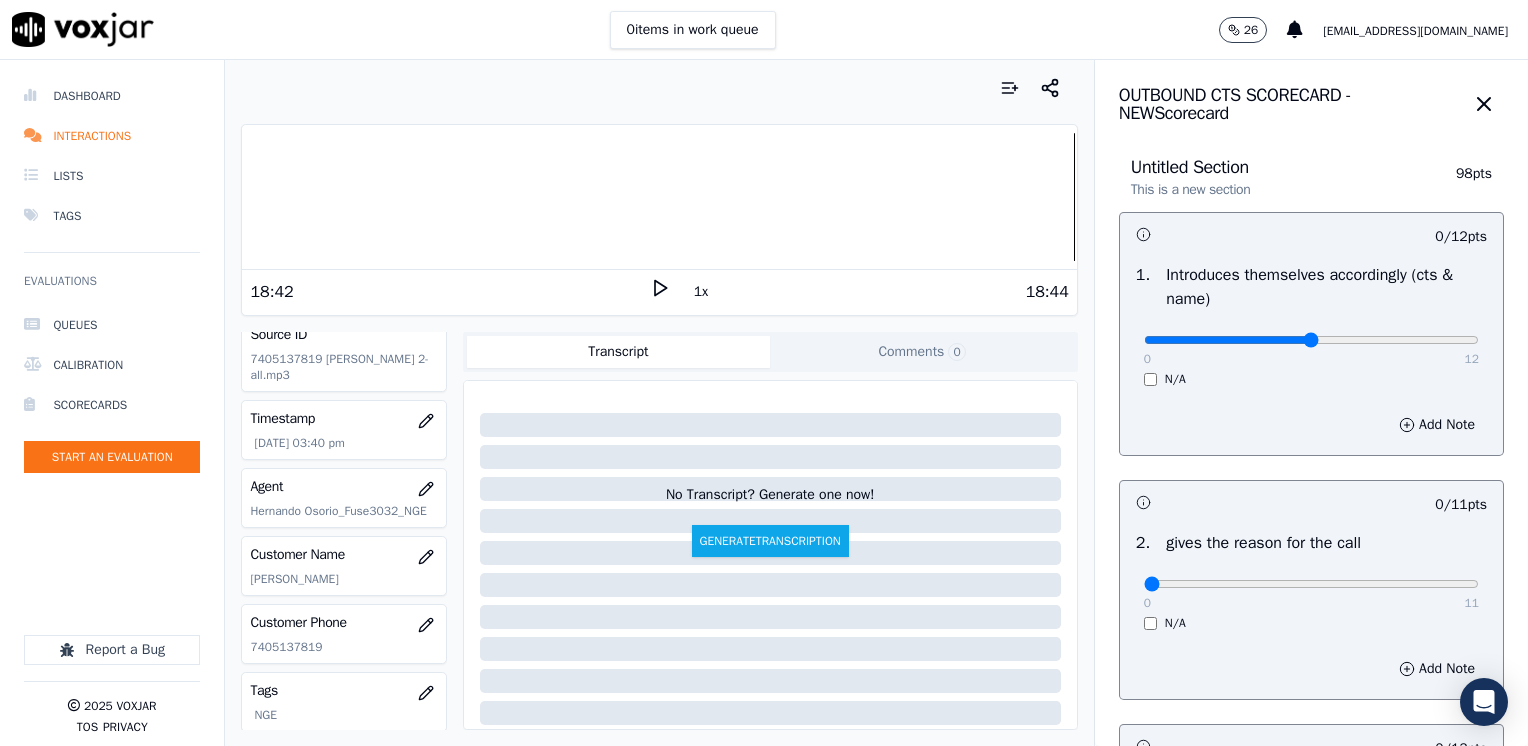 type on "6" 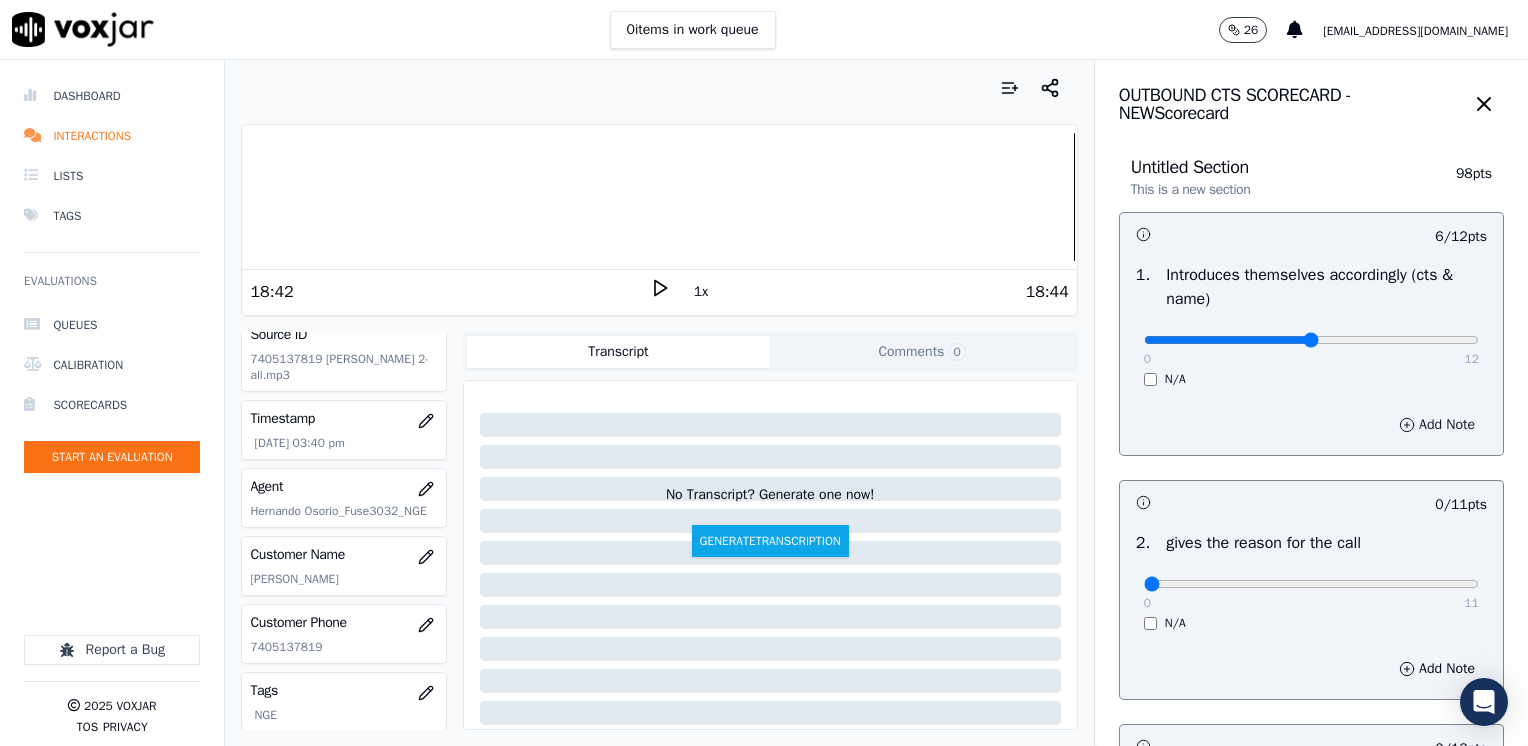 click on "Add Note" at bounding box center (1437, 425) 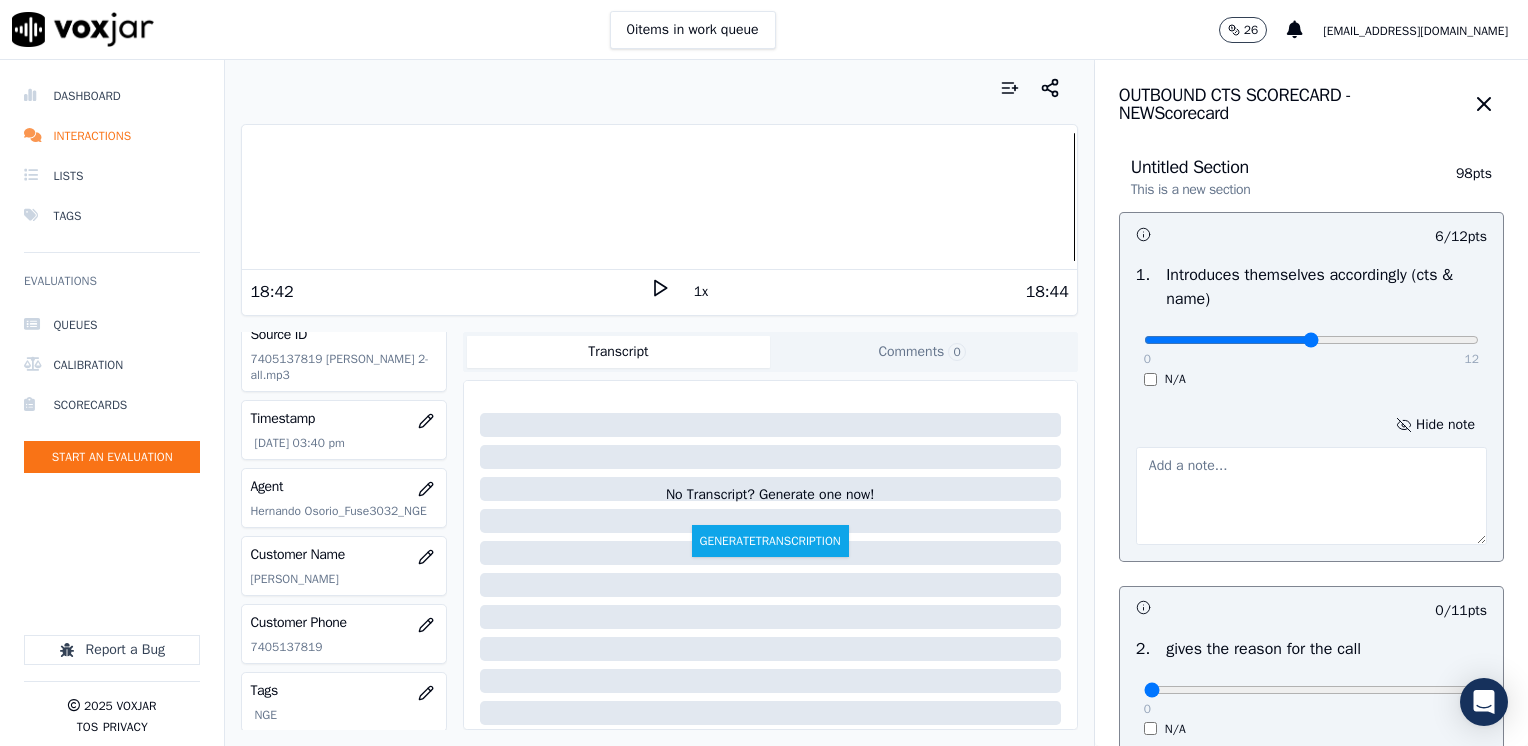 click at bounding box center (1311, 496) 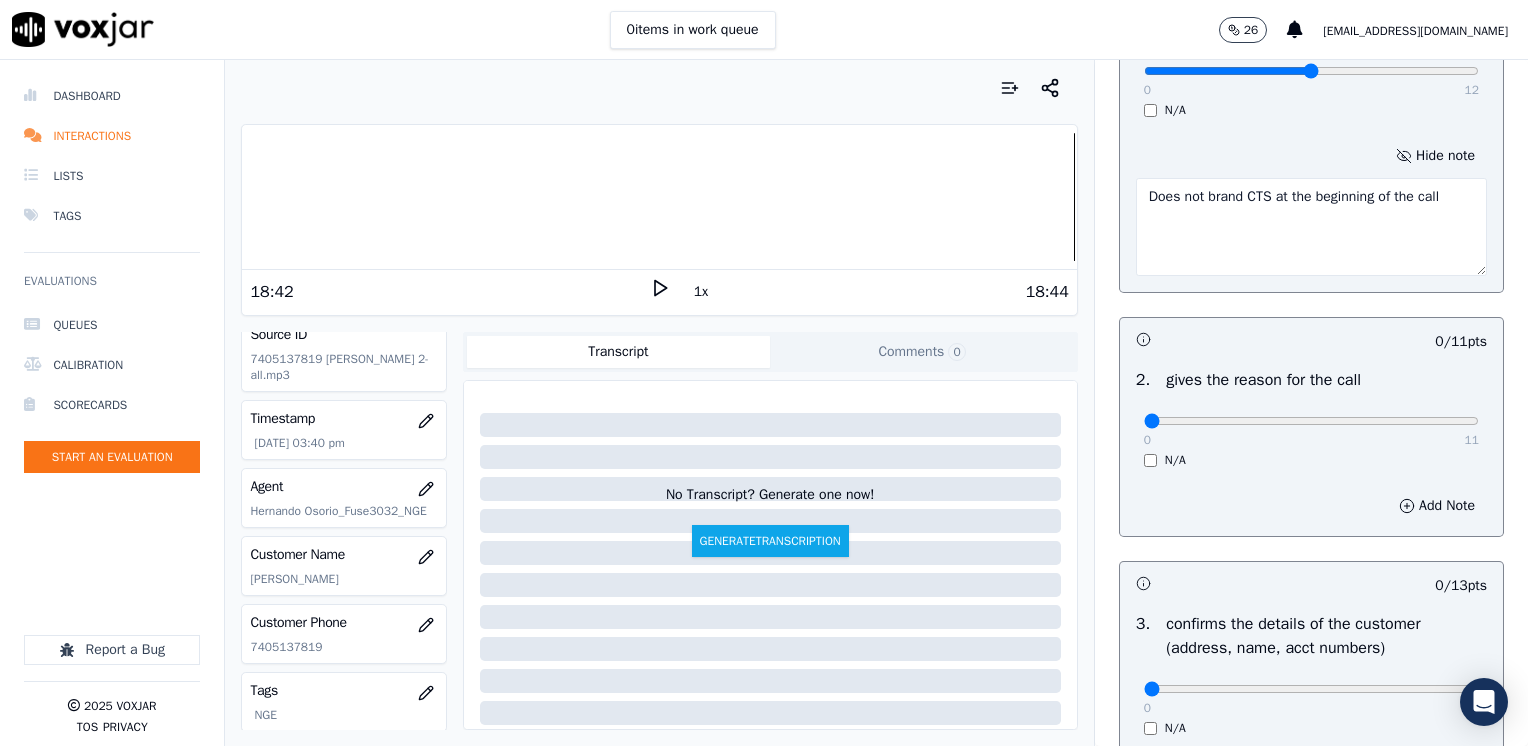 scroll, scrollTop: 400, scrollLeft: 0, axis: vertical 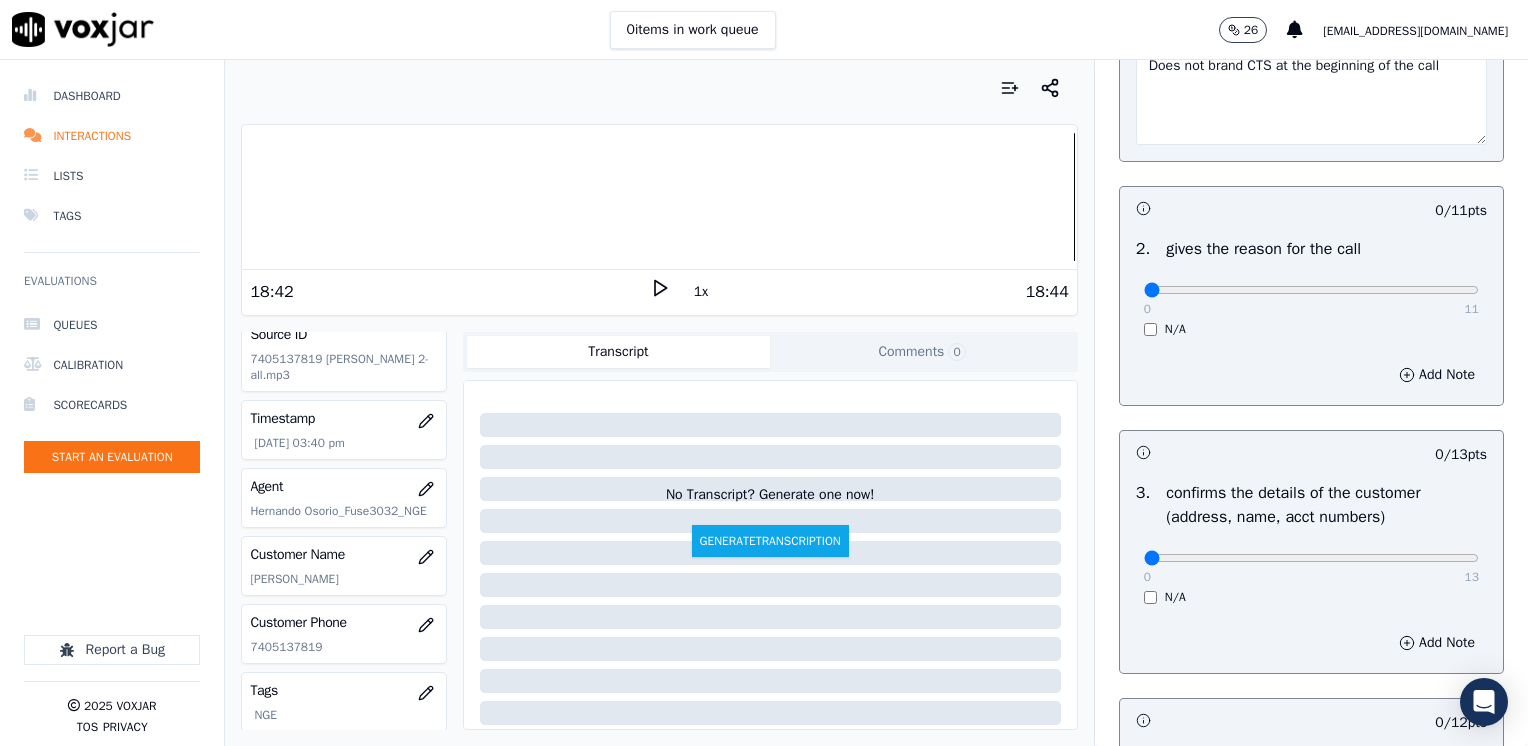 type on "Does not brand CTS at the beginning of the call" 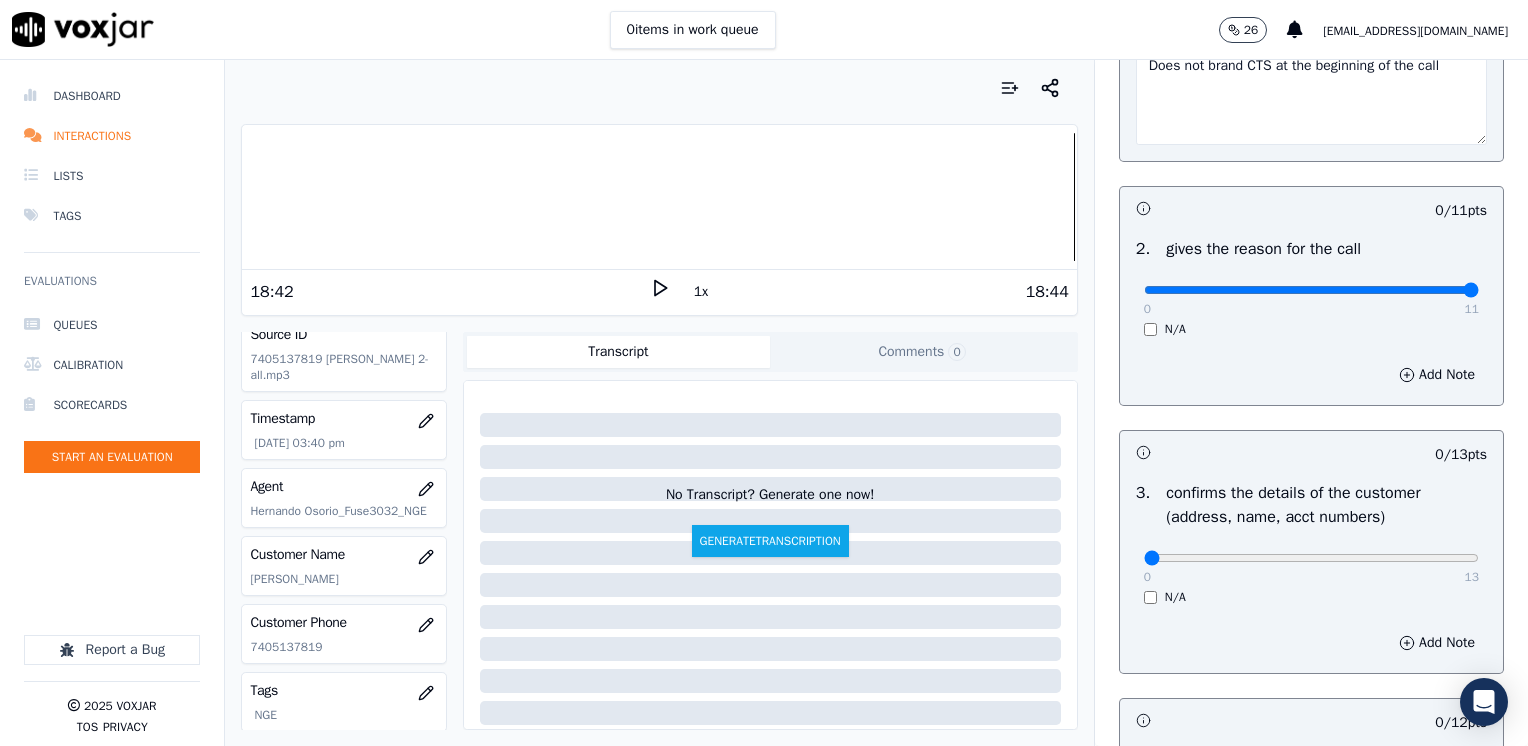 drag, startPoint x: 1131, startPoint y: 288, endPoint x: 1455, endPoint y: 270, distance: 324.4996 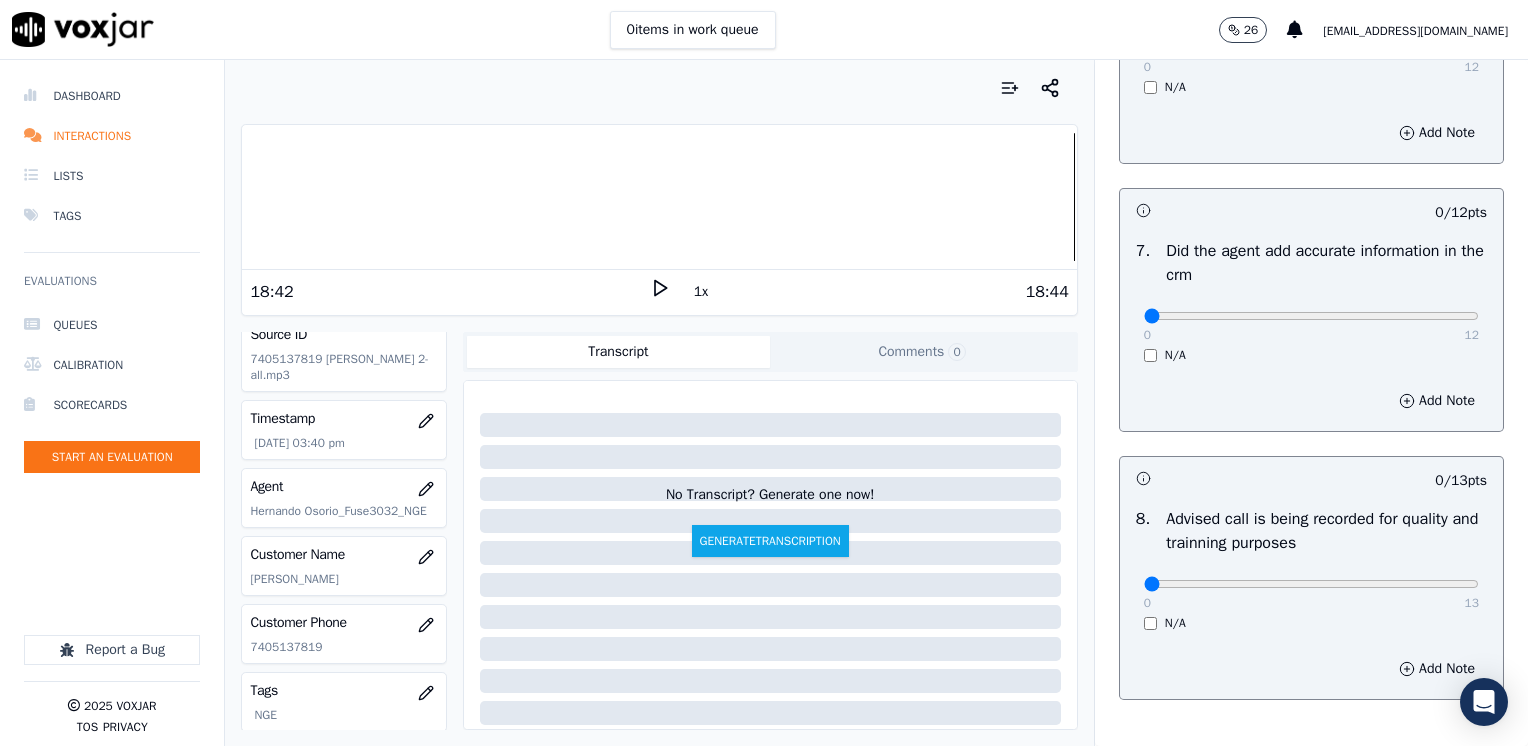 scroll, scrollTop: 1853, scrollLeft: 0, axis: vertical 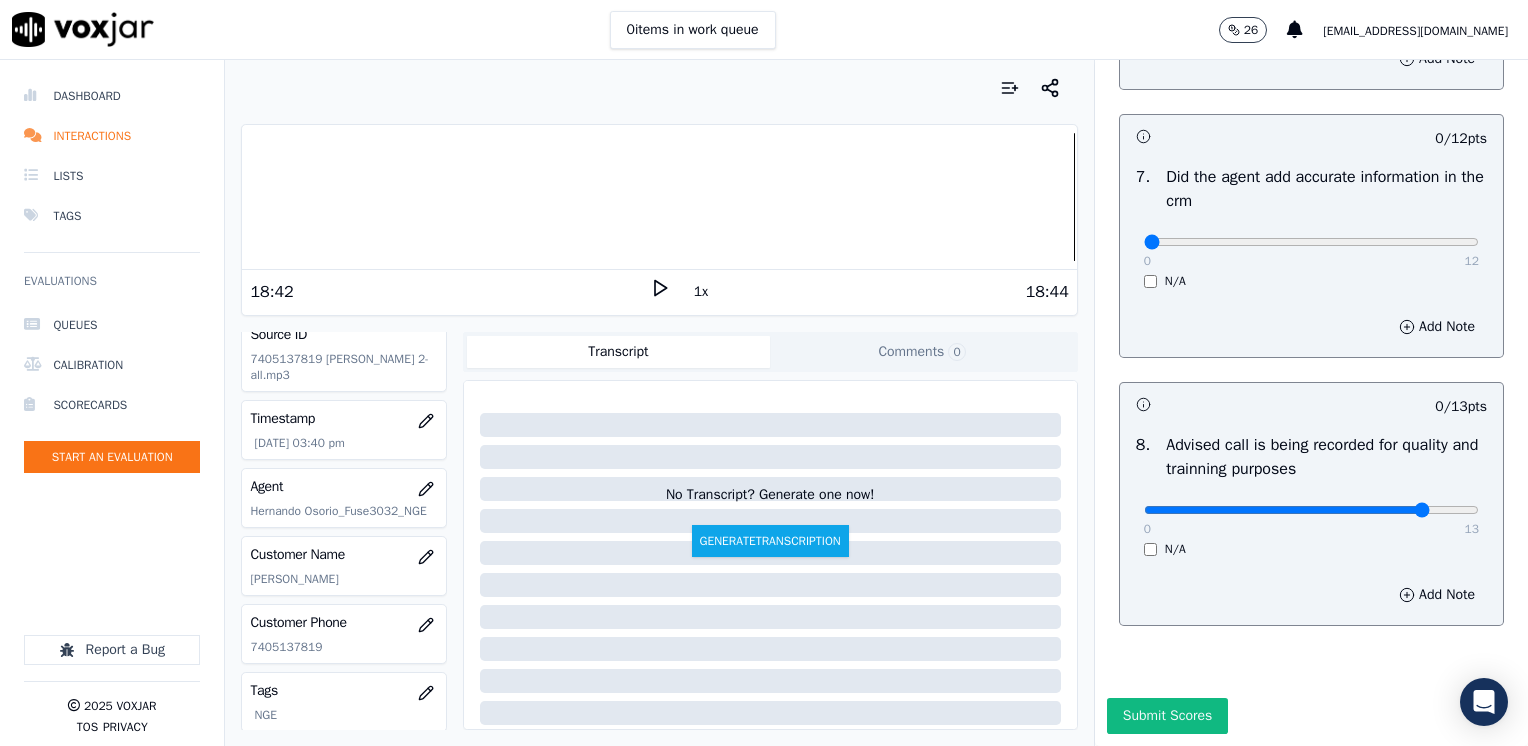 click at bounding box center (1311, -1472) 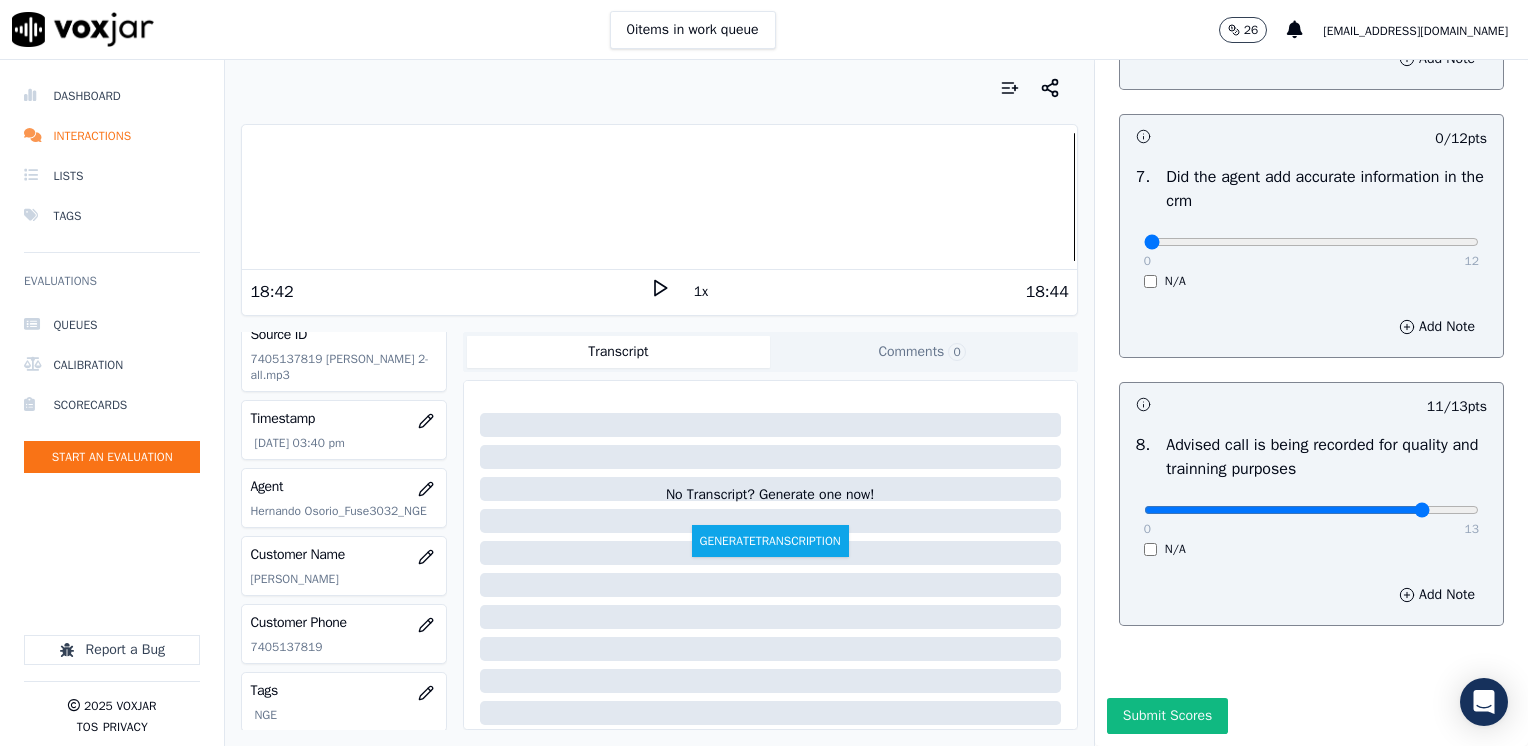 click at bounding box center [1311, -1472] 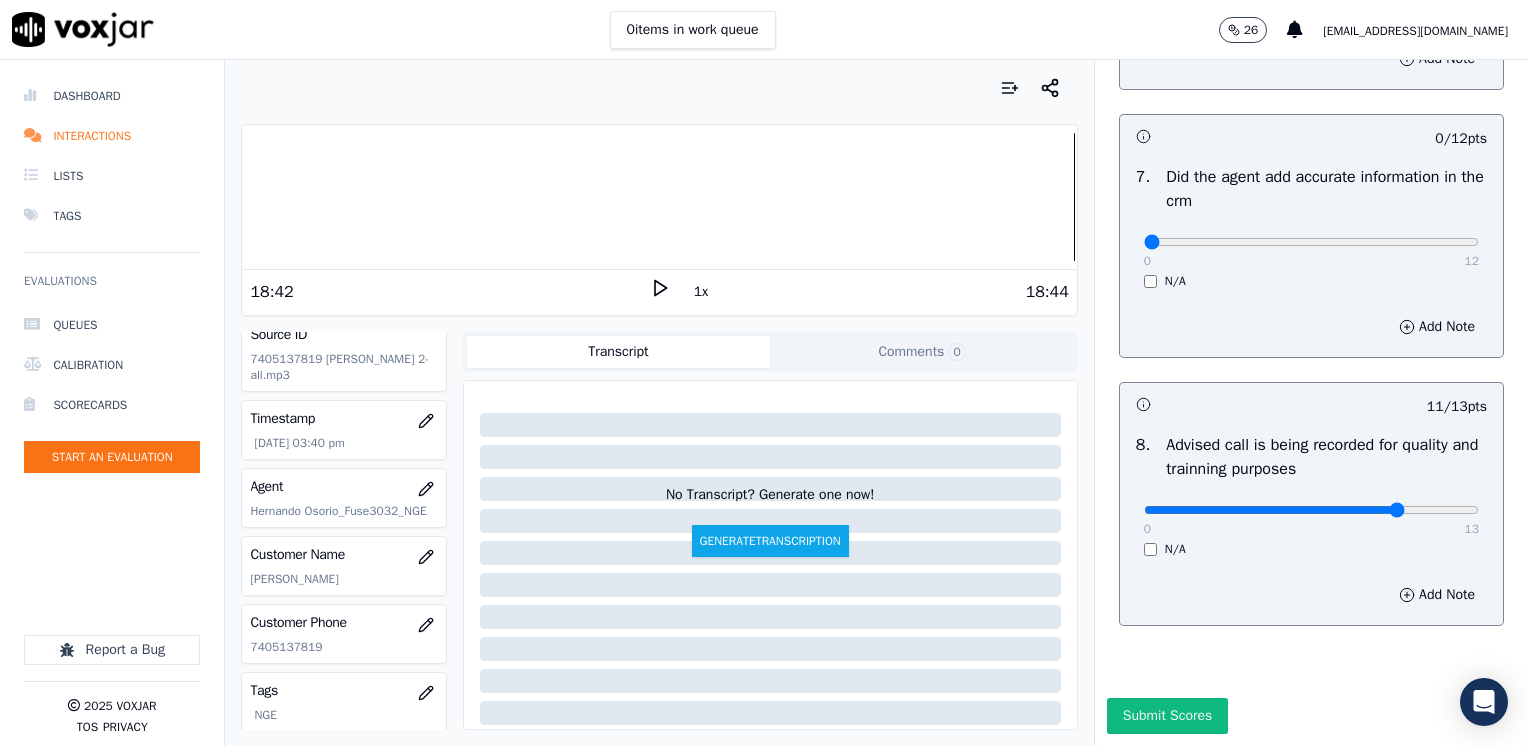 type on "10" 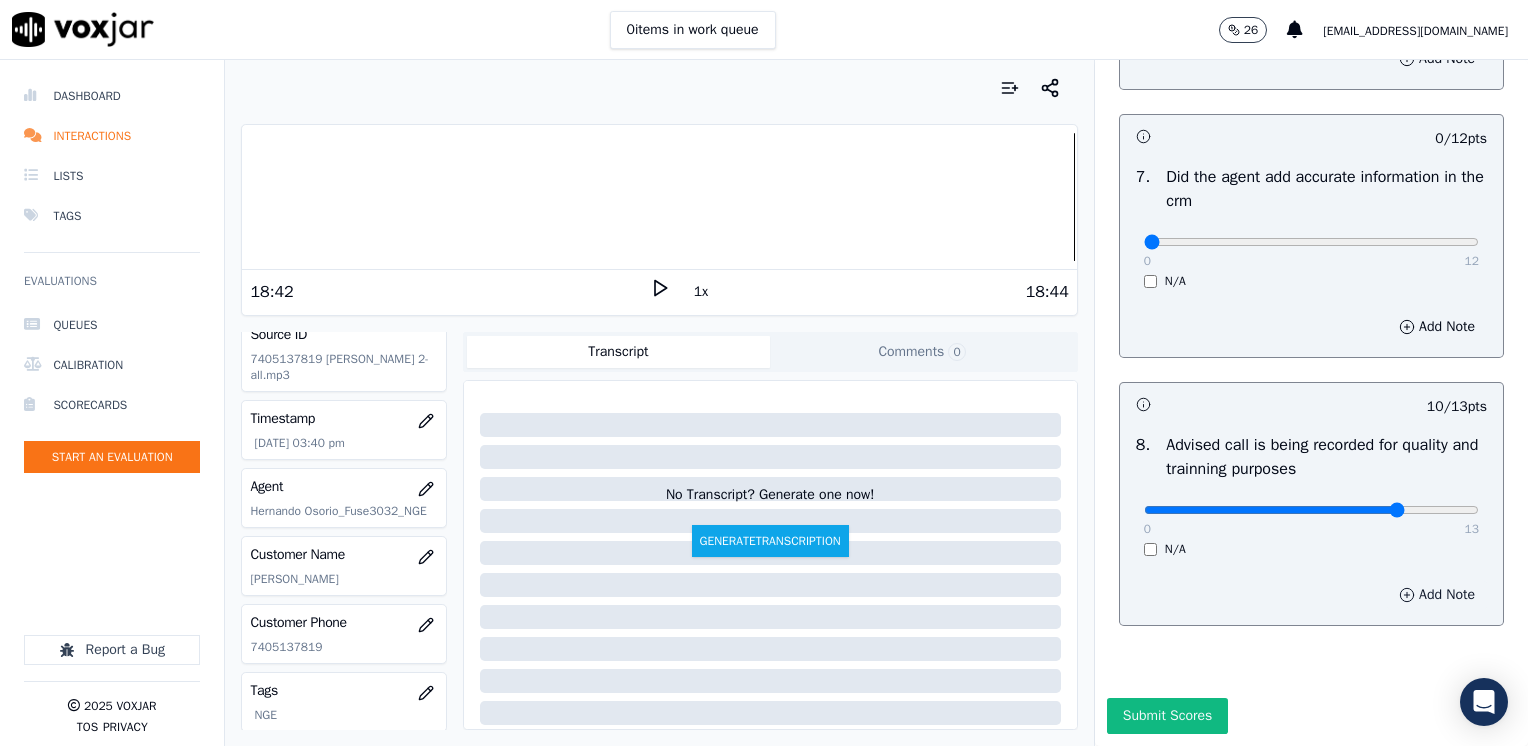 click on "Add Note" at bounding box center (1437, 595) 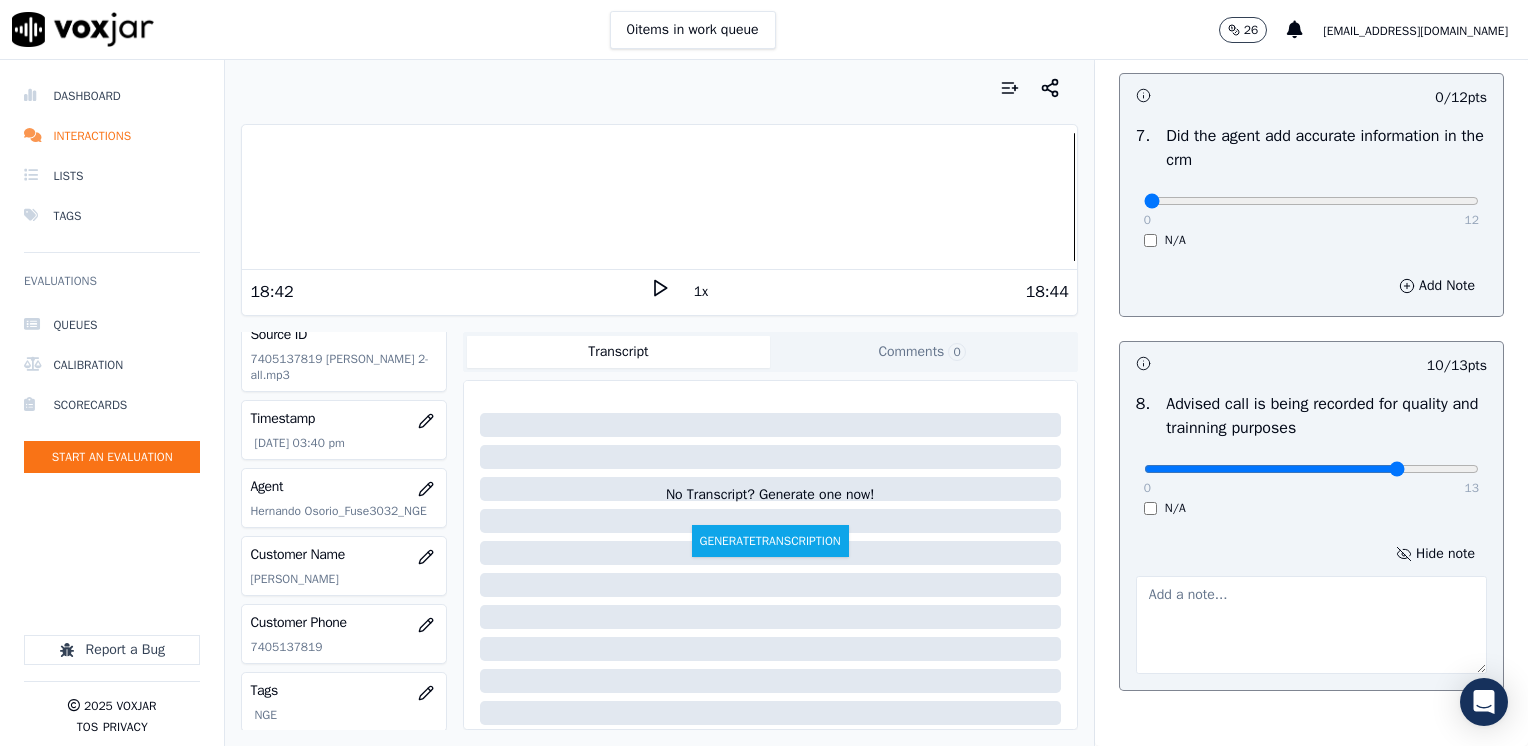 click at bounding box center [1311, 625] 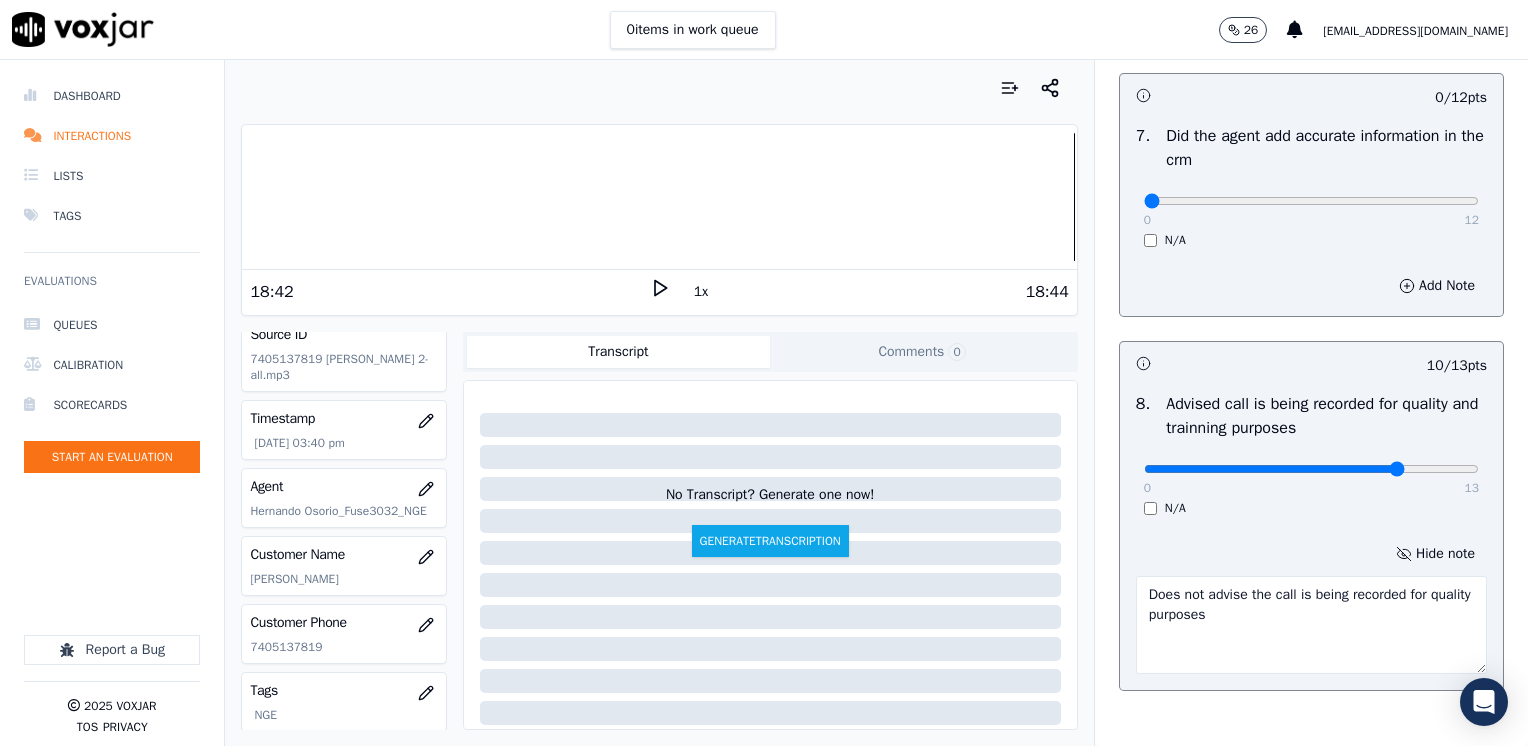 type on "Does not advise the call is being recorded for quality purposes" 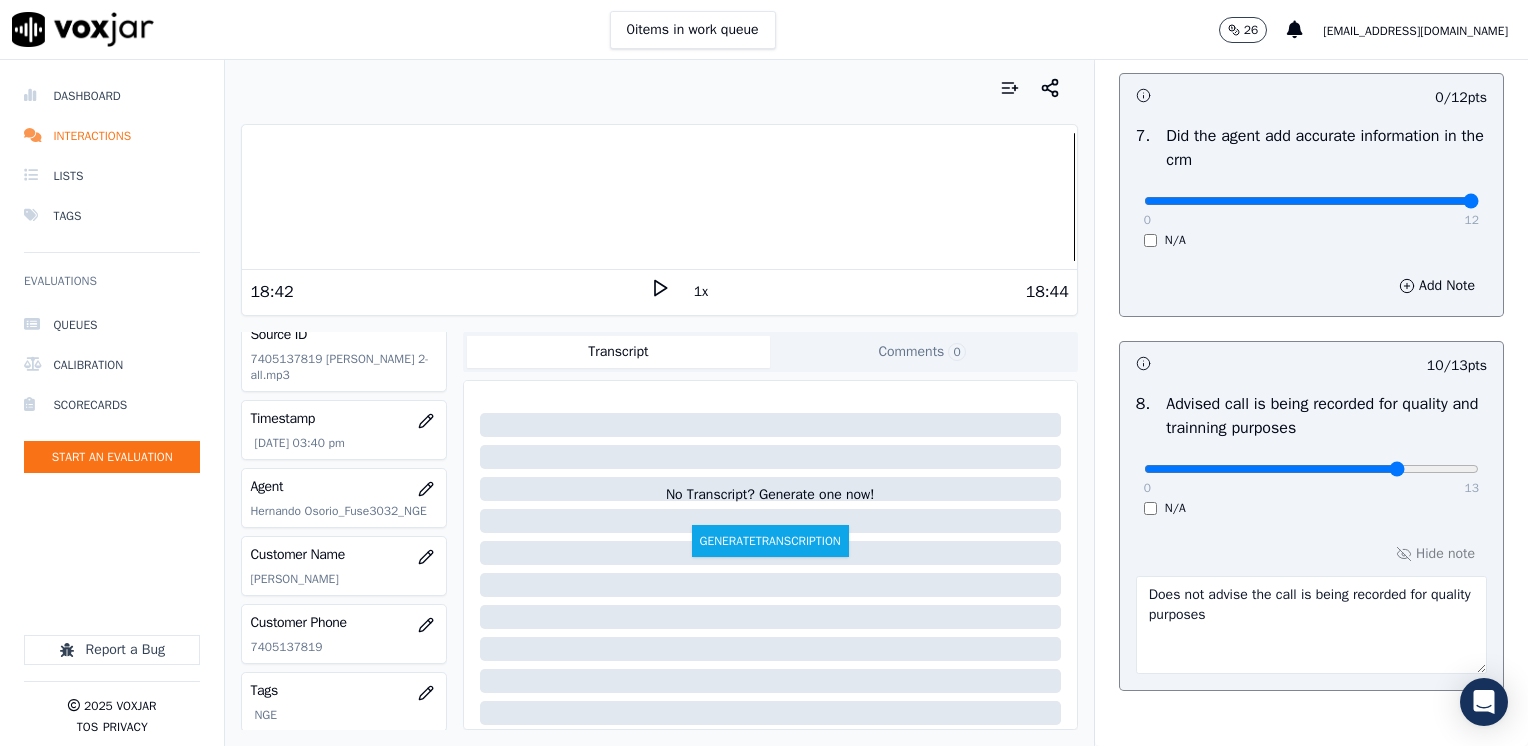 drag, startPoint x: 1127, startPoint y: 200, endPoint x: 1527, endPoint y: 192, distance: 400.08 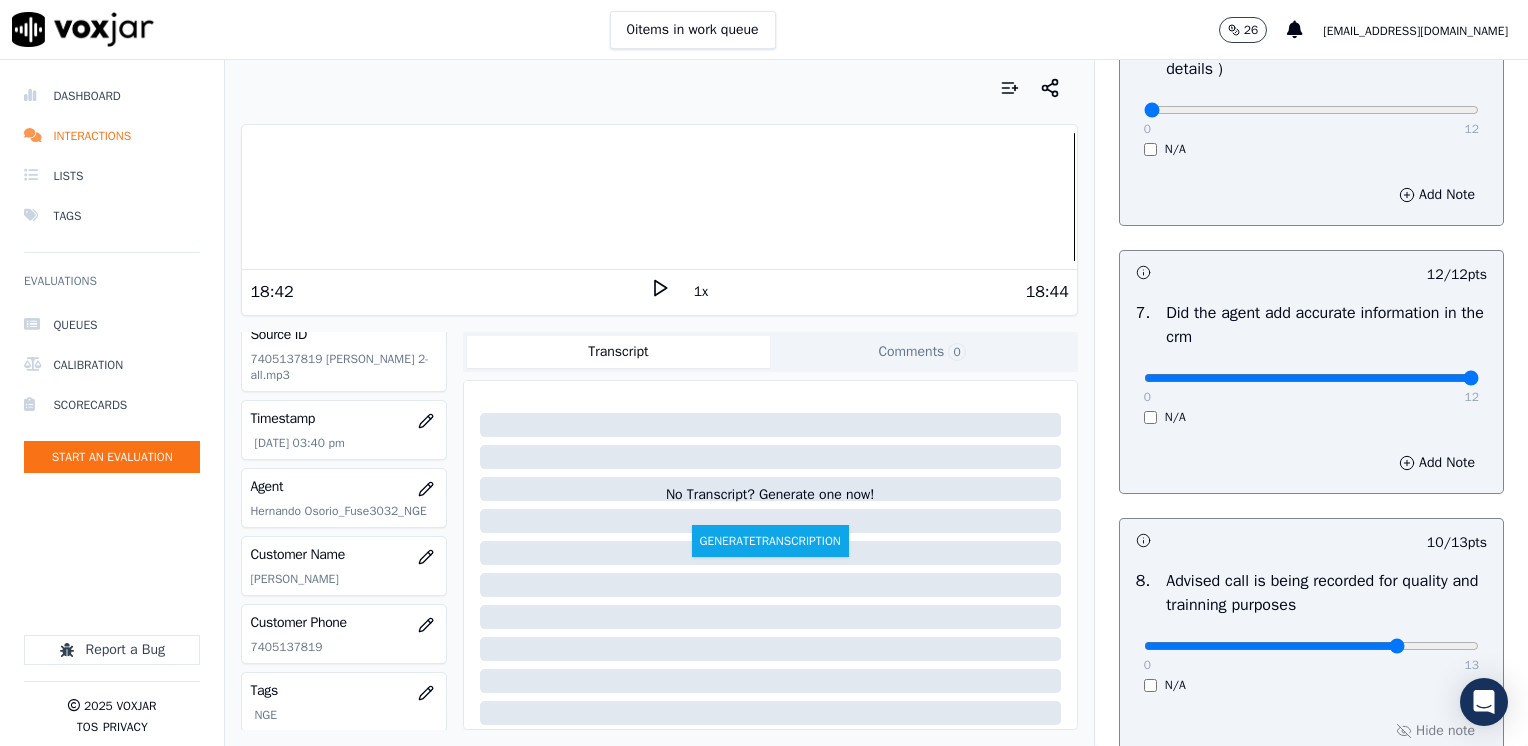 scroll, scrollTop: 1653, scrollLeft: 0, axis: vertical 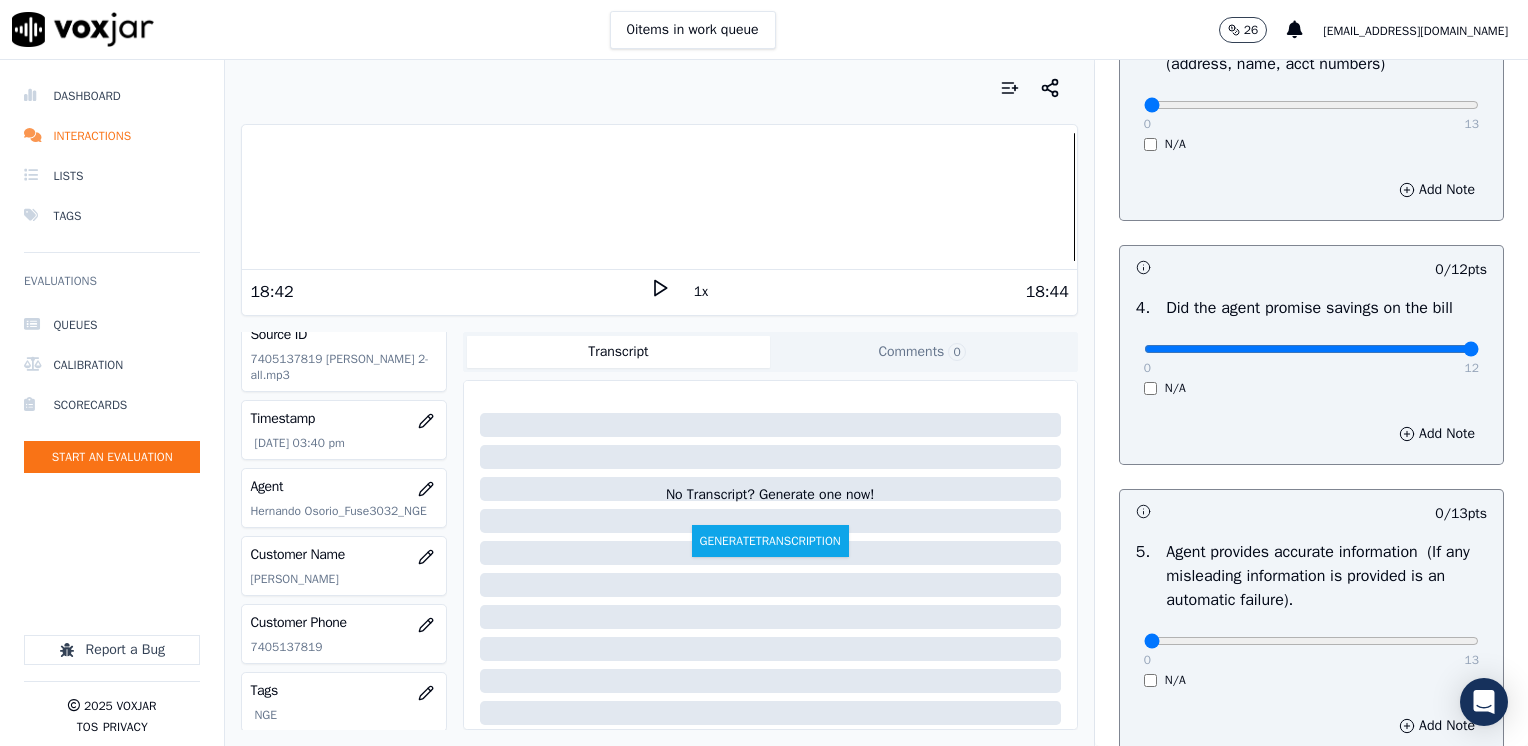 drag, startPoint x: 1126, startPoint y: 349, endPoint x: 1508, endPoint y: 330, distance: 382.47223 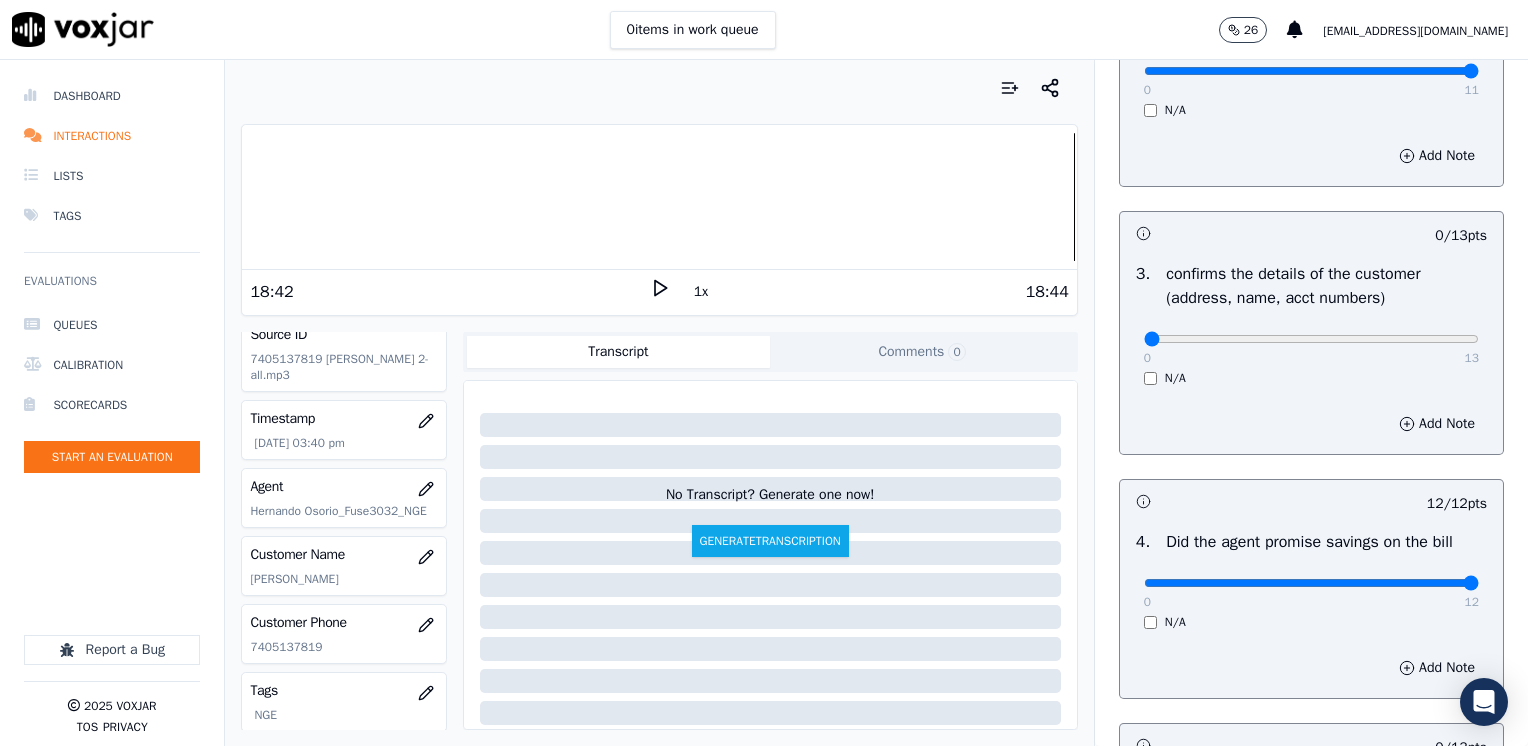 scroll, scrollTop: 653, scrollLeft: 0, axis: vertical 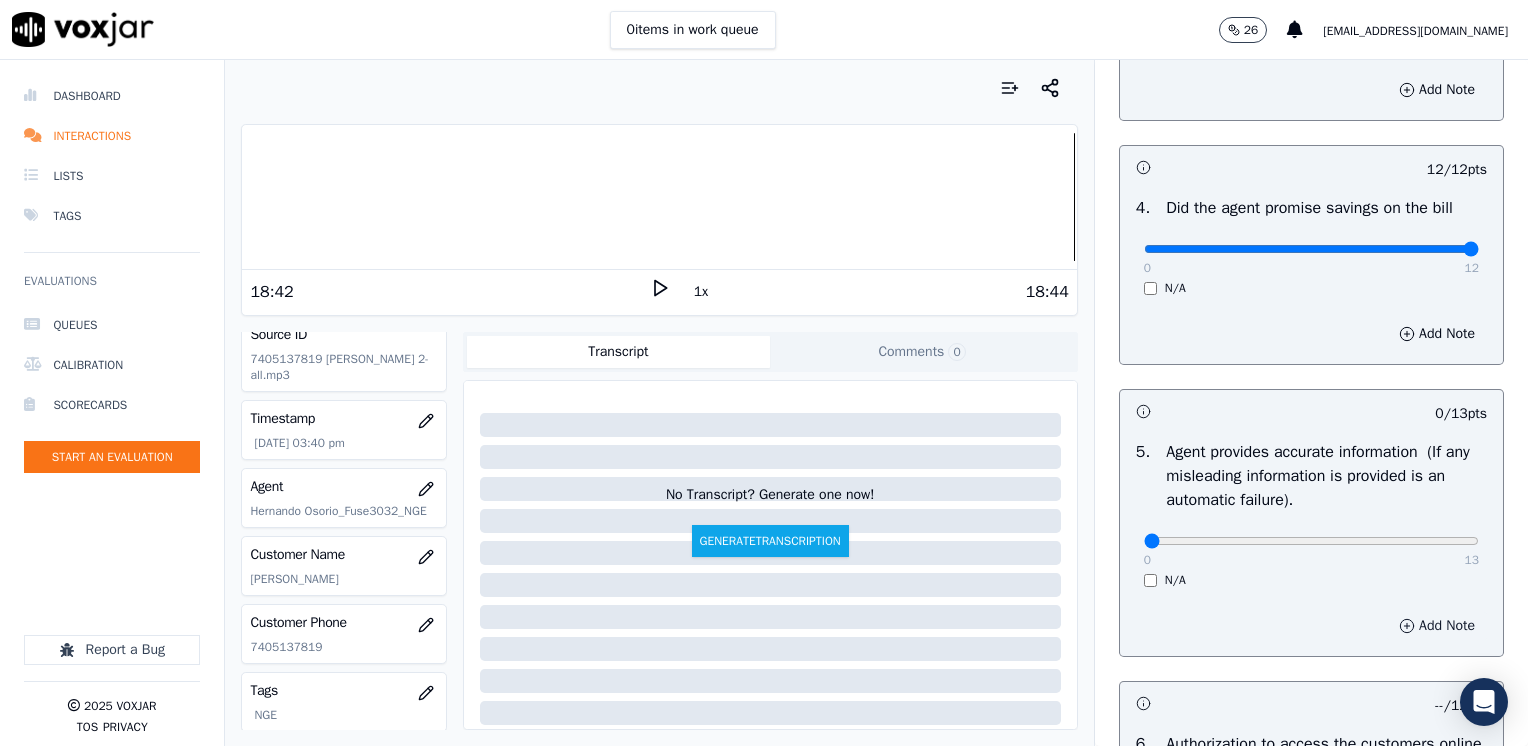 click on "Add Note" at bounding box center (1437, 626) 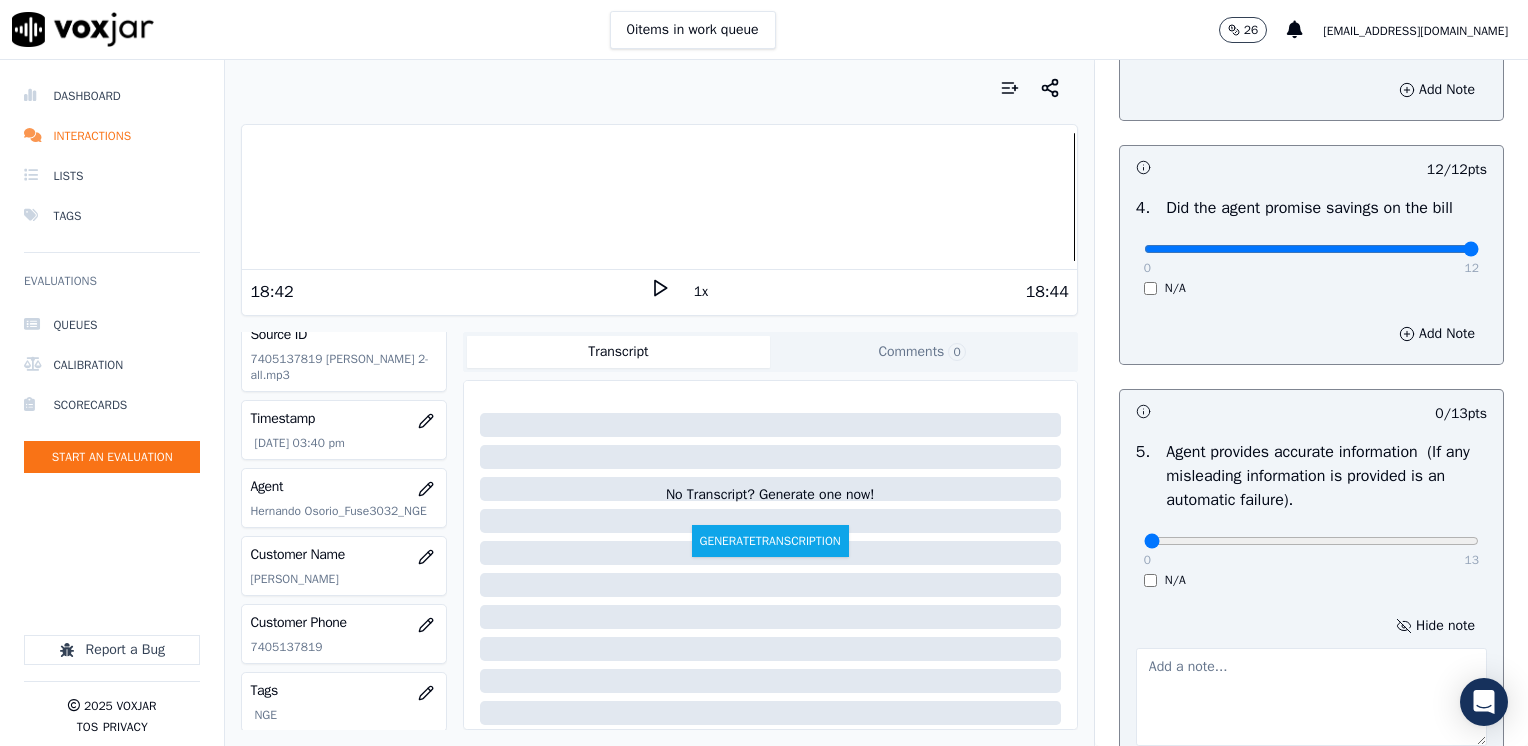 click at bounding box center (1311, 697) 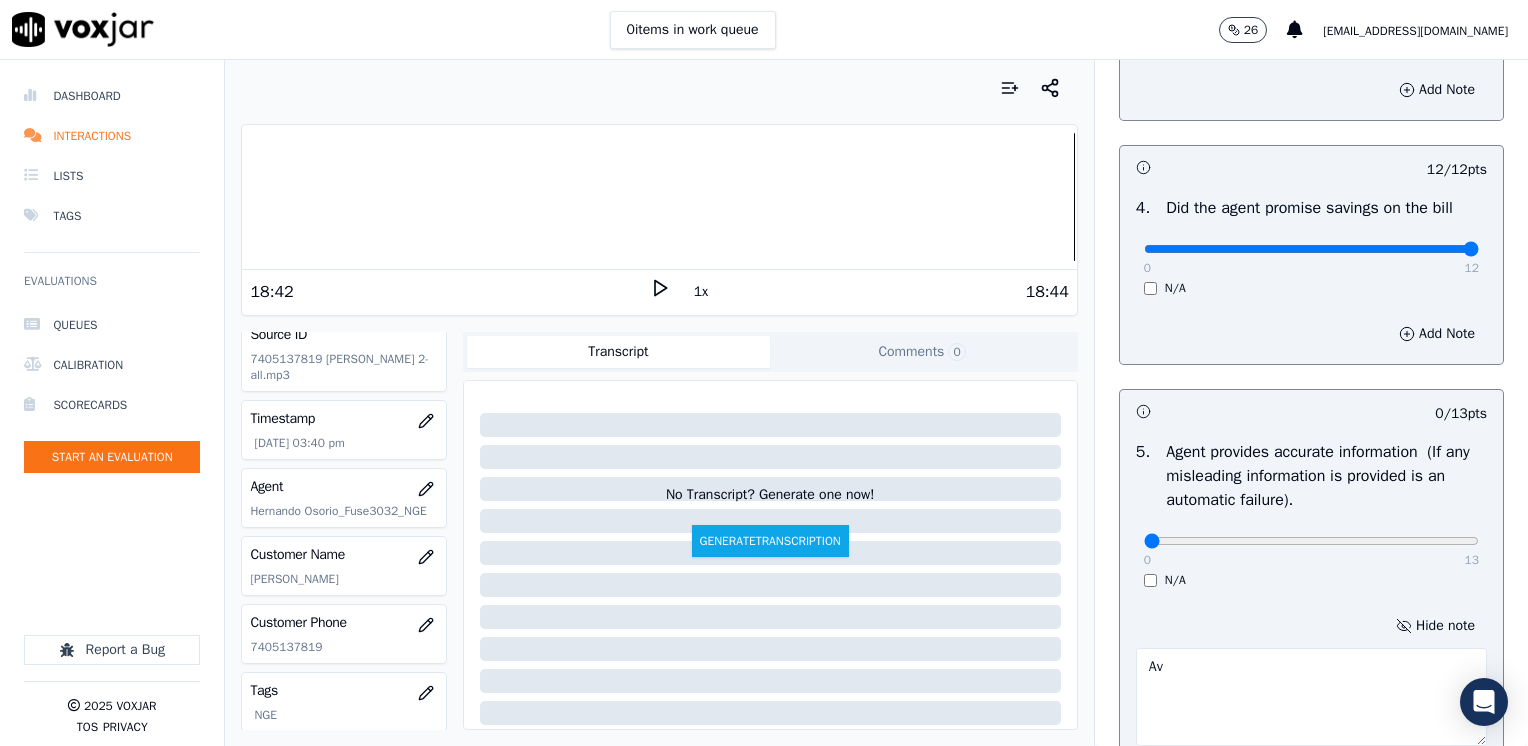 type on "A" 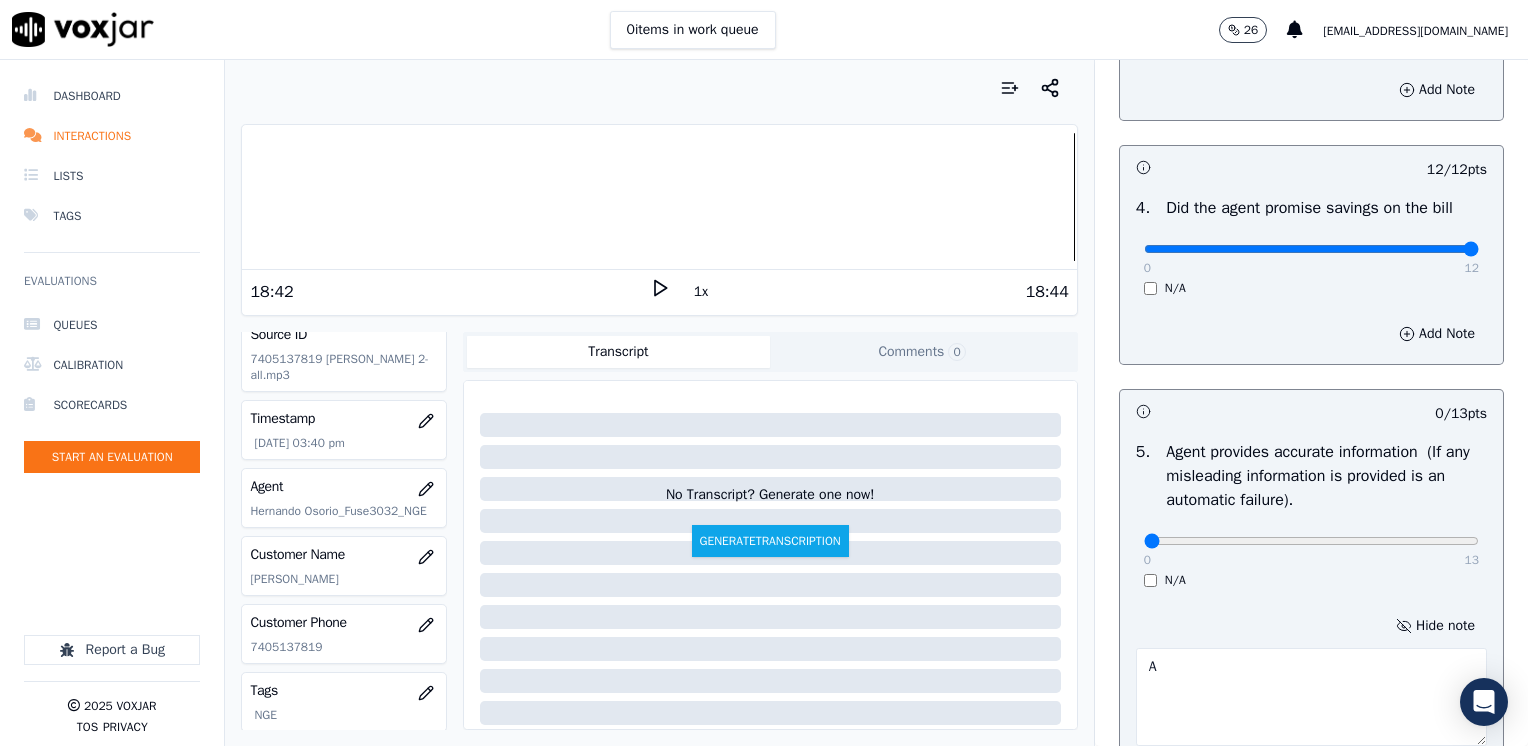 type 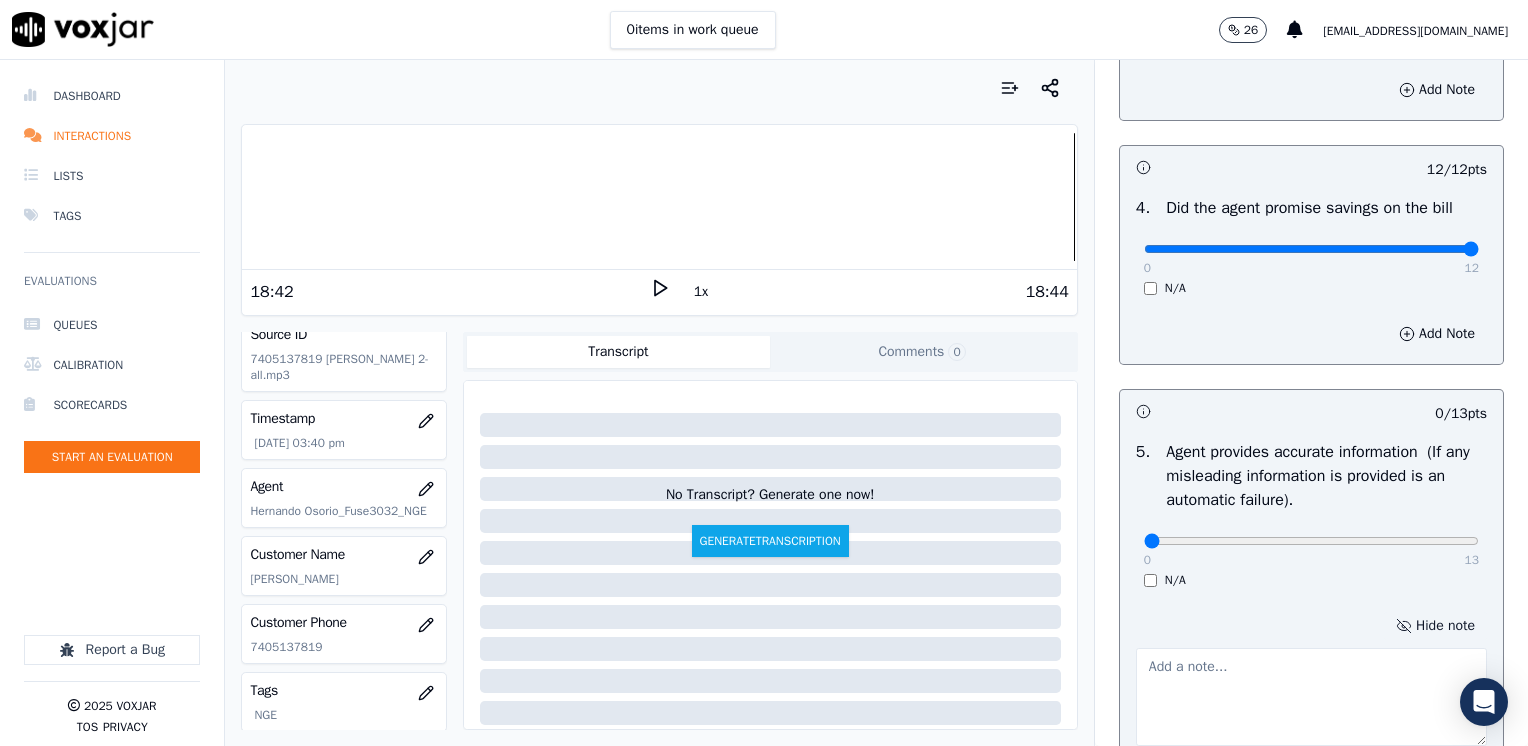 click on "Hide note" at bounding box center (1435, 626) 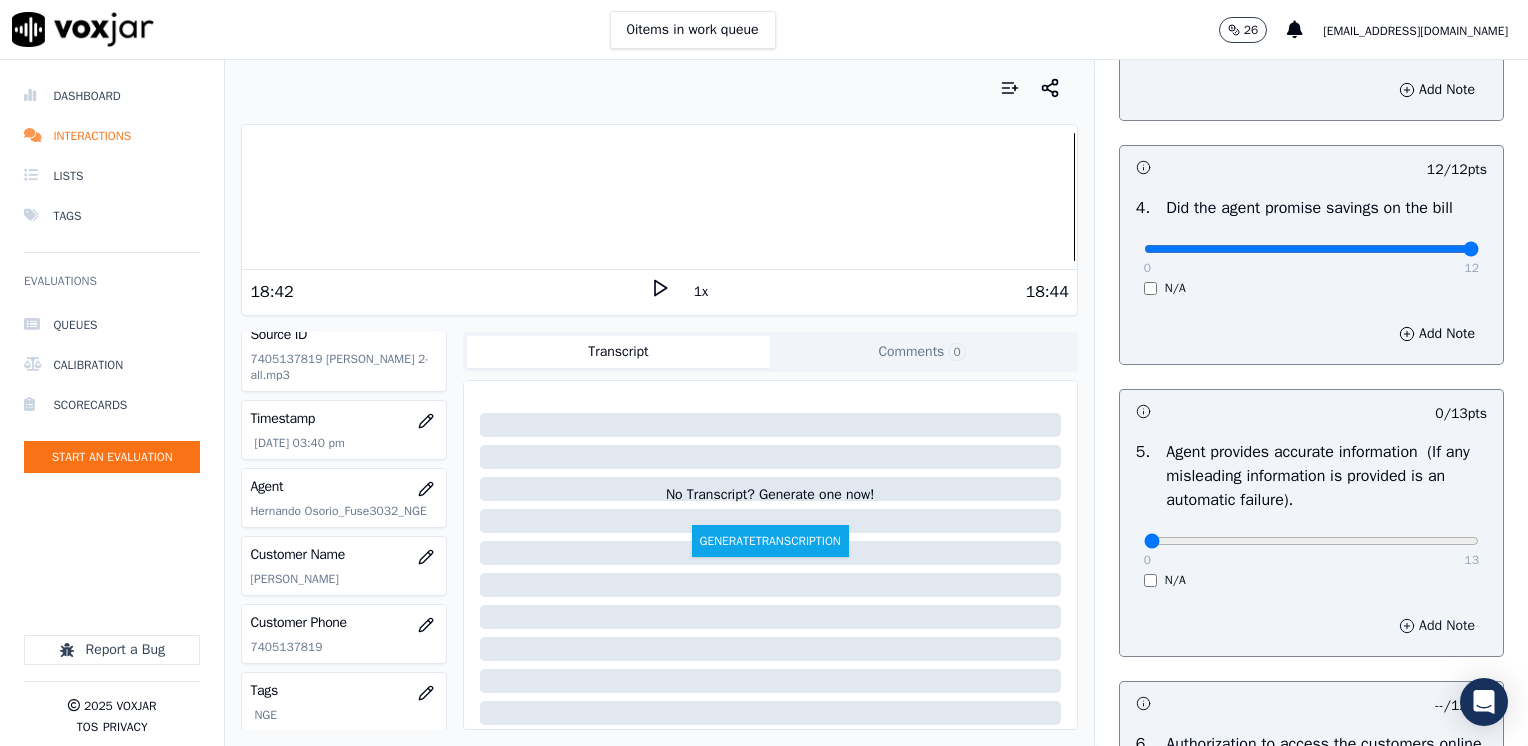 click on "Add Note" at bounding box center (1437, 626) 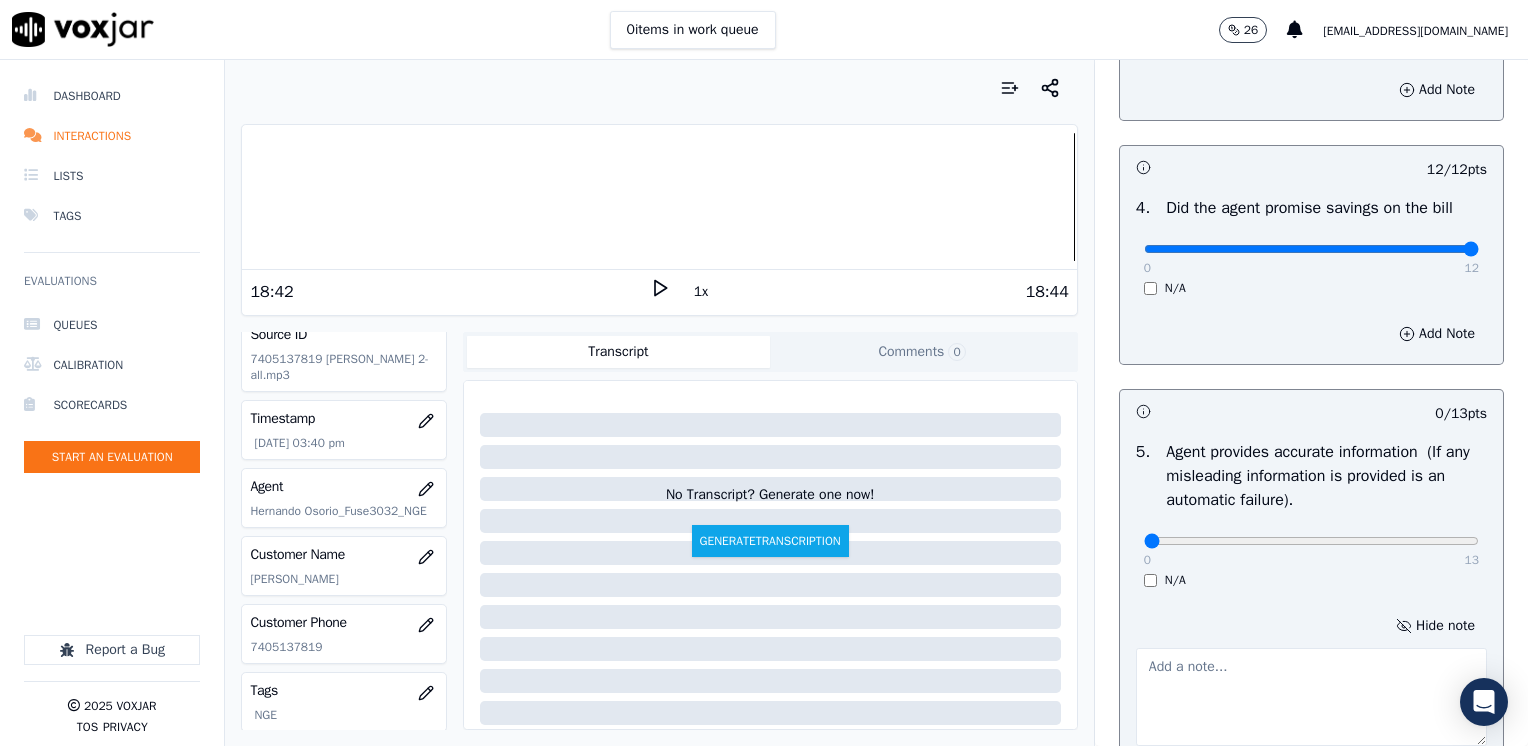 click at bounding box center (1311, 697) 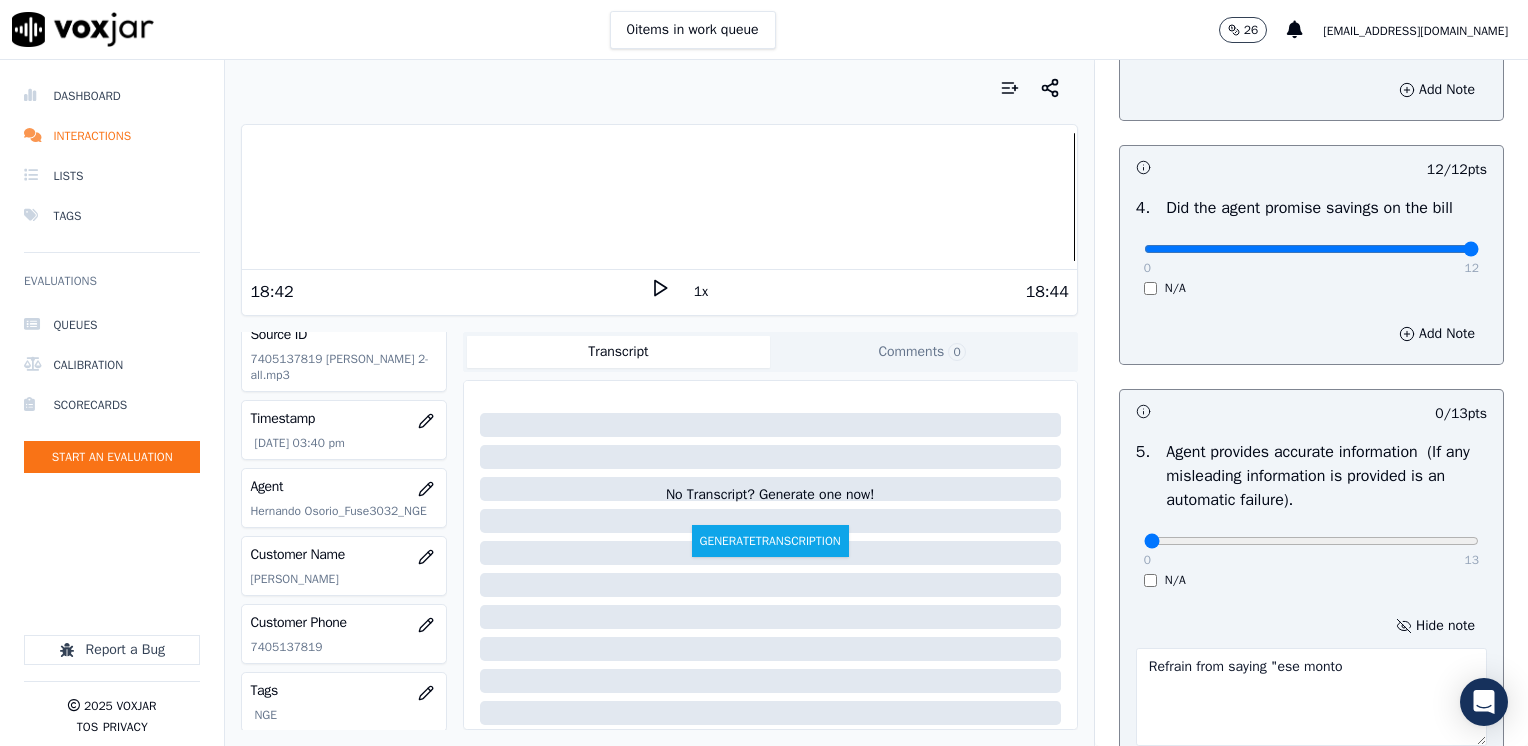 click on "Refrain from saying "ese monto" at bounding box center [1311, 697] 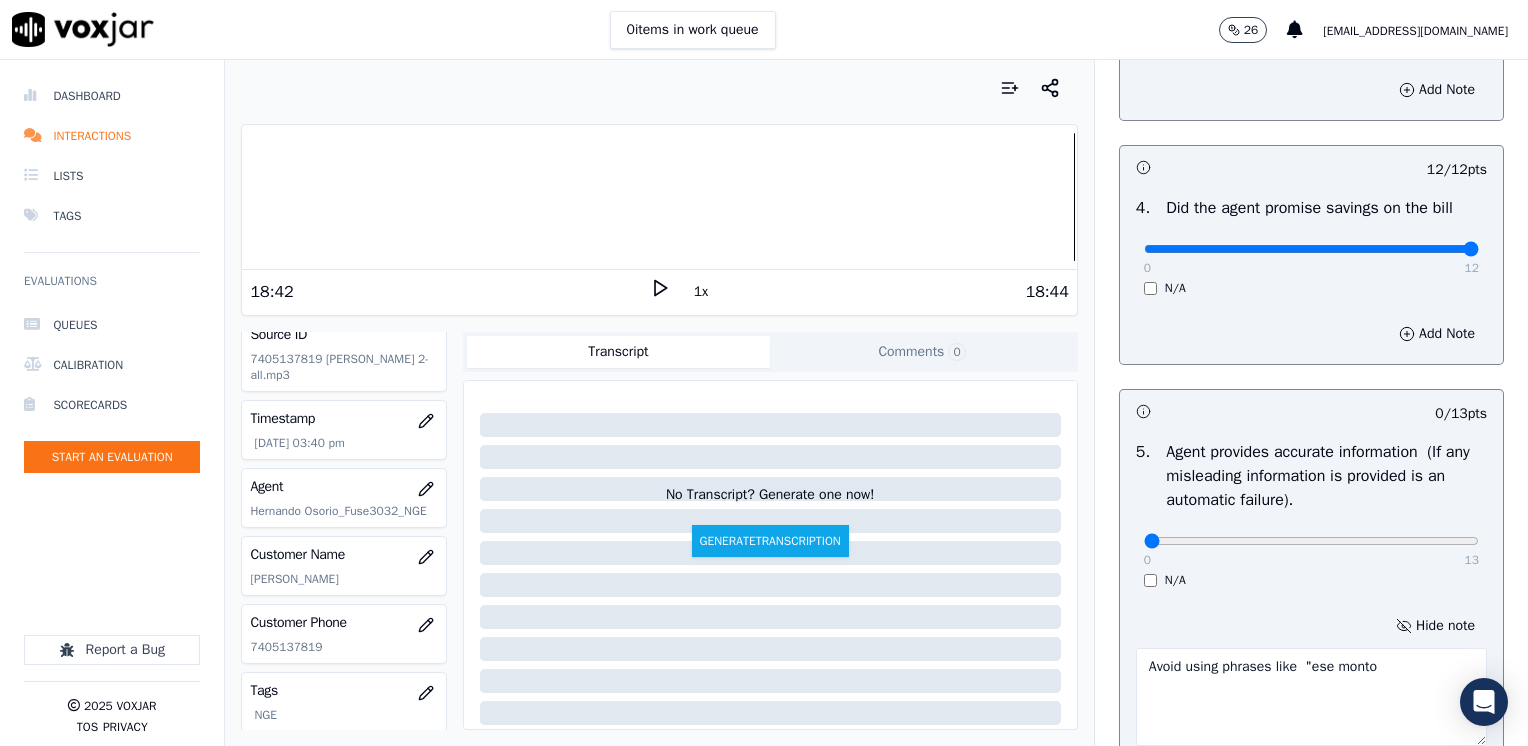 click on "Avoid using phrases like  "ese monto" at bounding box center [1311, 697] 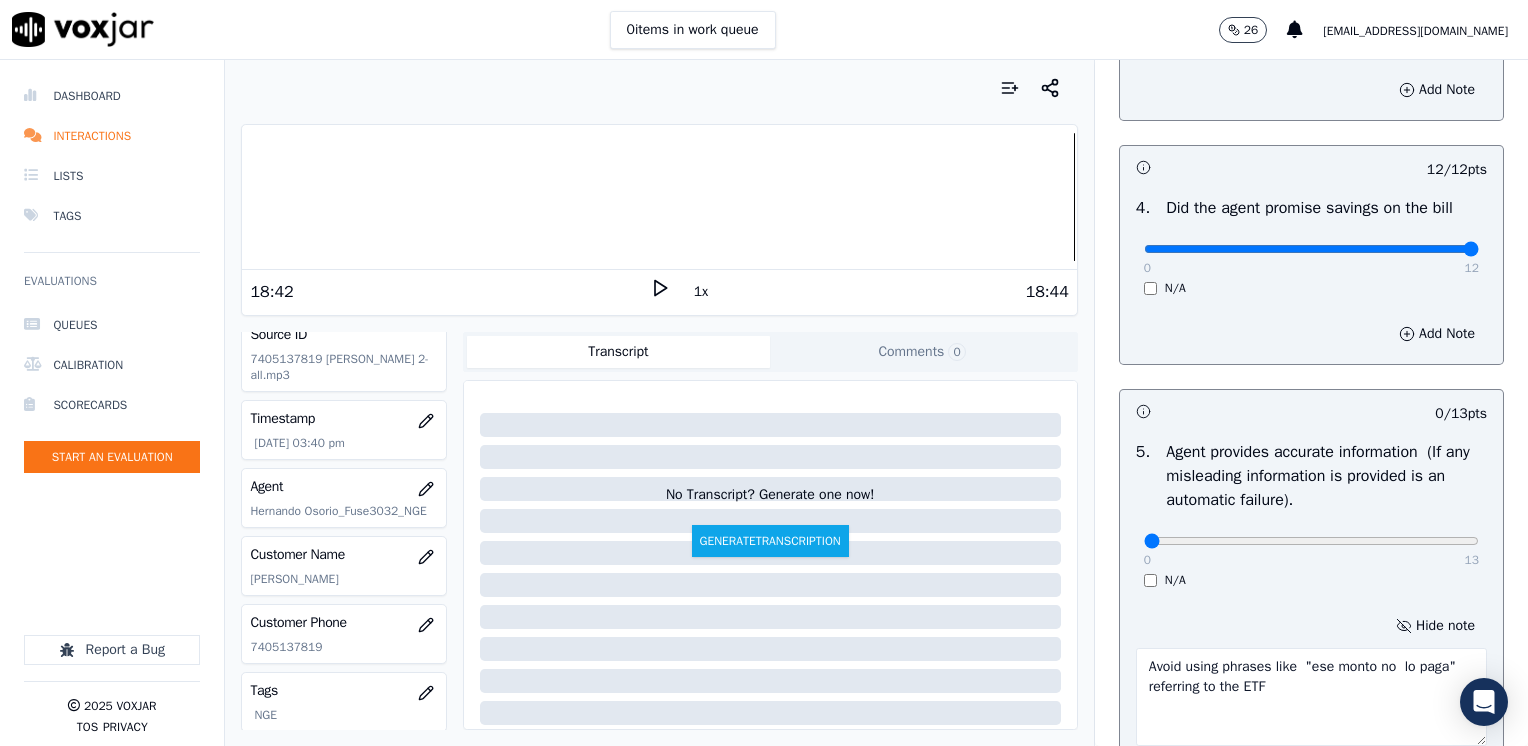 type on "Avoid using phrases like  "ese monto no  lo paga" referring to the ETF" 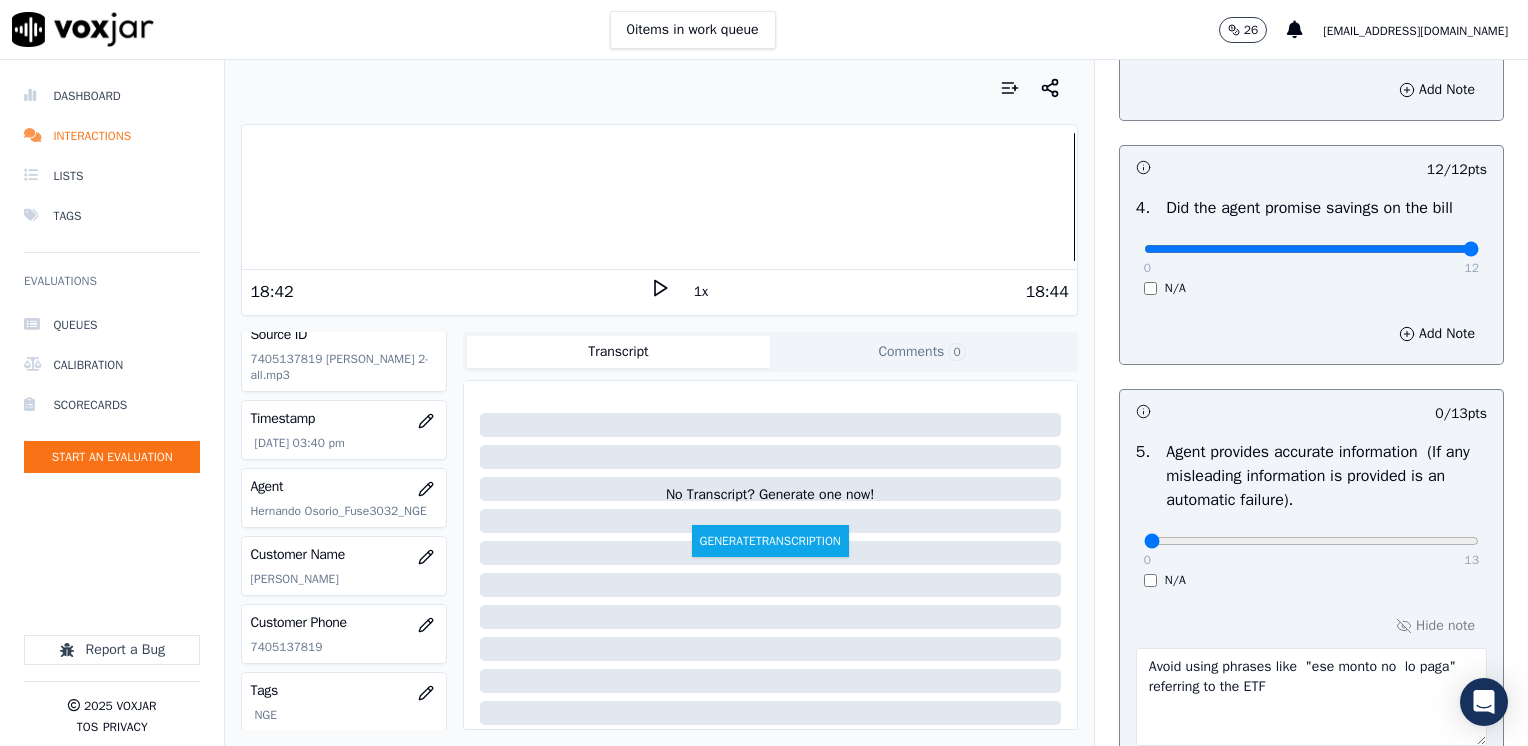 click on "0   13     N/A" at bounding box center [1311, 550] 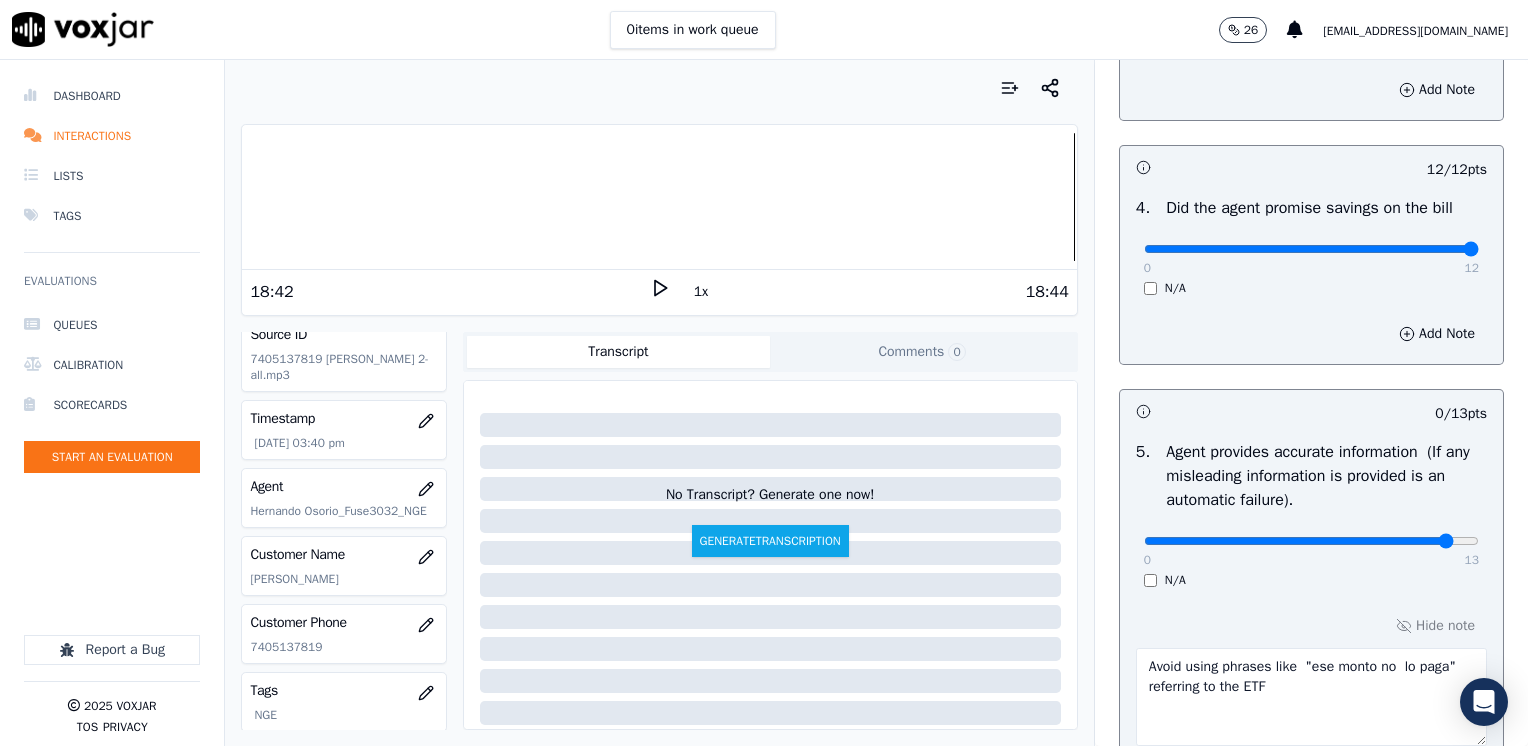 type on "12" 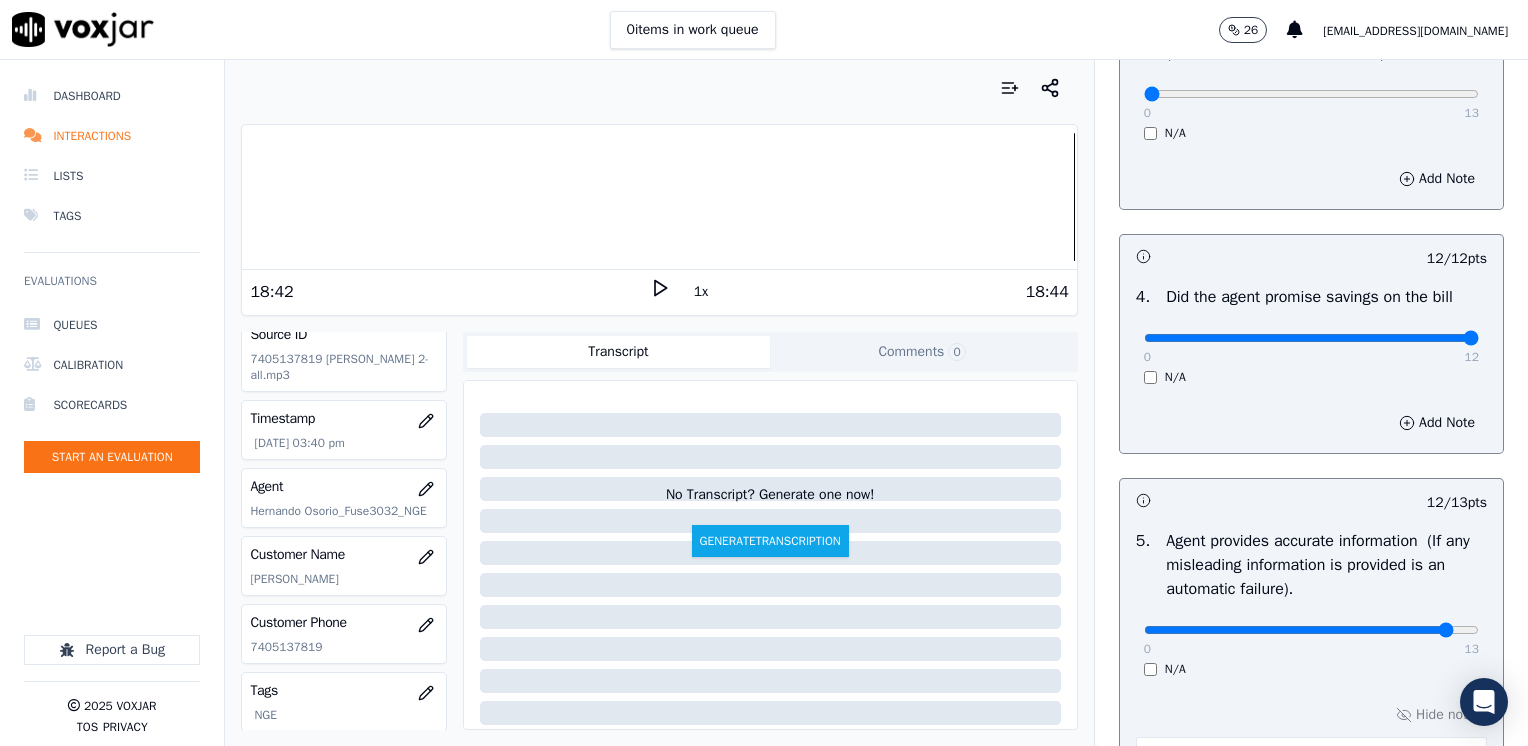 scroll, scrollTop: 364, scrollLeft: 0, axis: vertical 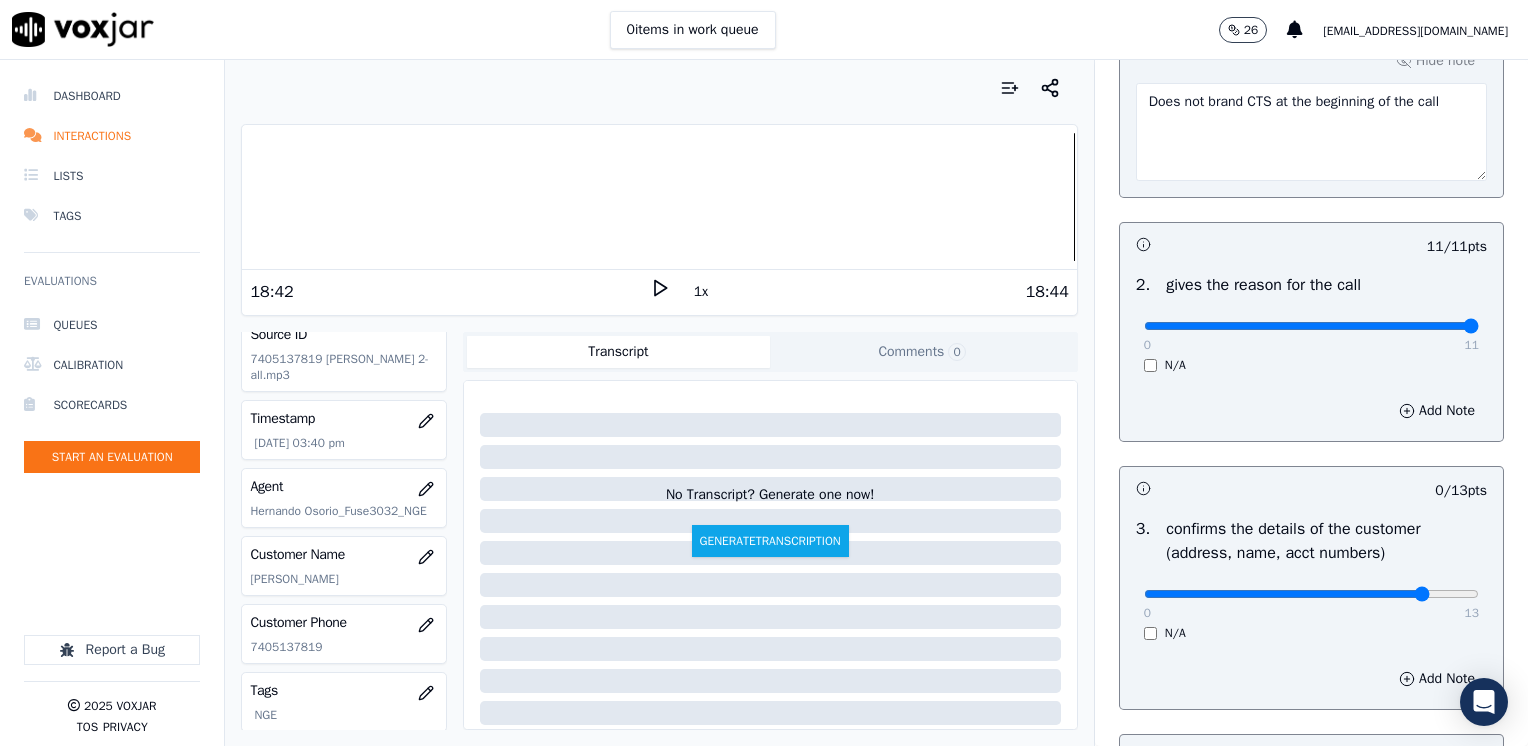 type on "11" 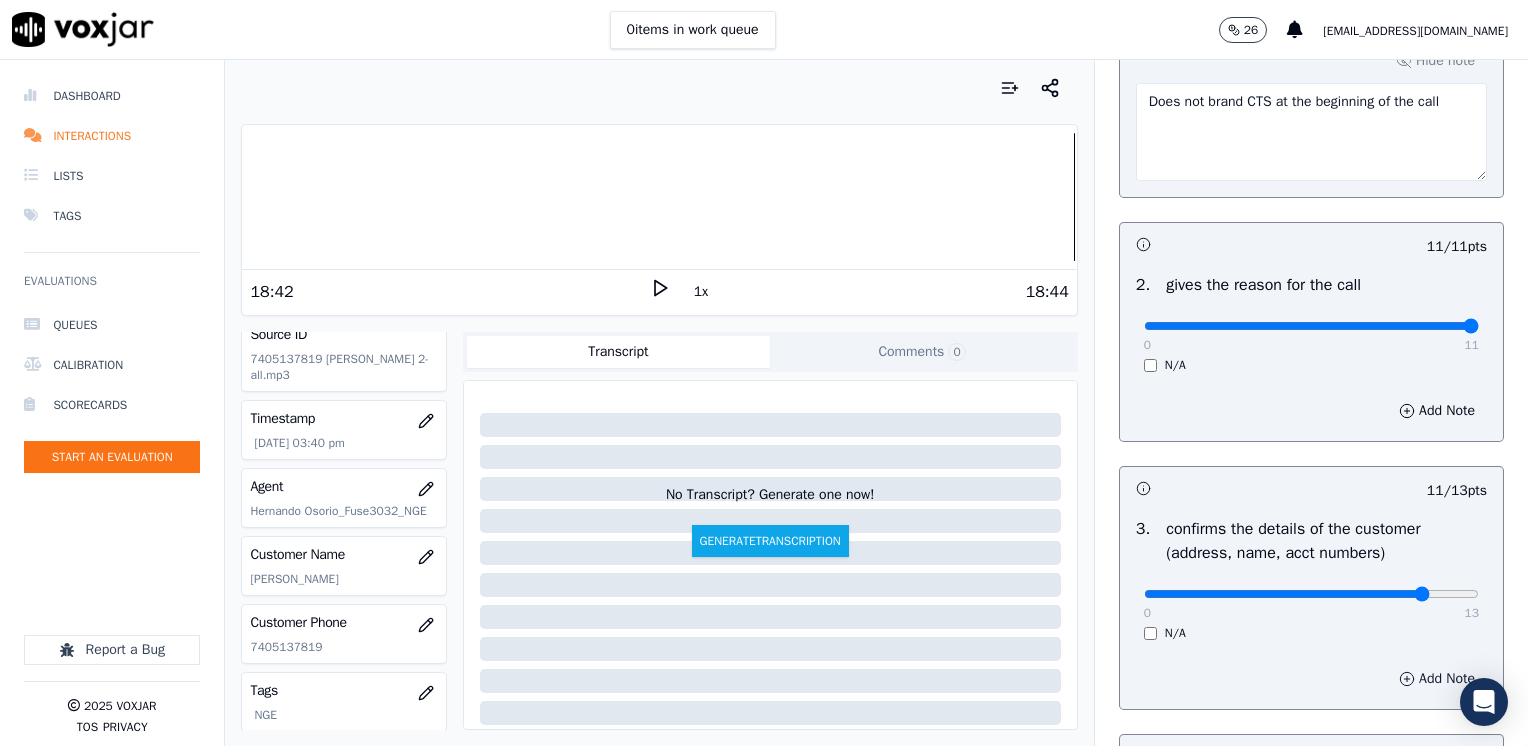 click on "Add Note" at bounding box center (1437, 679) 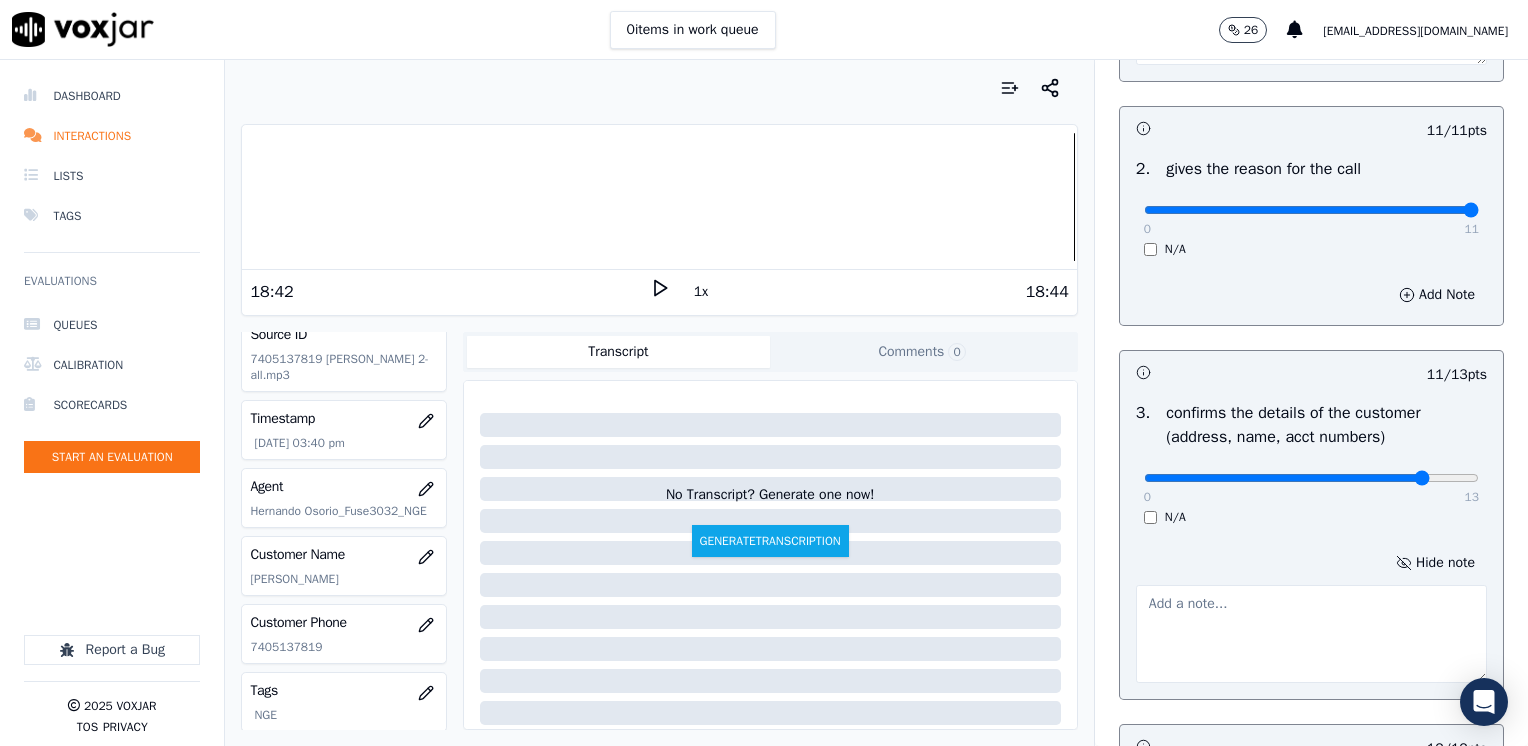 scroll, scrollTop: 564, scrollLeft: 0, axis: vertical 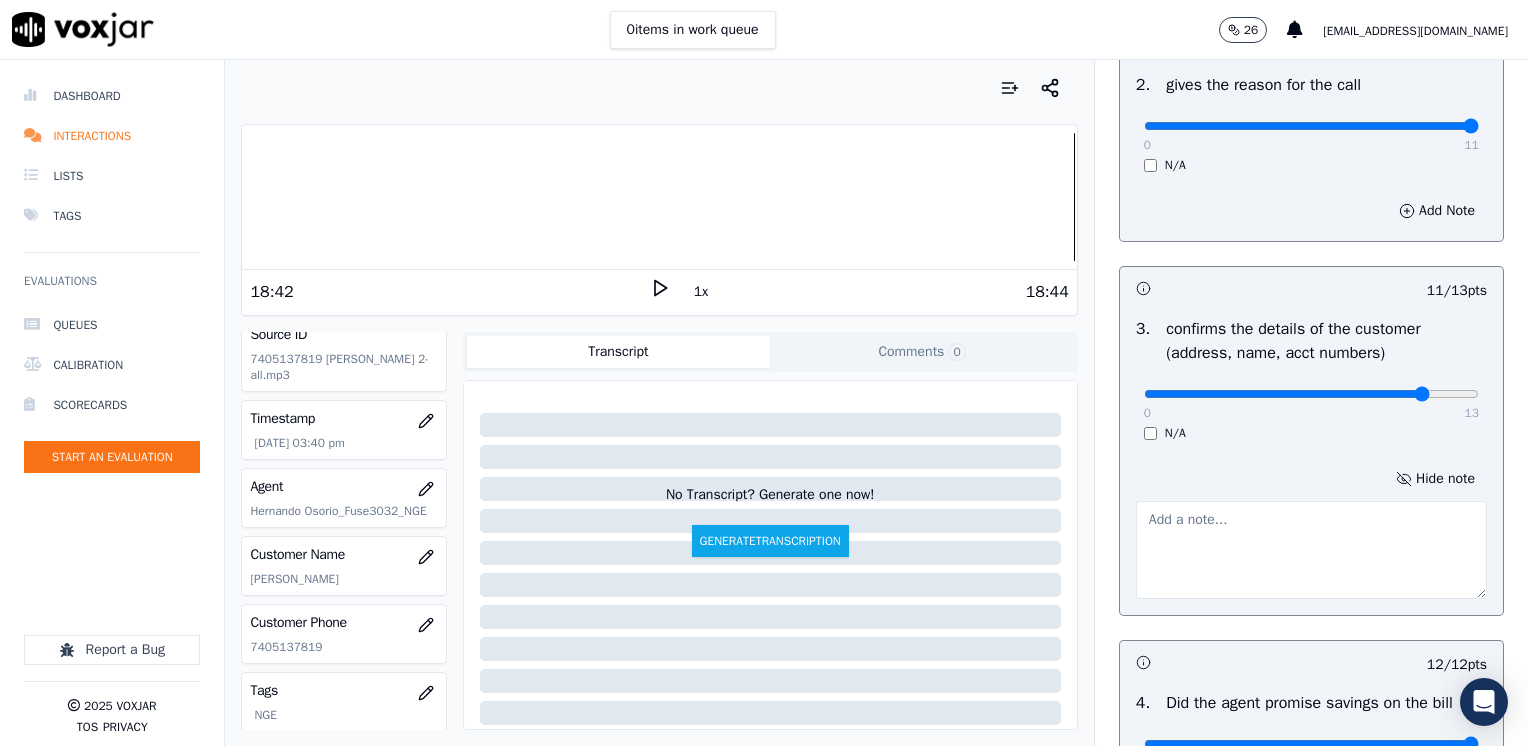 click at bounding box center (1311, 550) 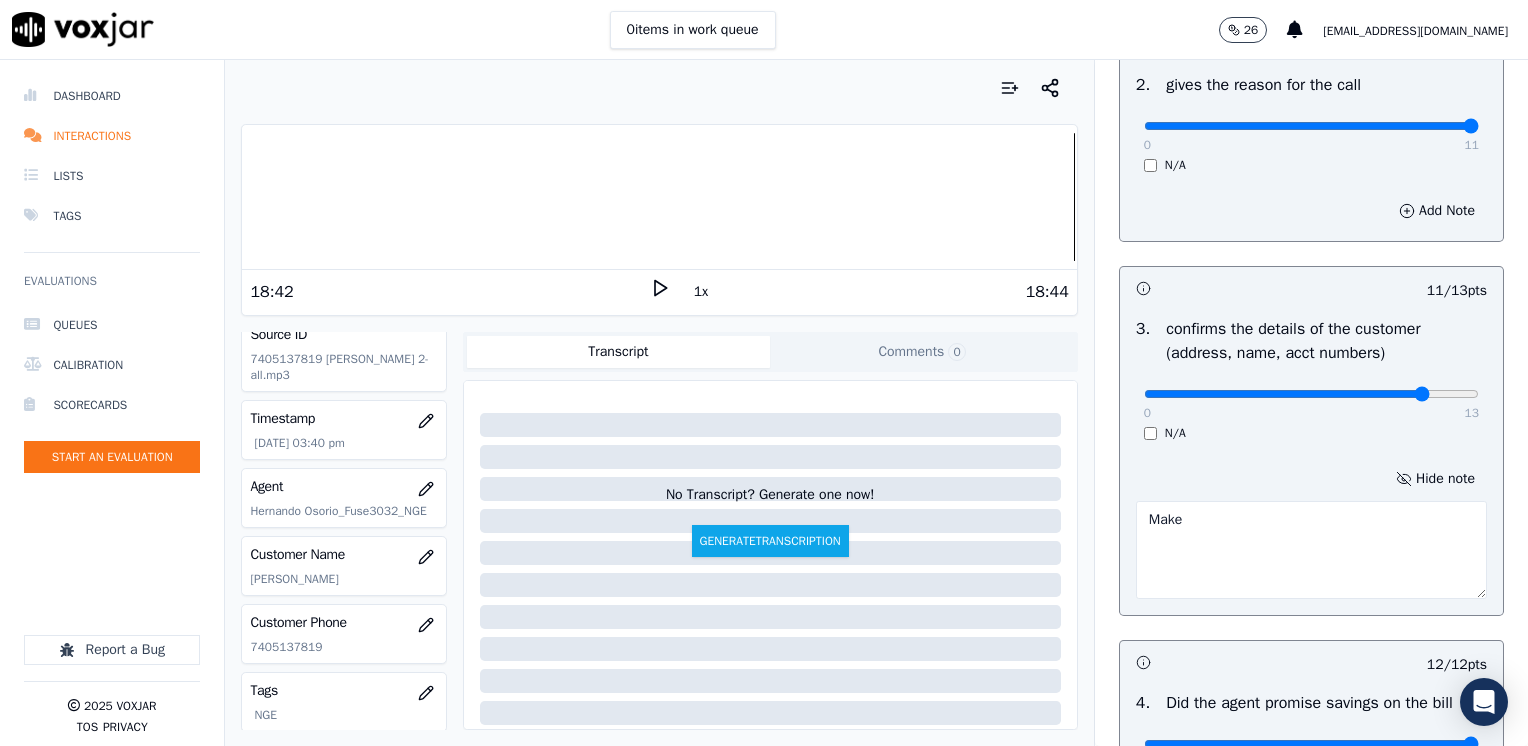 type on "Make" 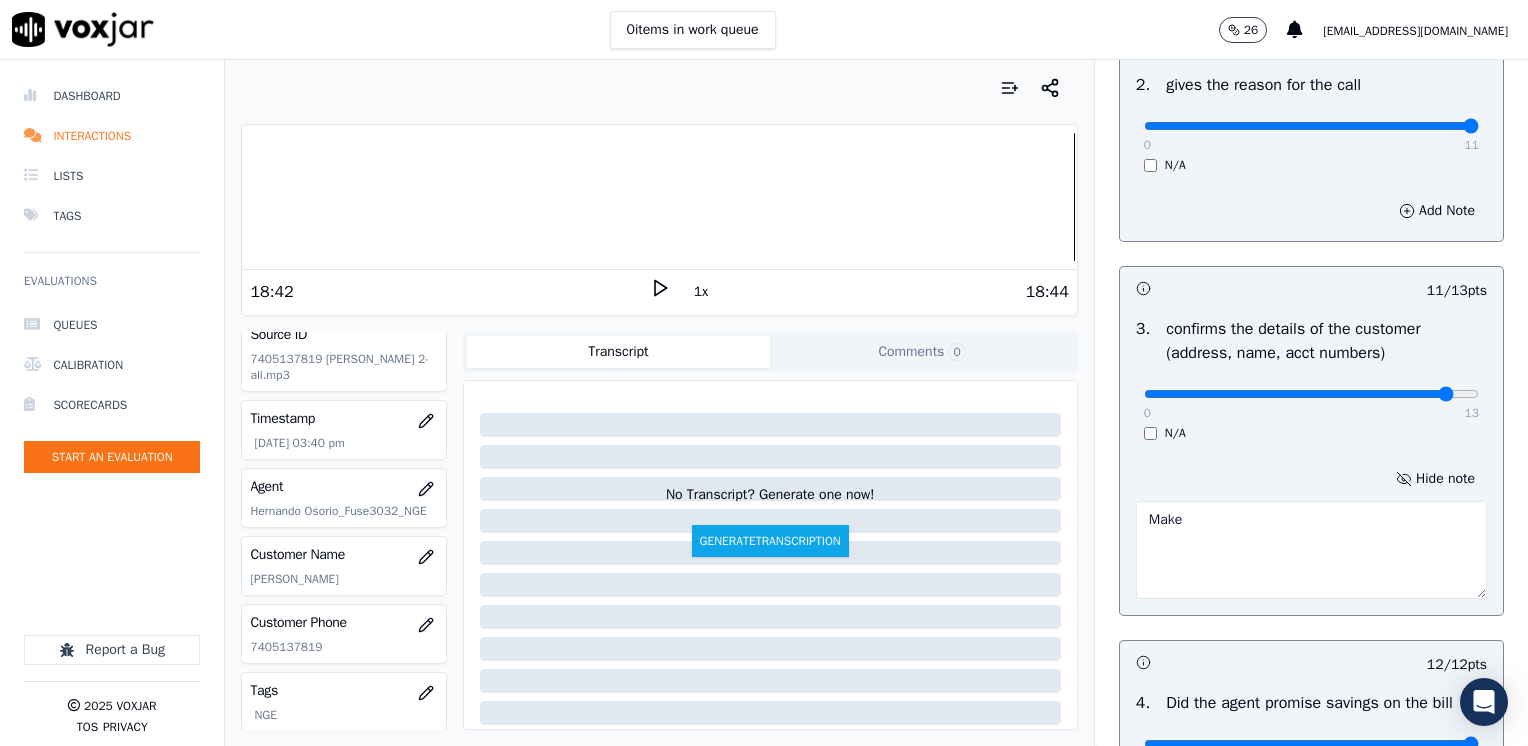 type on "12" 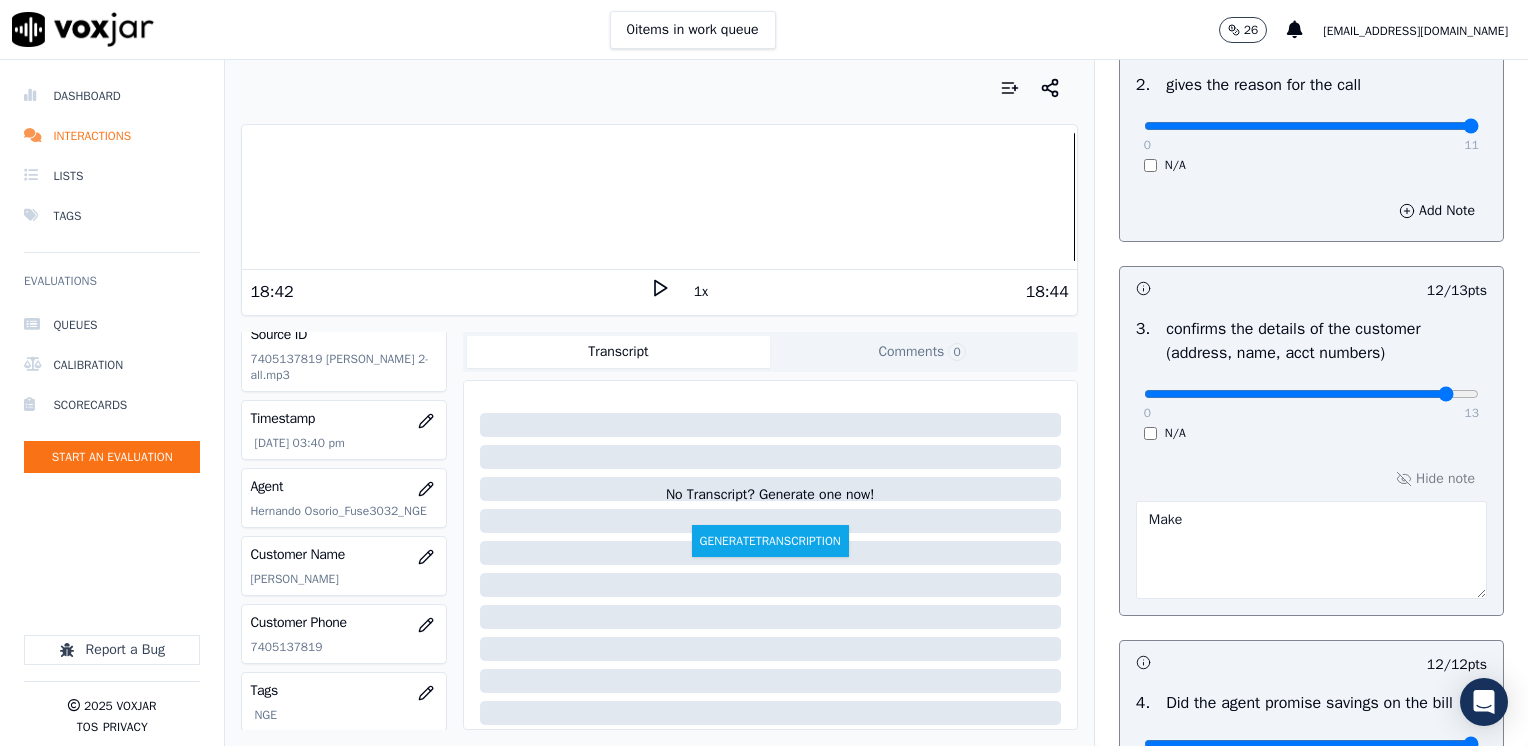 click on "Make" at bounding box center (1311, 550) 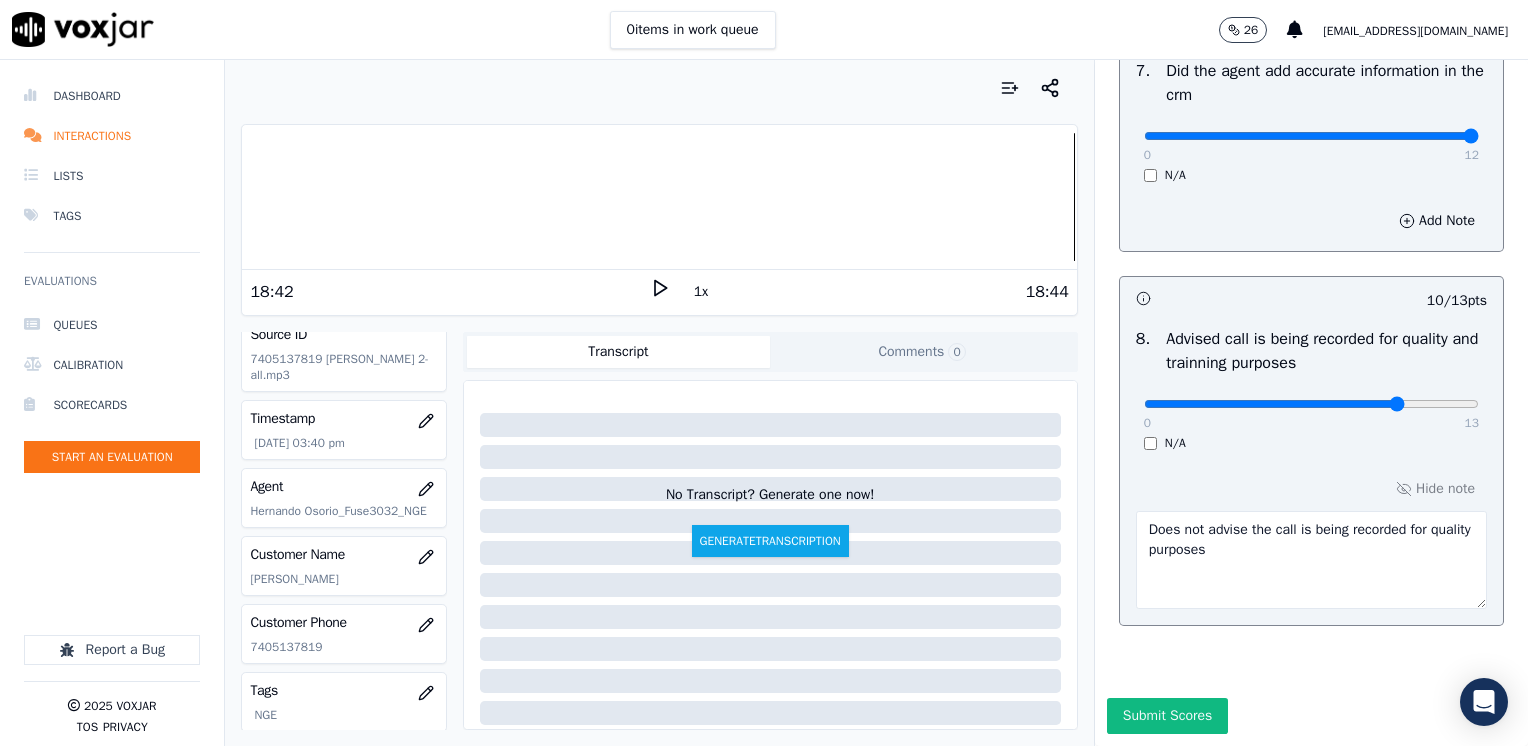 scroll, scrollTop: 2170, scrollLeft: 0, axis: vertical 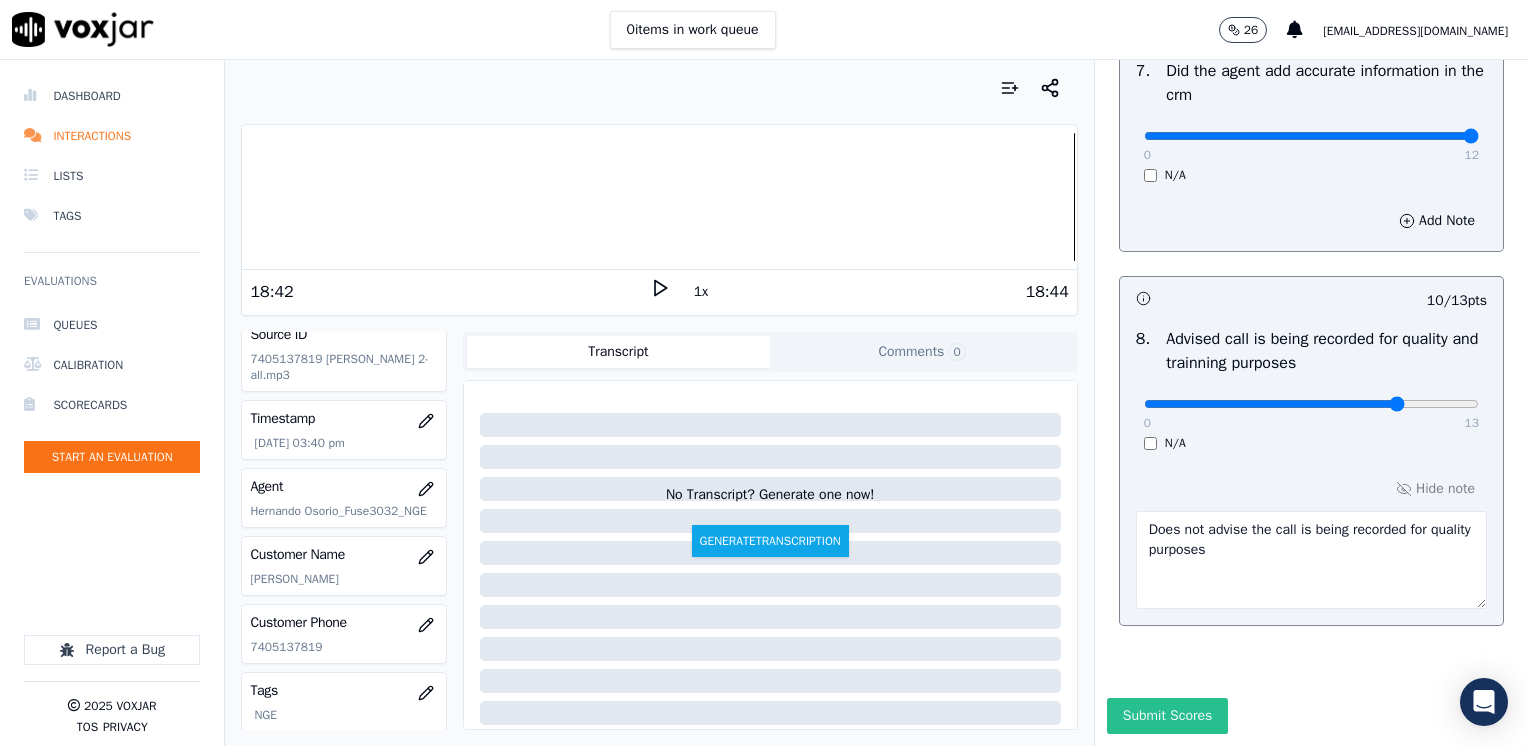 type on "Make sure to confirm full service address and the account number before reading the script" 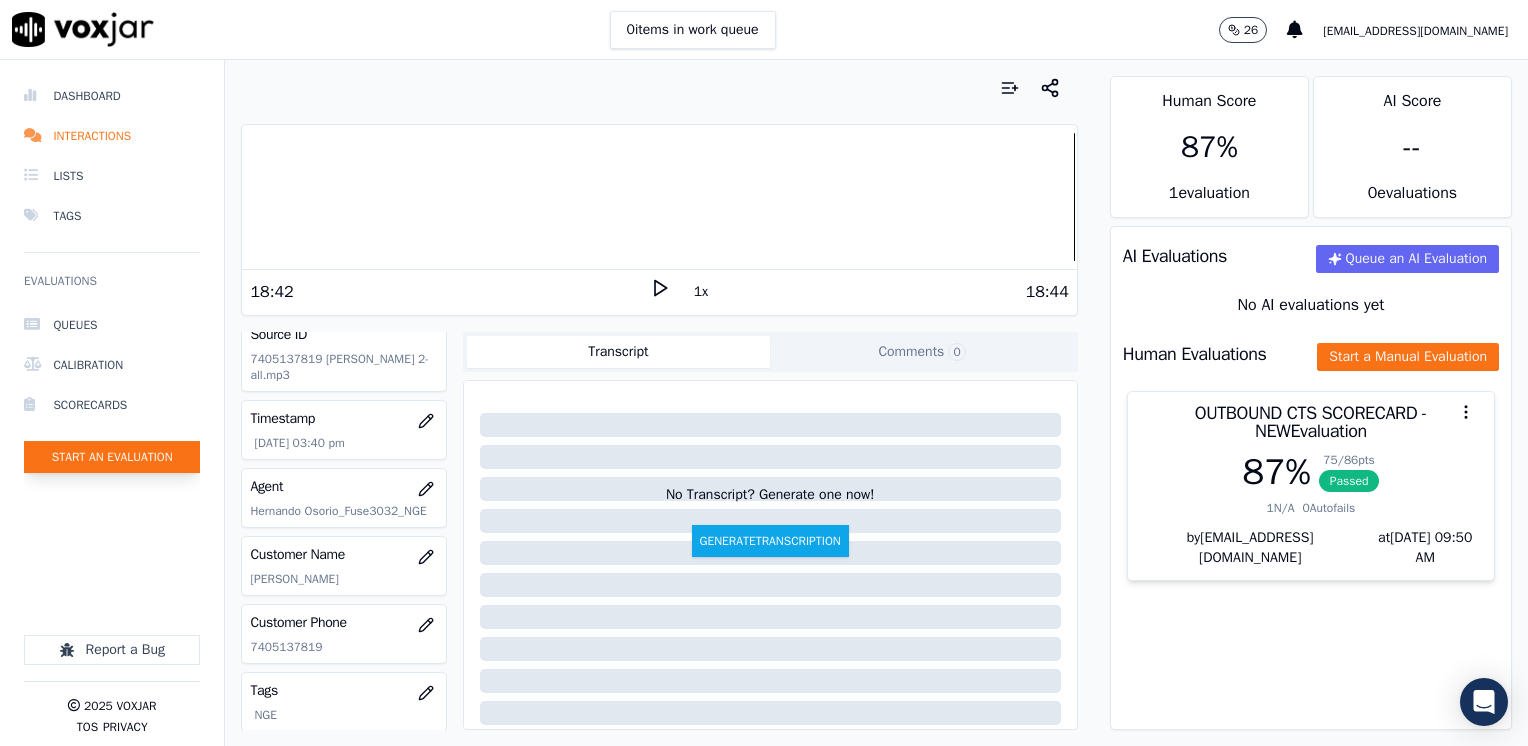 click on "Start an Evaluation" 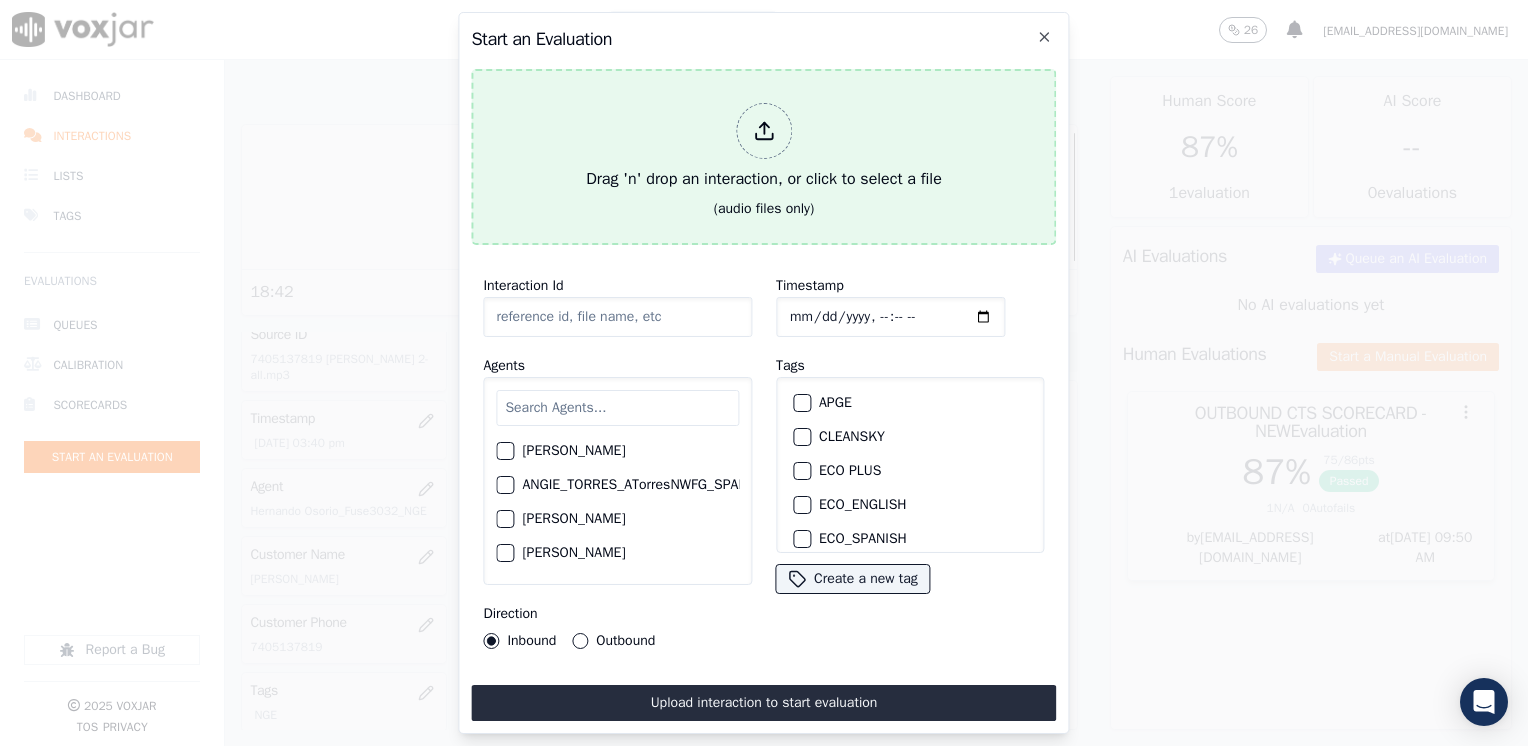 click 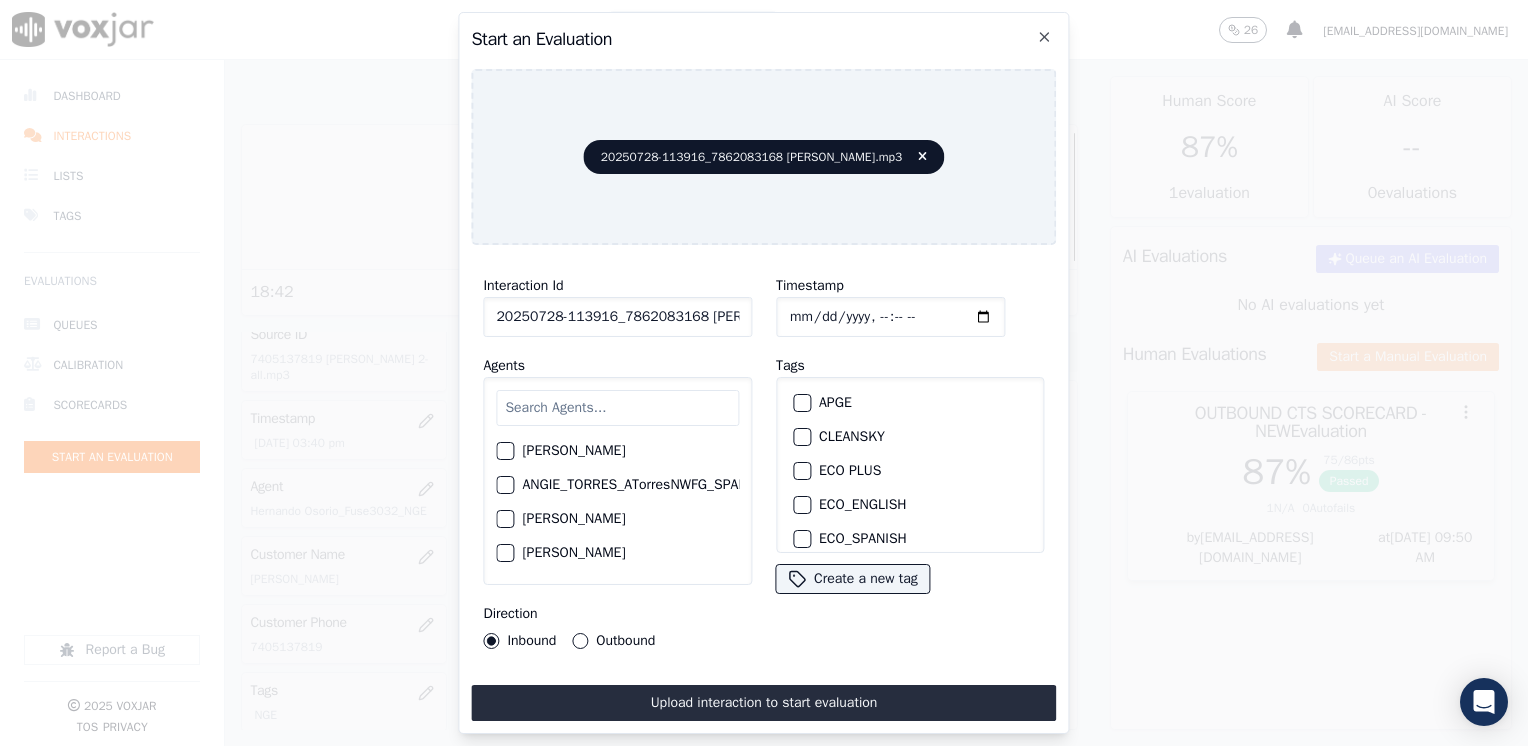 click at bounding box center (617, 408) 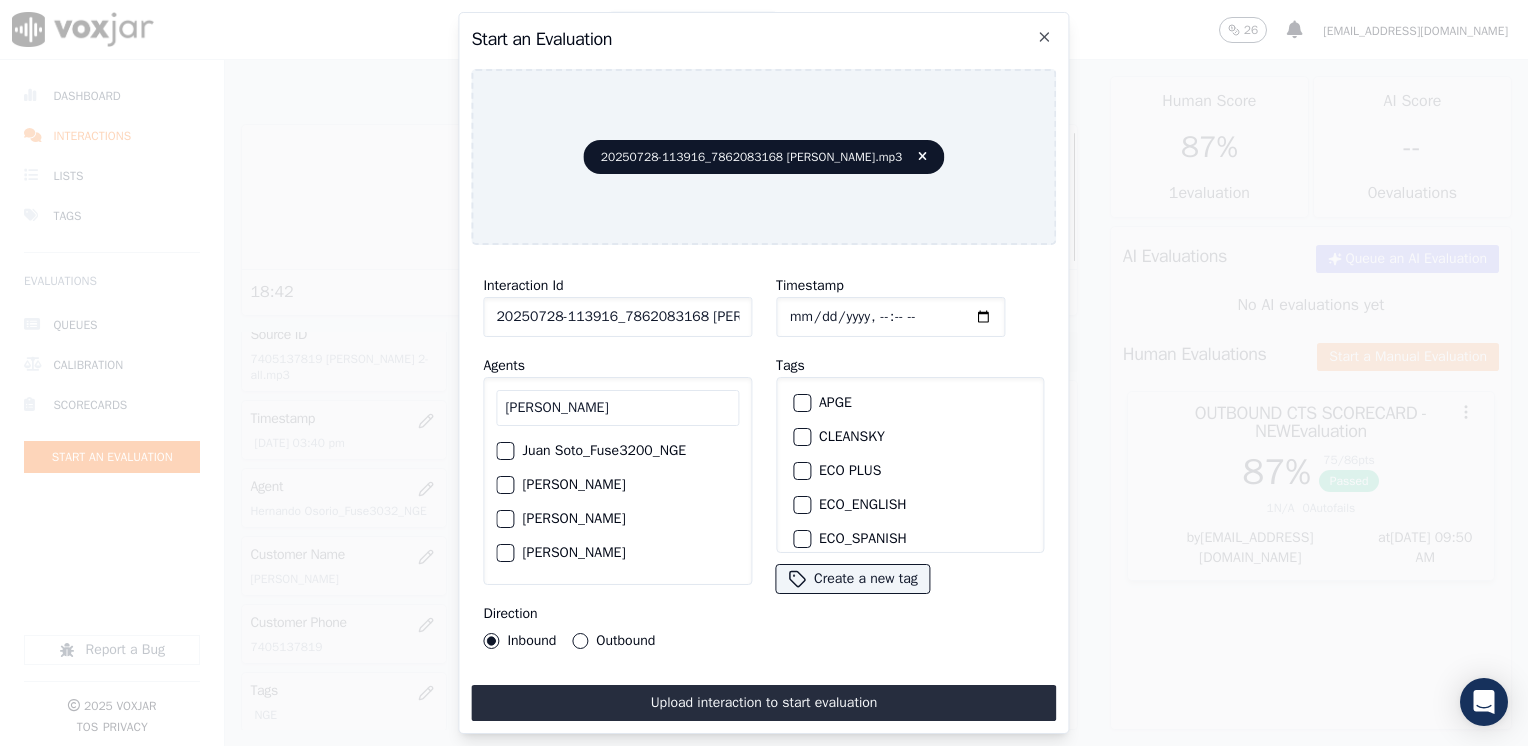 type on "[PERSON_NAME]" 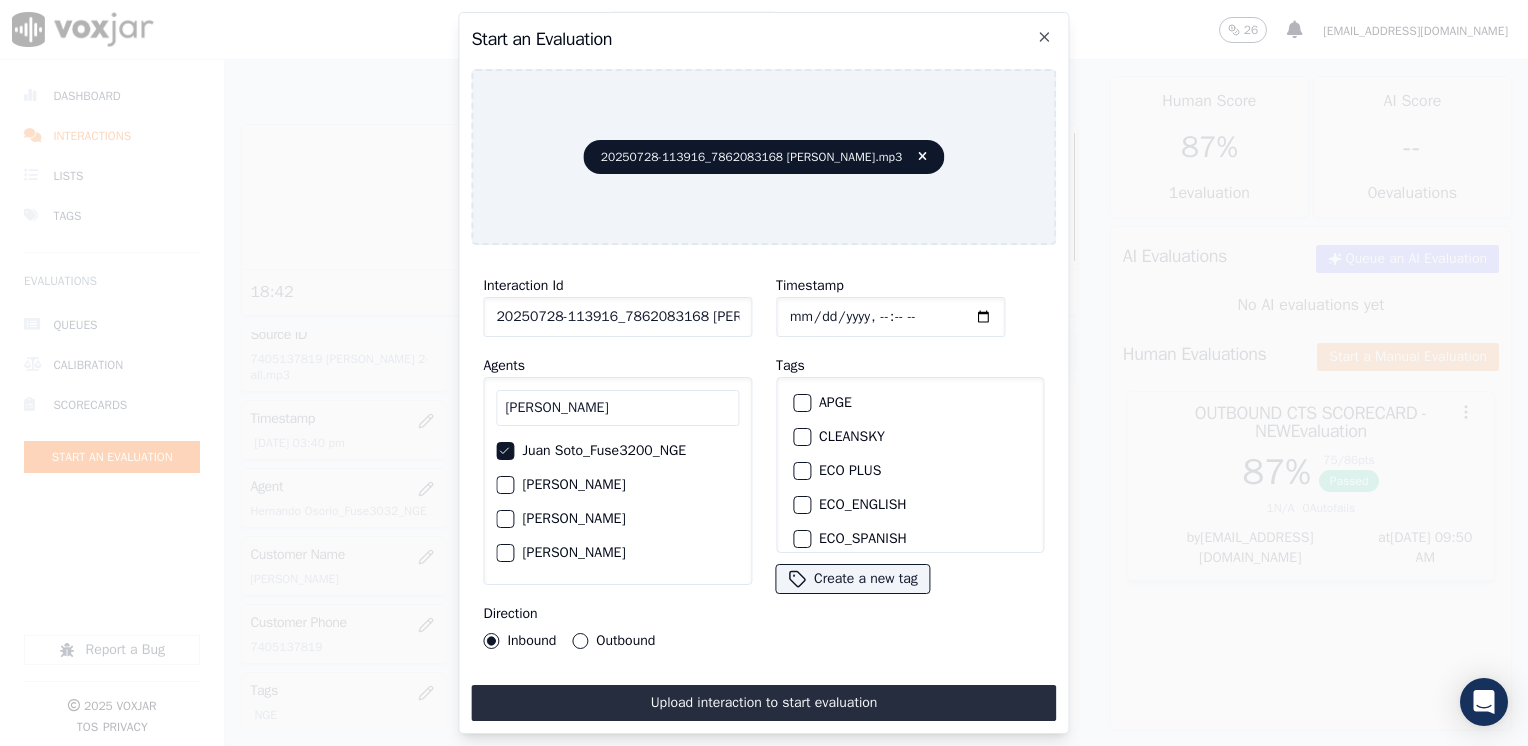 click on "Timestamp" 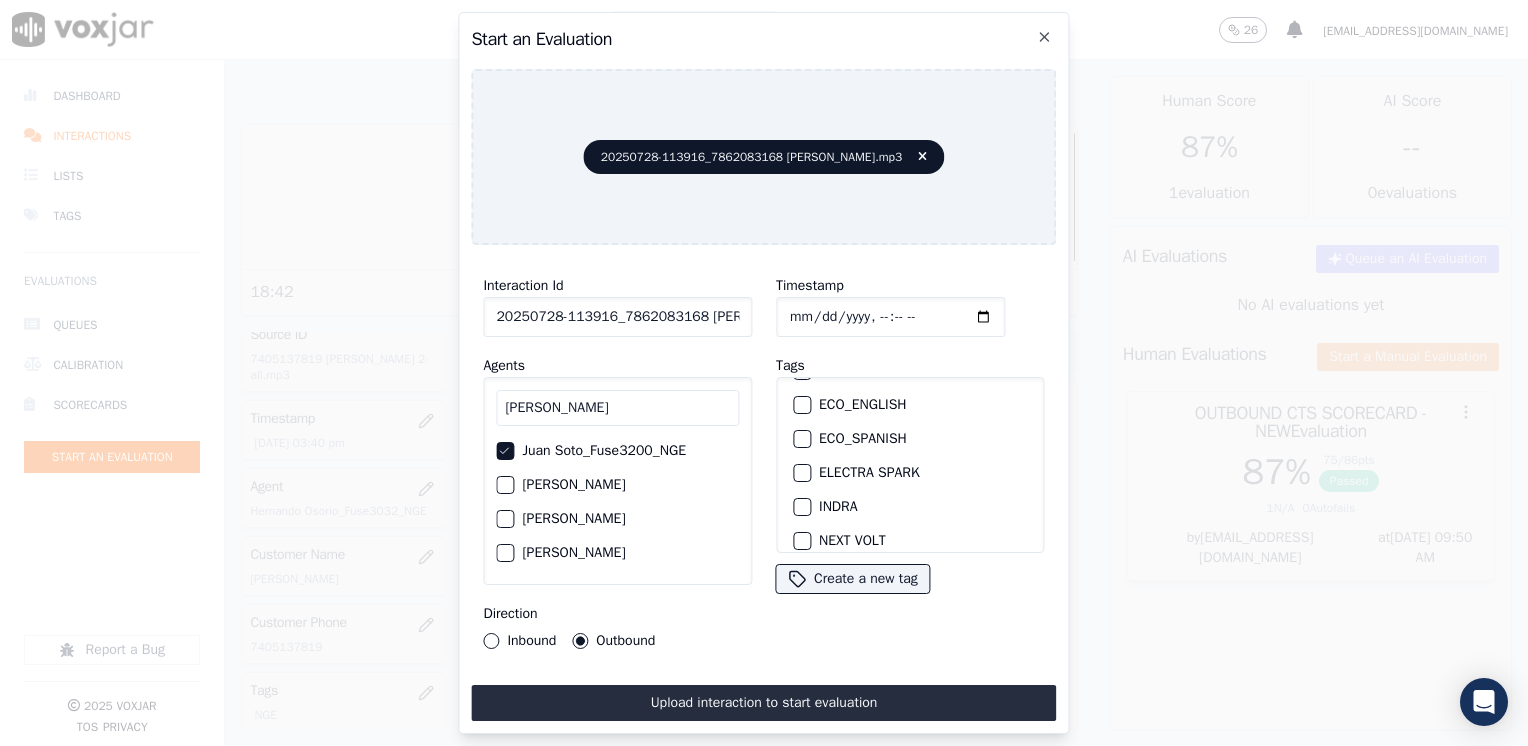 scroll, scrollTop: 200, scrollLeft: 0, axis: vertical 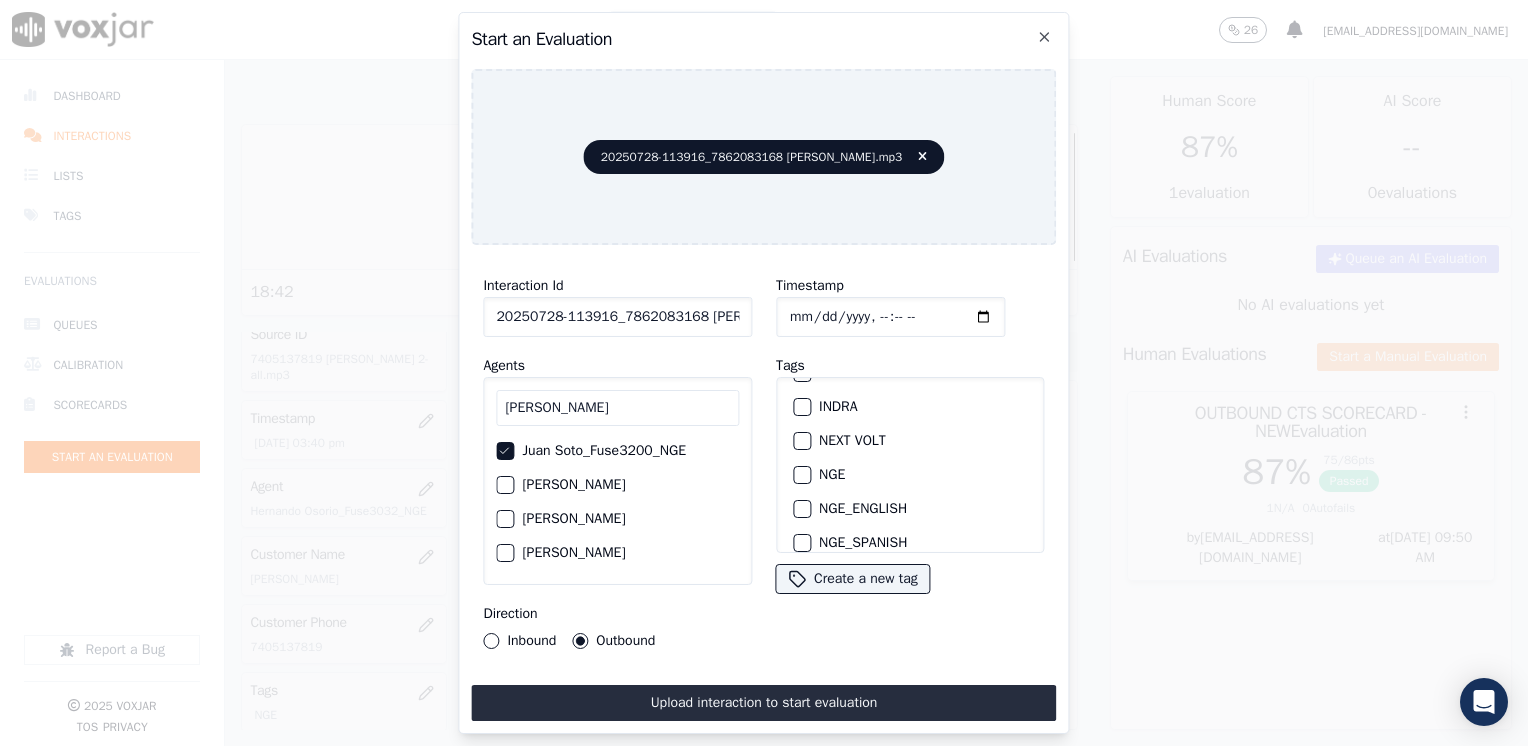 click at bounding box center (801, 475) 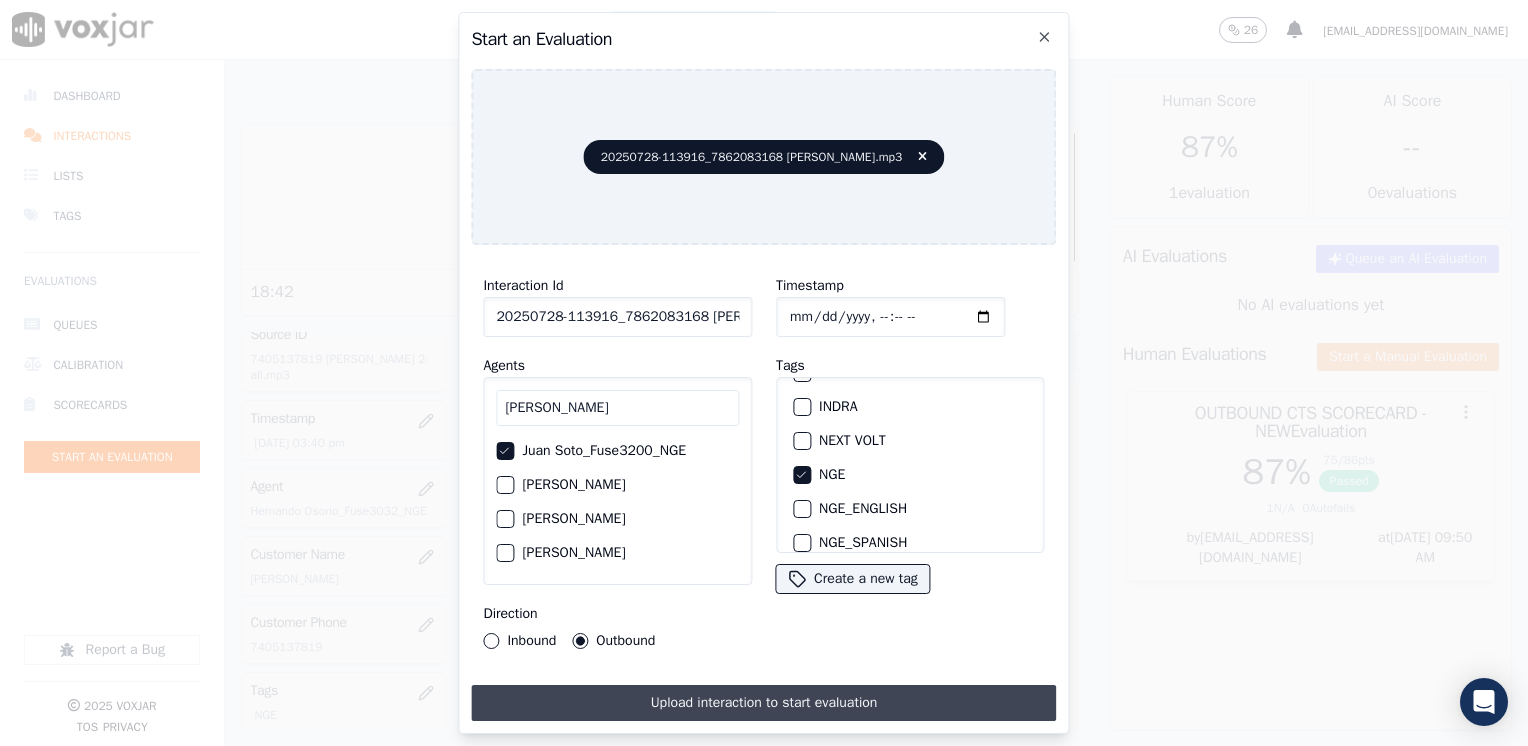 click on "Upload interaction to start evaluation" at bounding box center [763, 703] 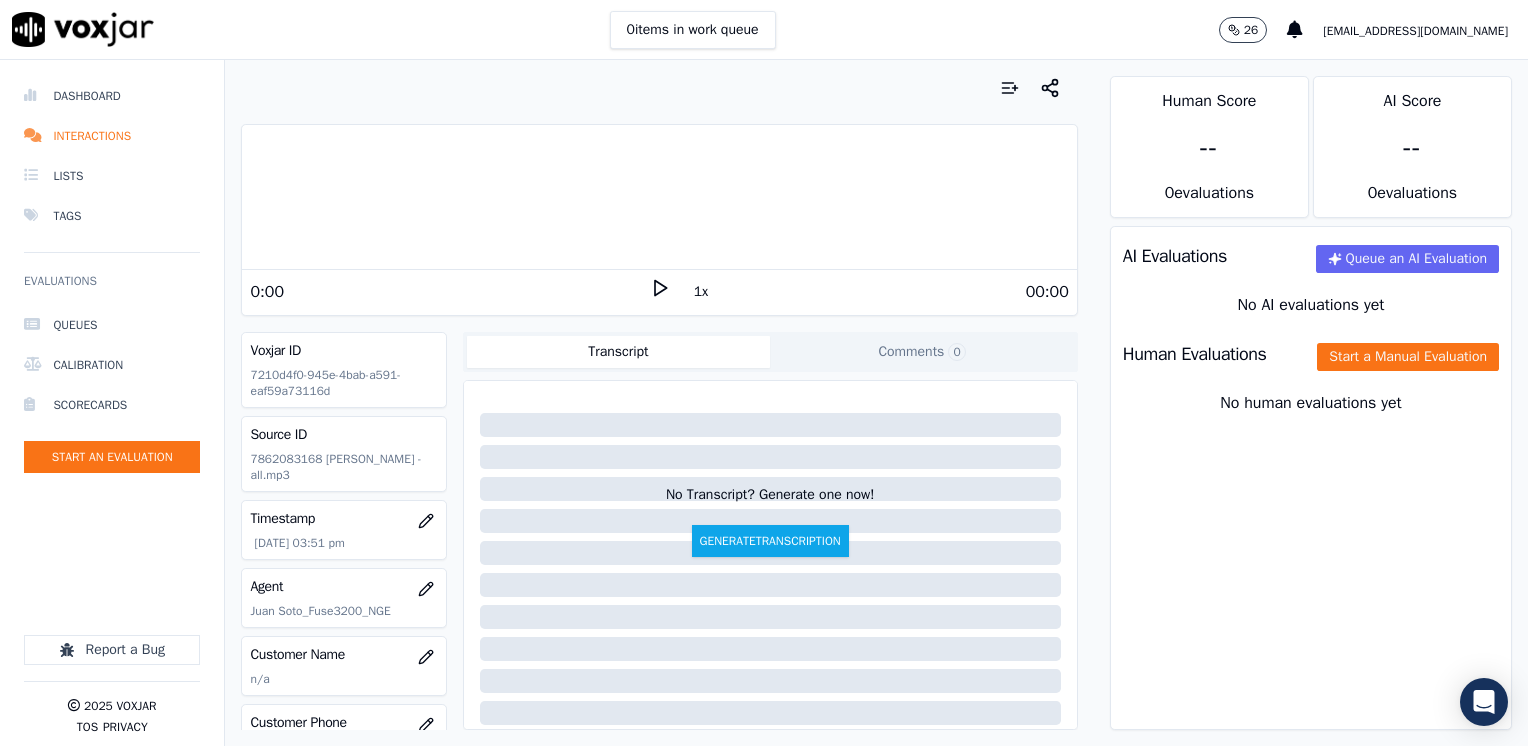 click 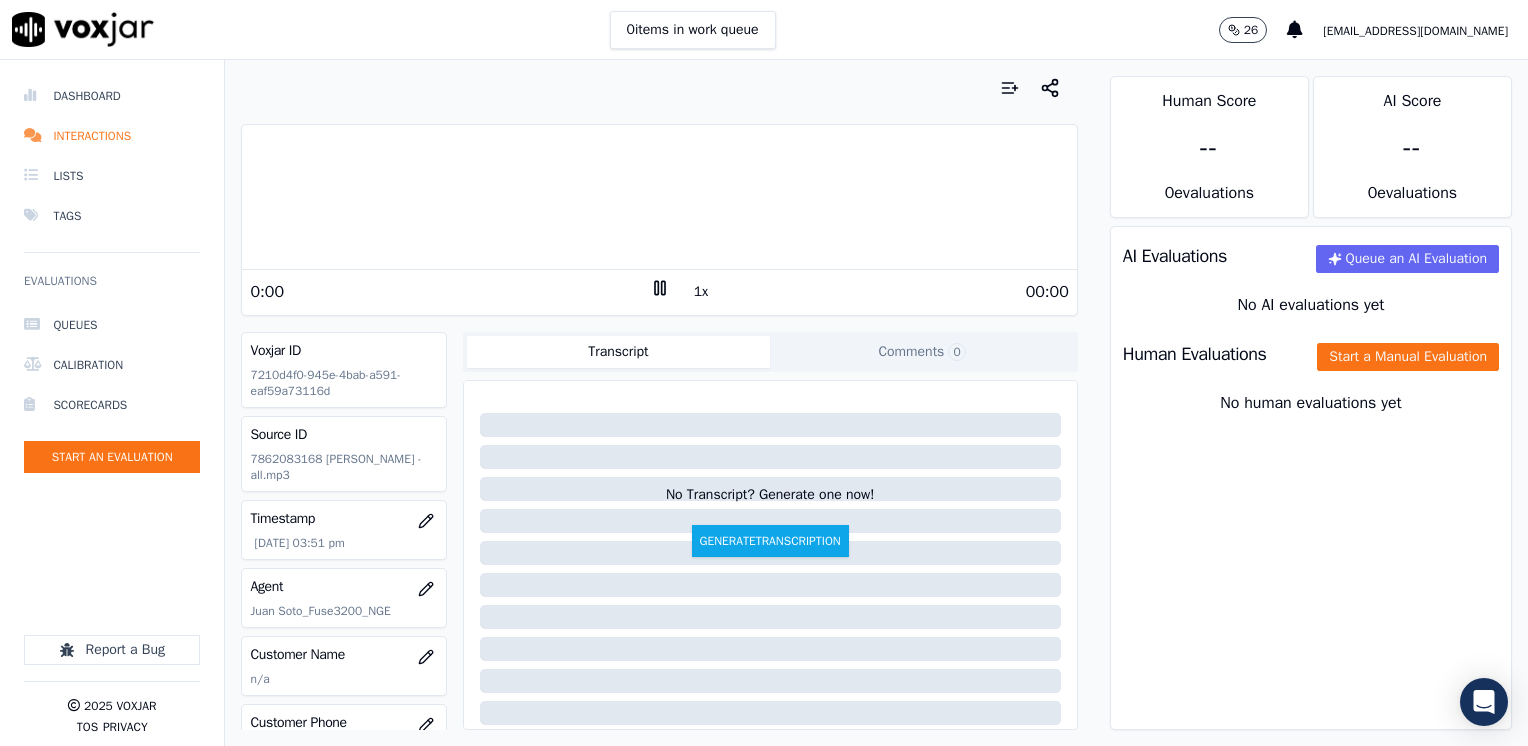 click 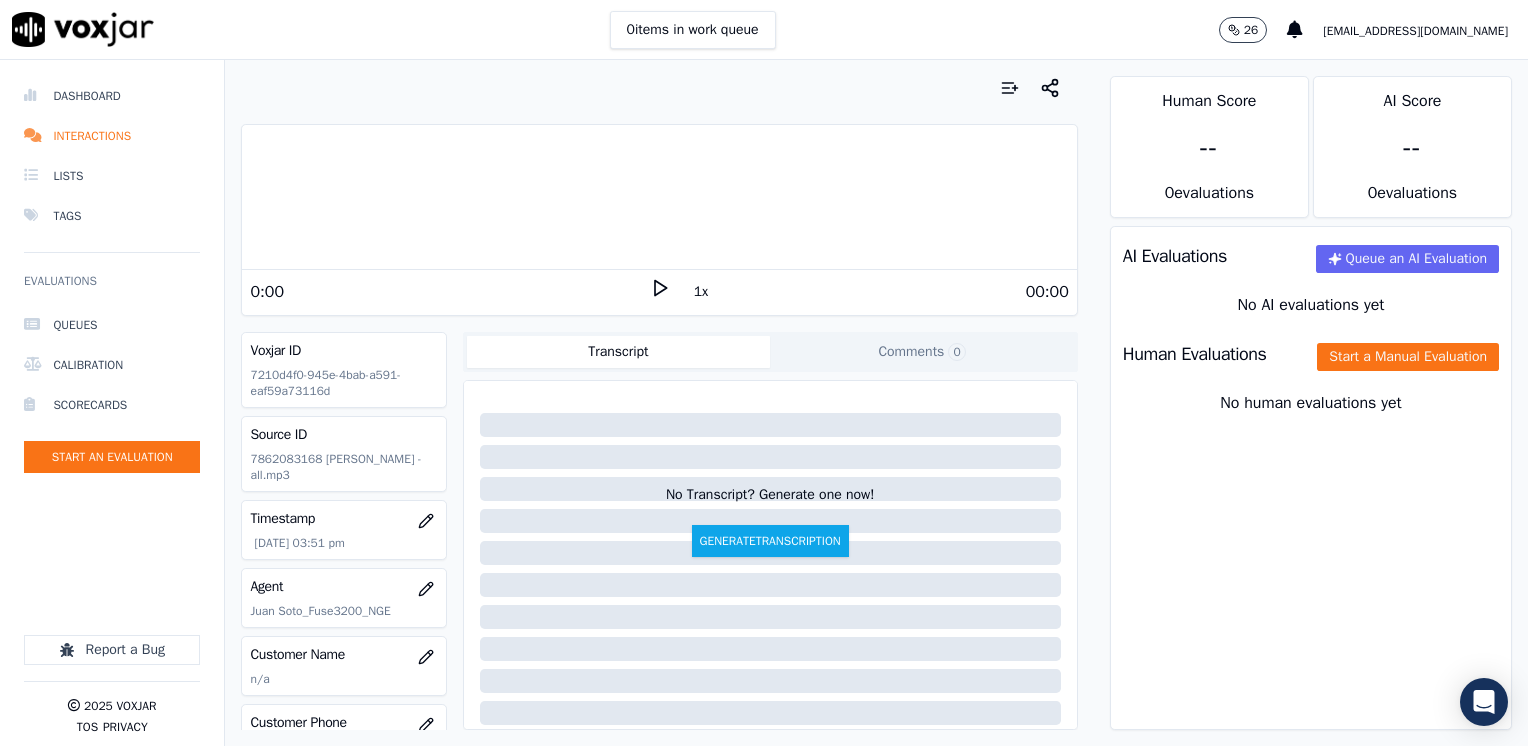 scroll, scrollTop: 296, scrollLeft: 0, axis: vertical 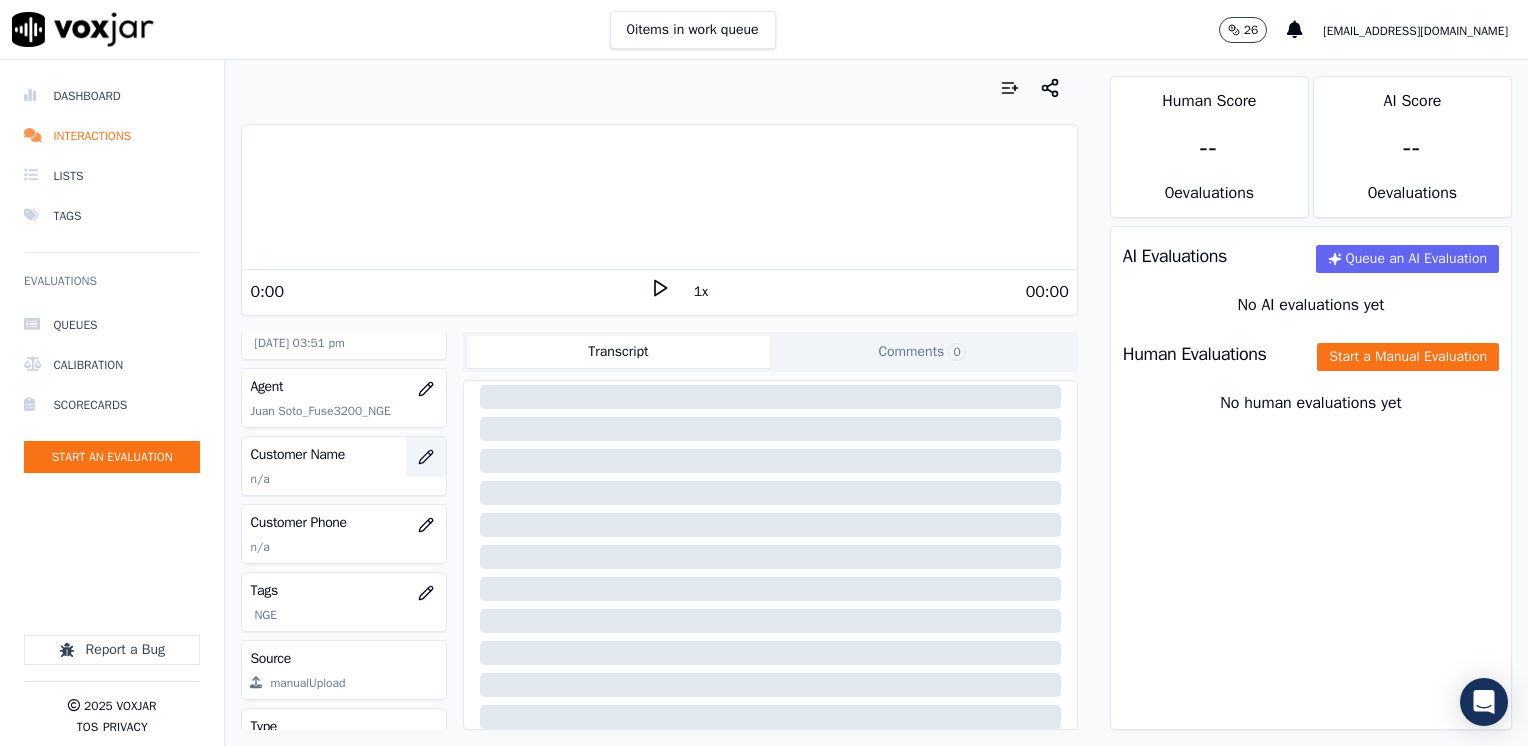 click 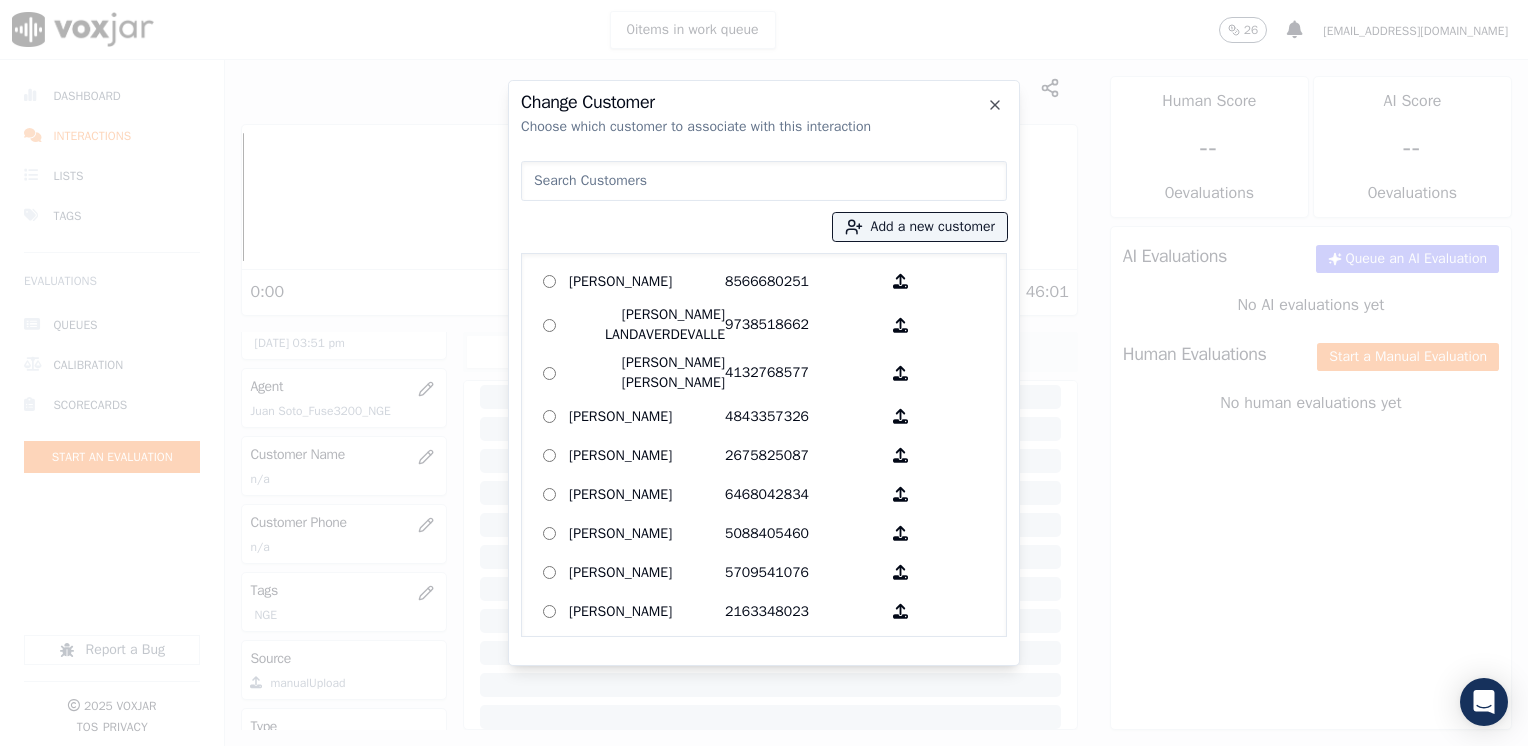 click at bounding box center [764, 181] 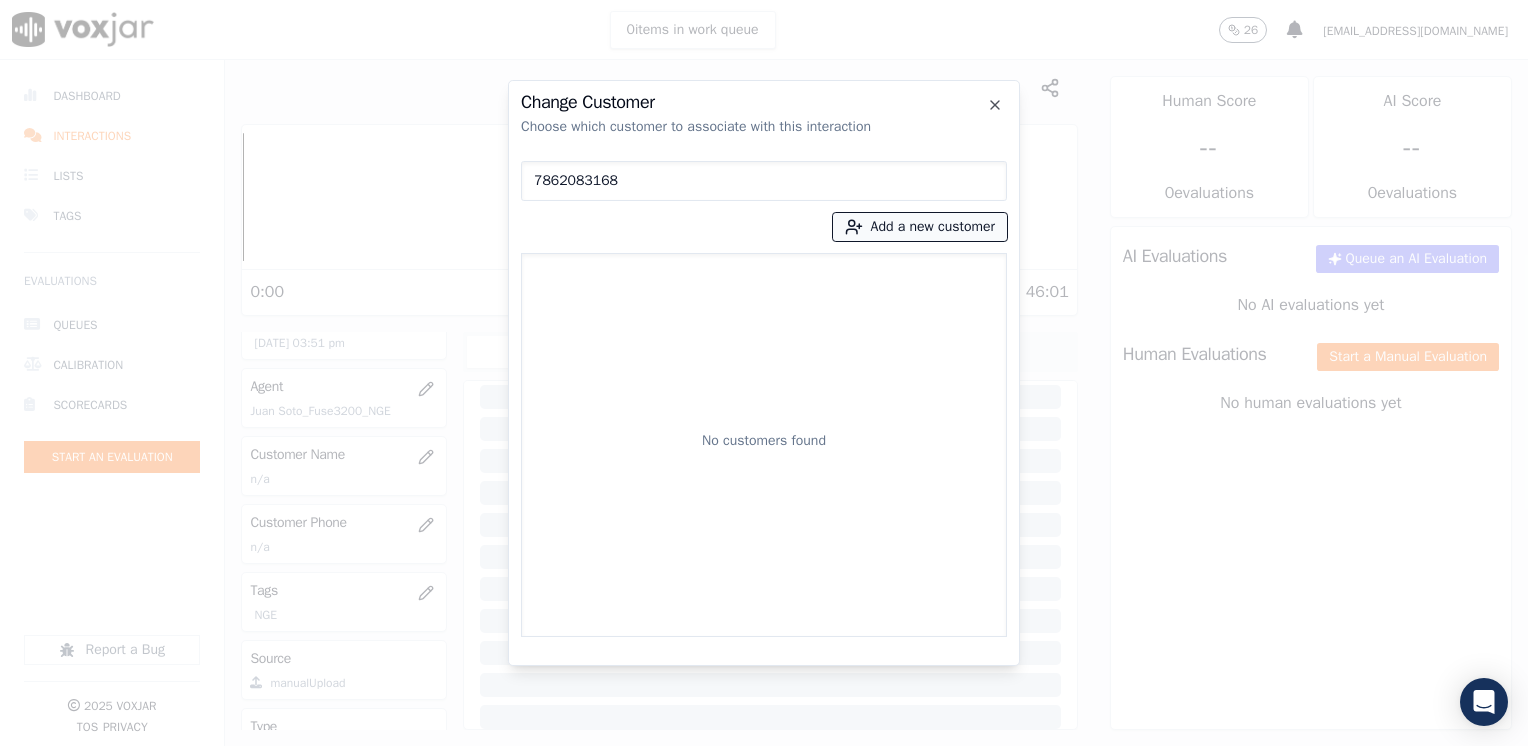 type on "7862083168" 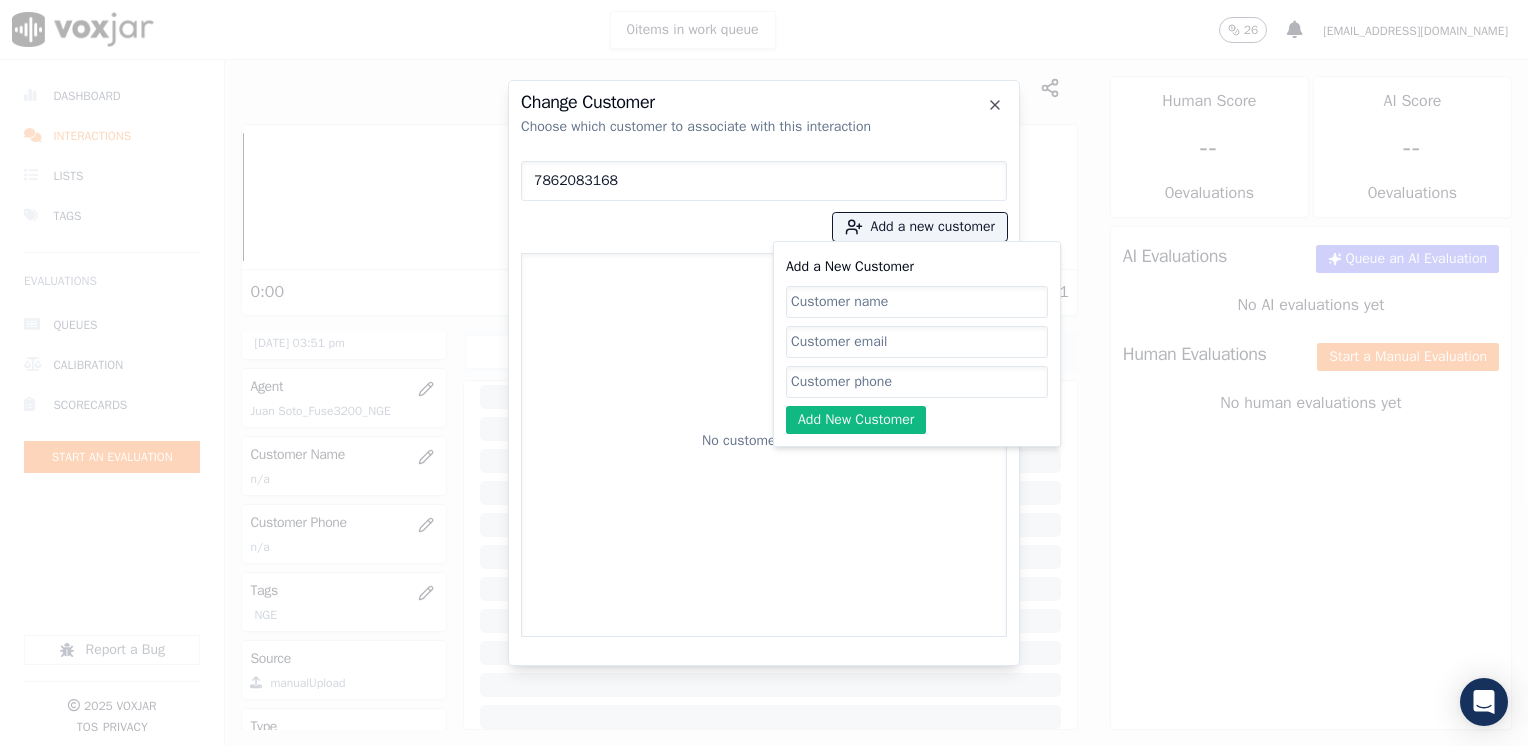 click on "Add a New Customer" 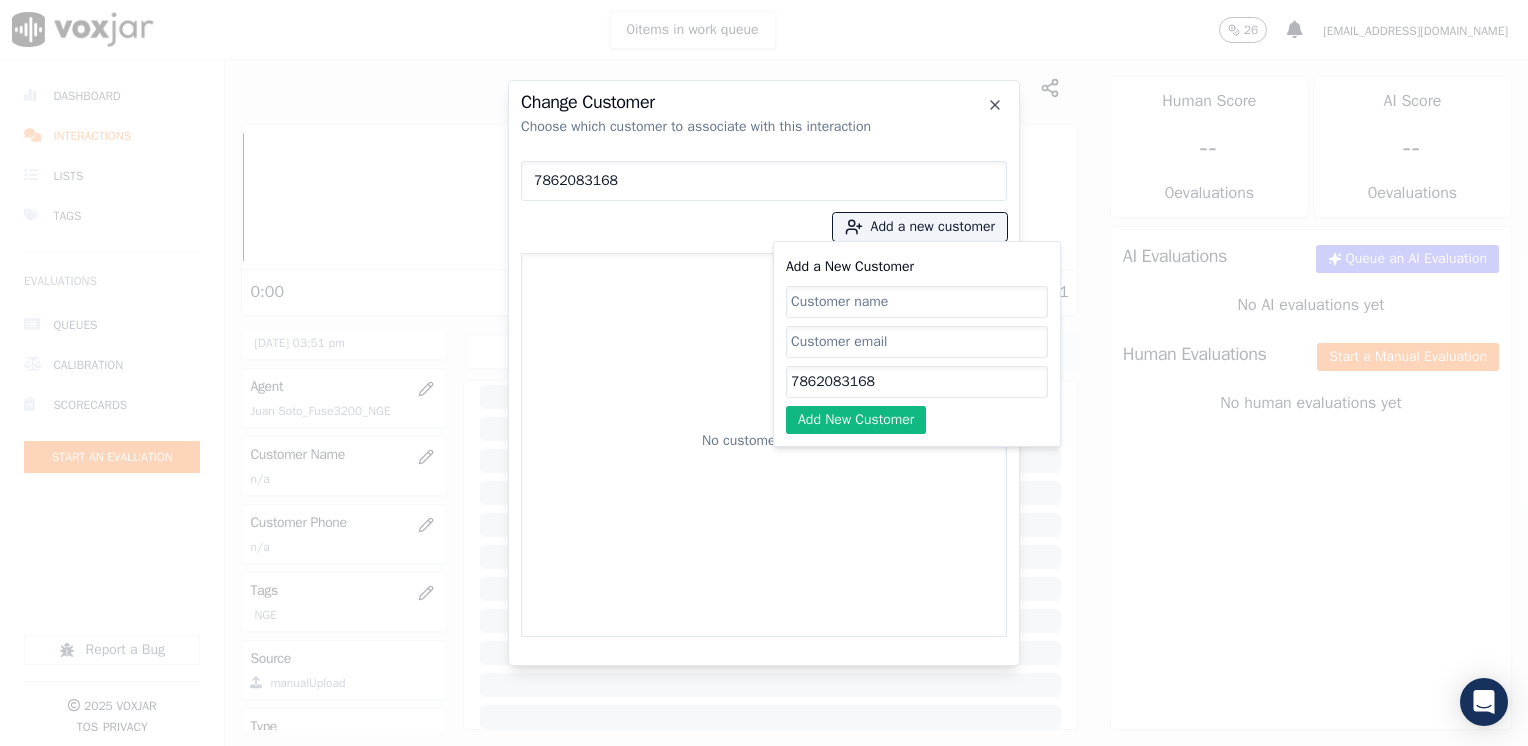 type on "7862083168" 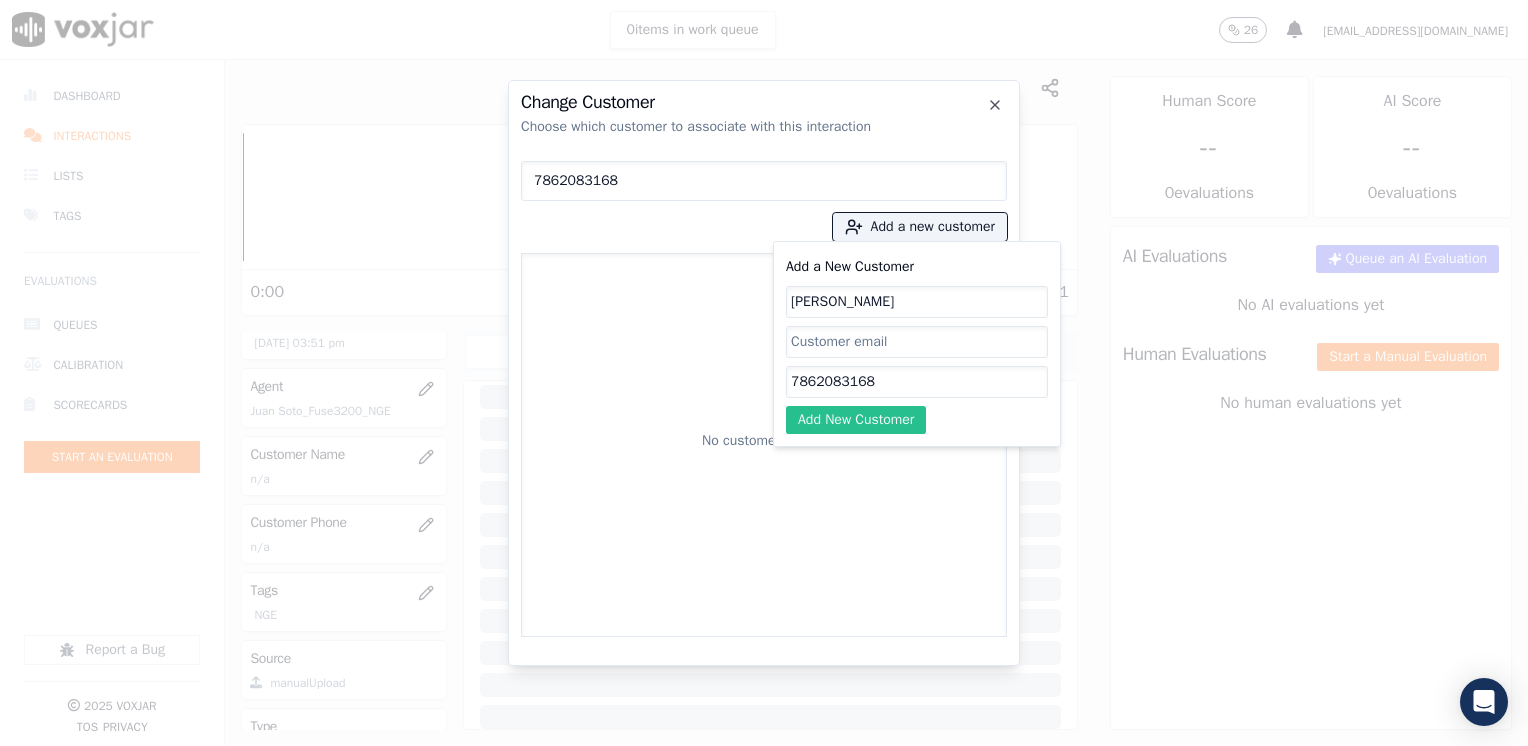 type on "[PERSON_NAME]" 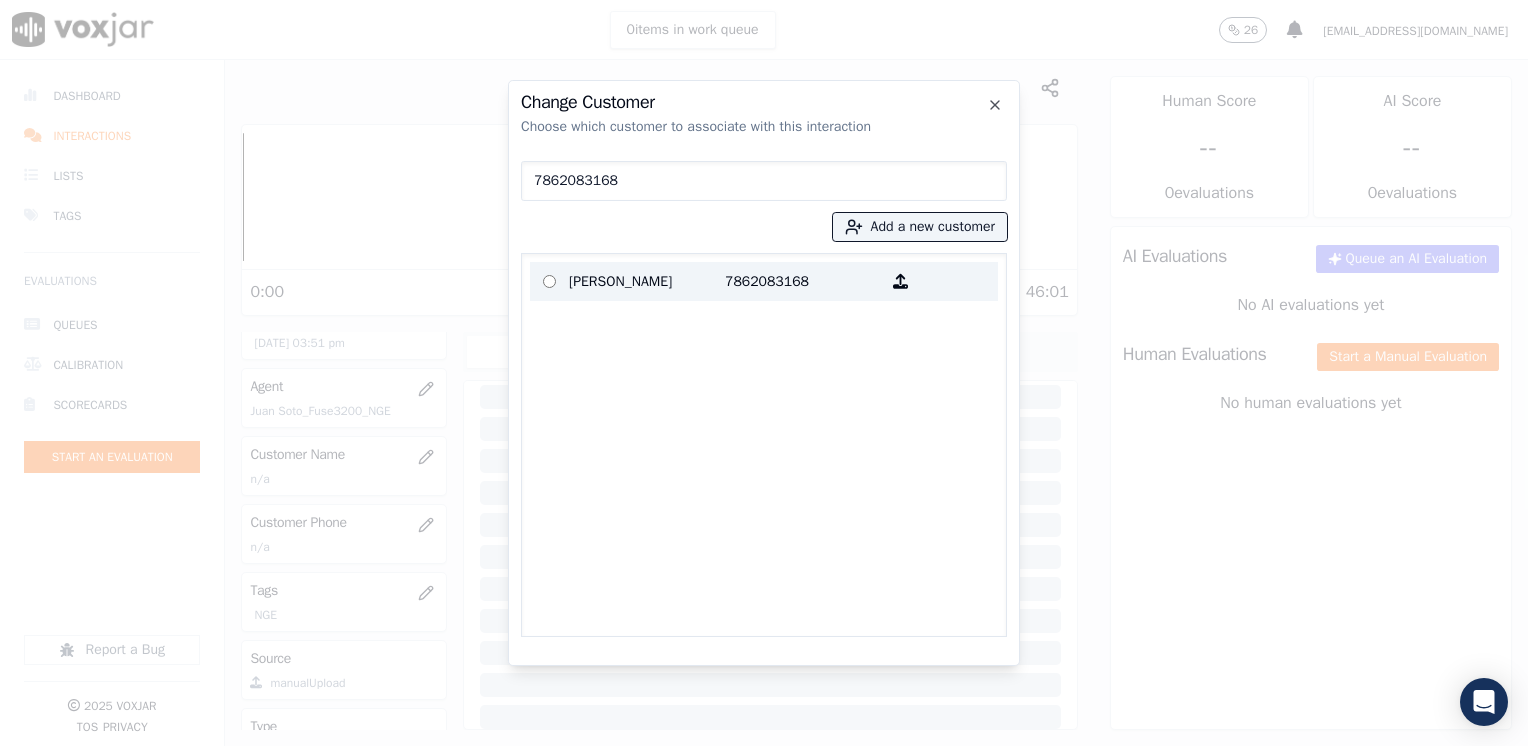 click on "7862083168" at bounding box center (803, 281) 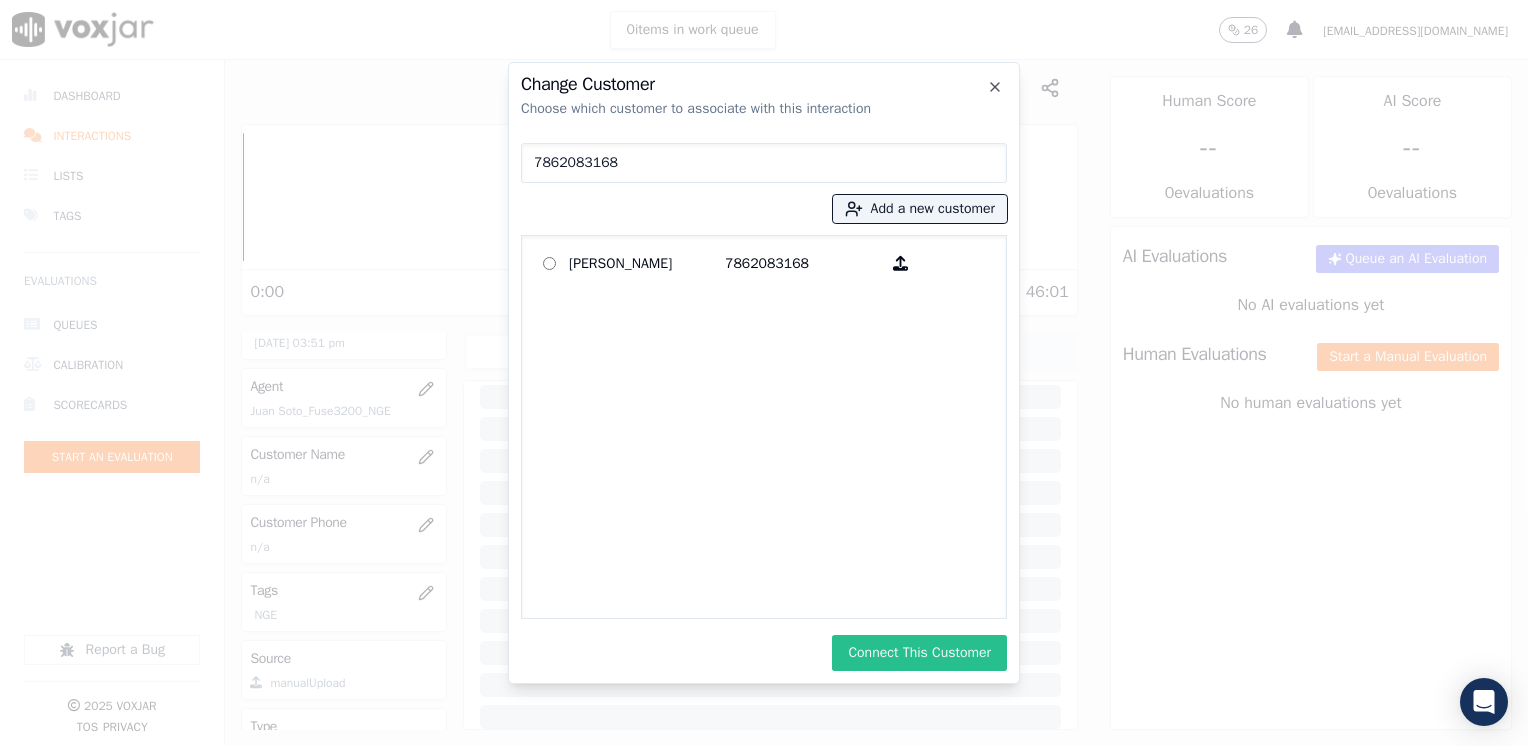 click on "Connect This Customer" at bounding box center (919, 653) 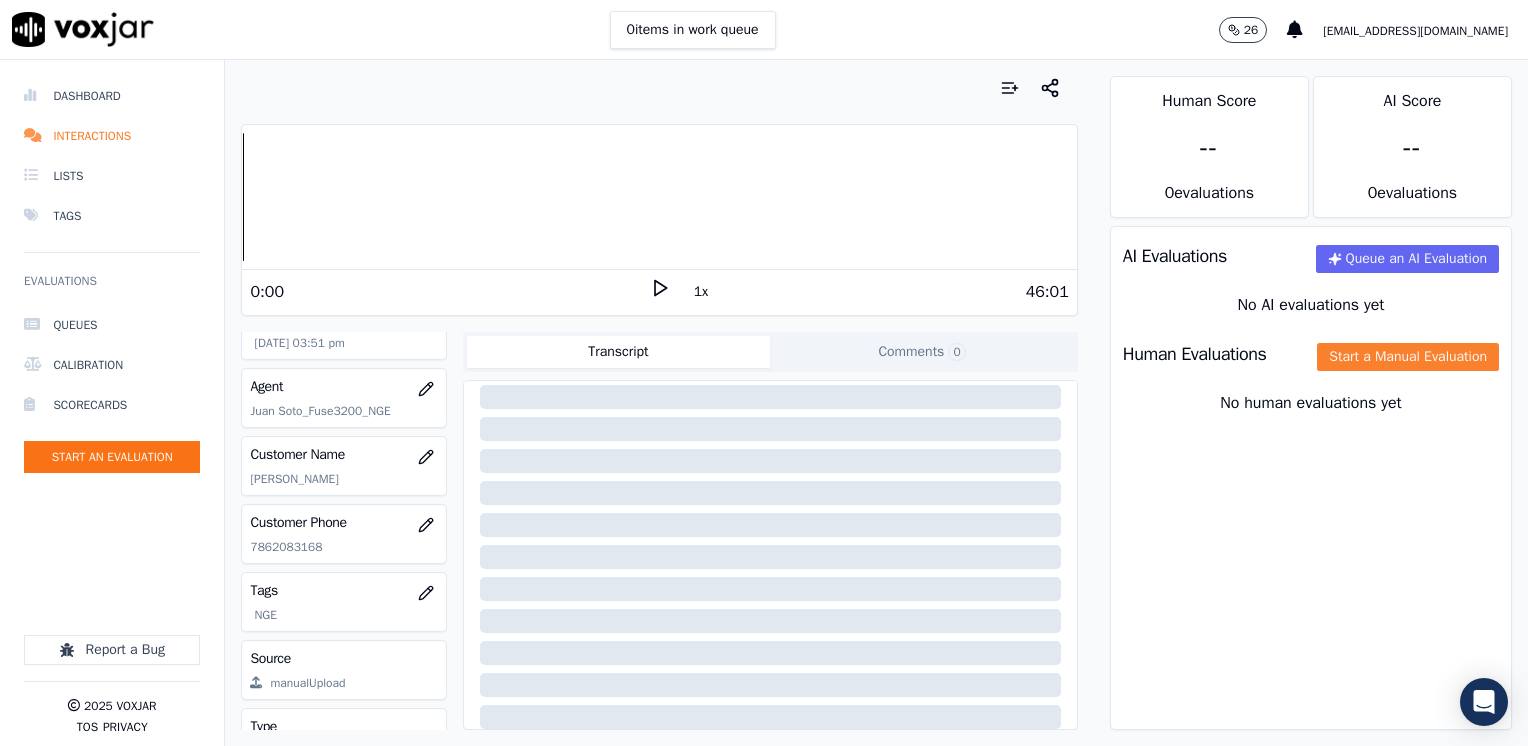 click on "Start a Manual Evaluation" 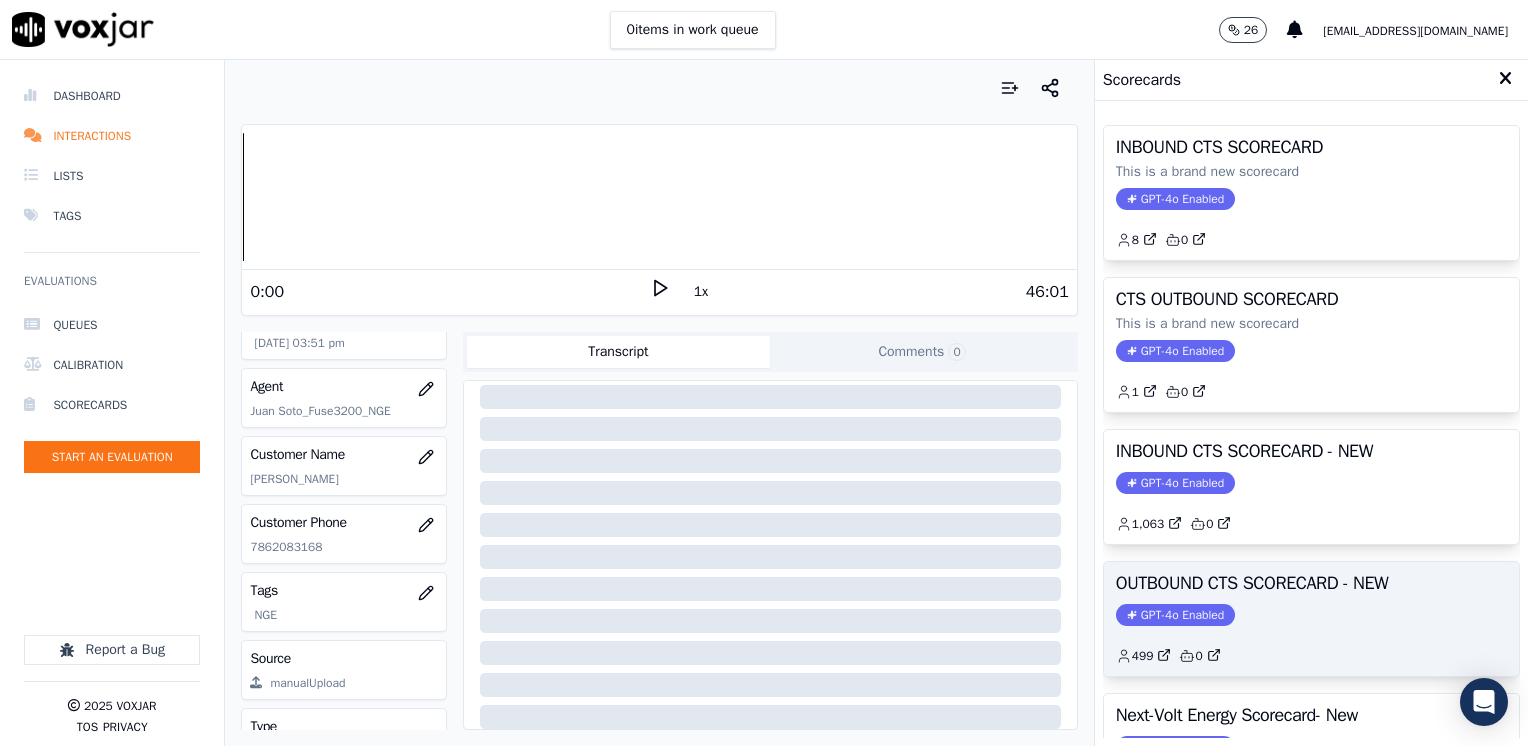 click on "OUTBOUND CTS SCORECARD - NEW        GPT-4o Enabled       499         0" at bounding box center (1311, 619) 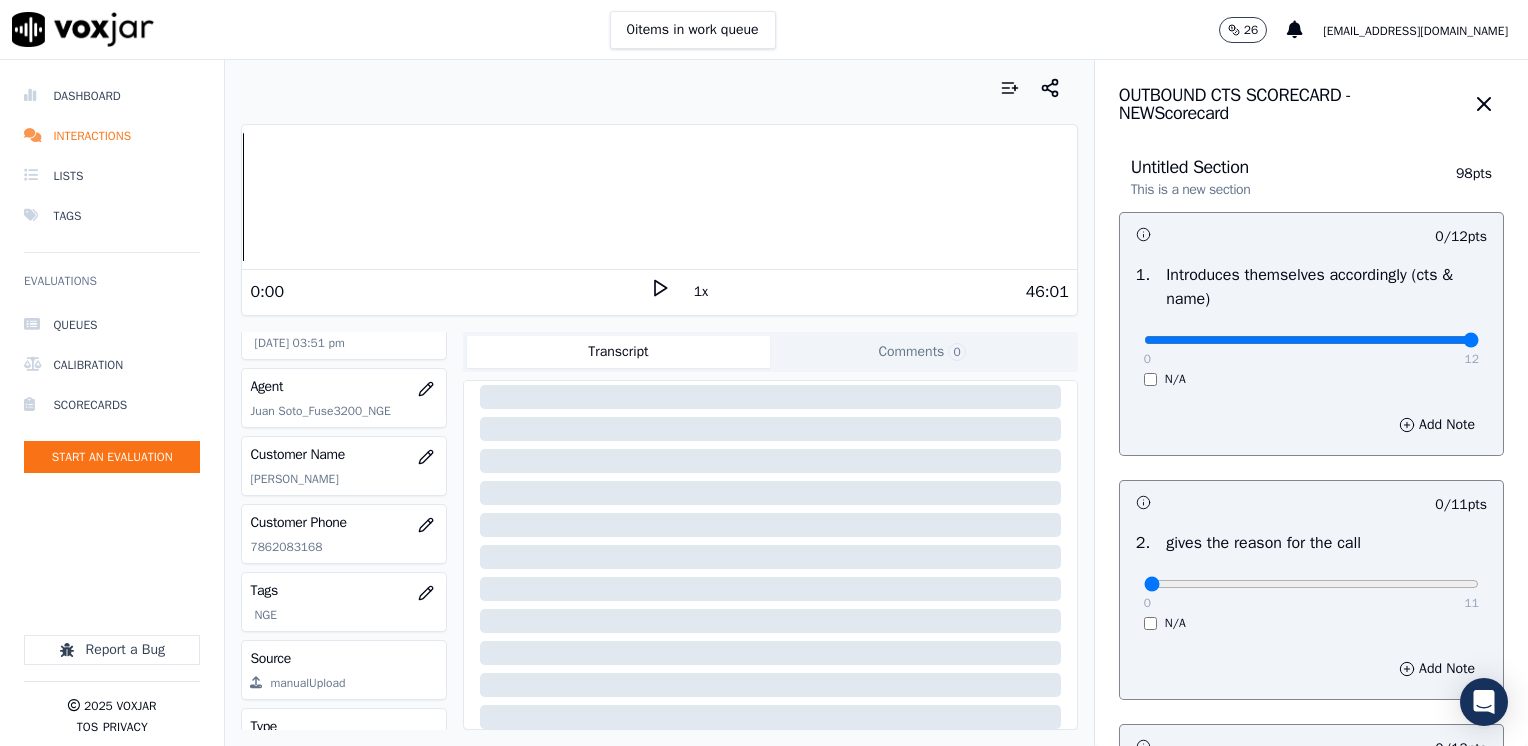 drag, startPoint x: 1136, startPoint y: 341, endPoint x: 1472, endPoint y: 330, distance: 336.18002 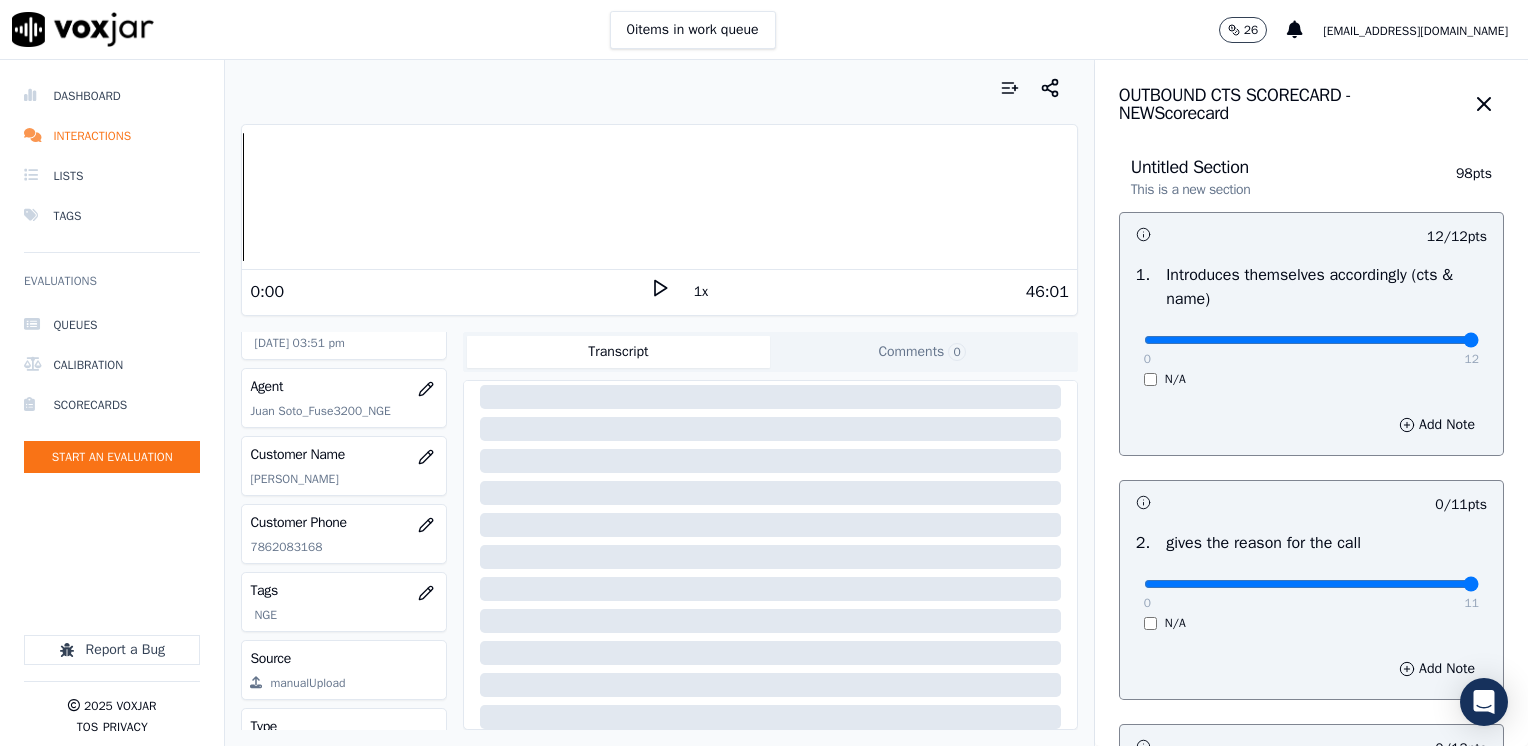 drag, startPoint x: 1133, startPoint y: 584, endPoint x: 1531, endPoint y: 574, distance: 398.1256 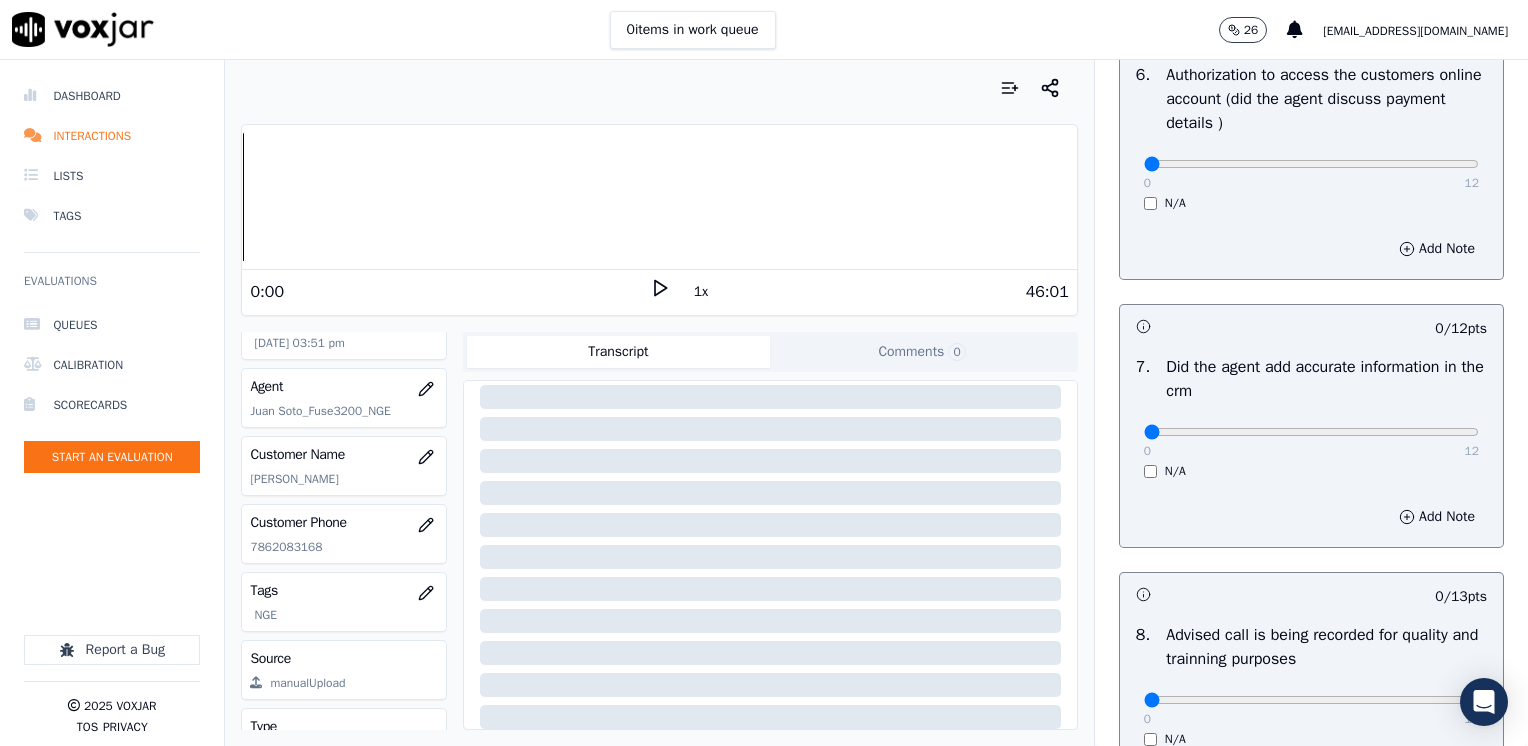 scroll, scrollTop: 1700, scrollLeft: 0, axis: vertical 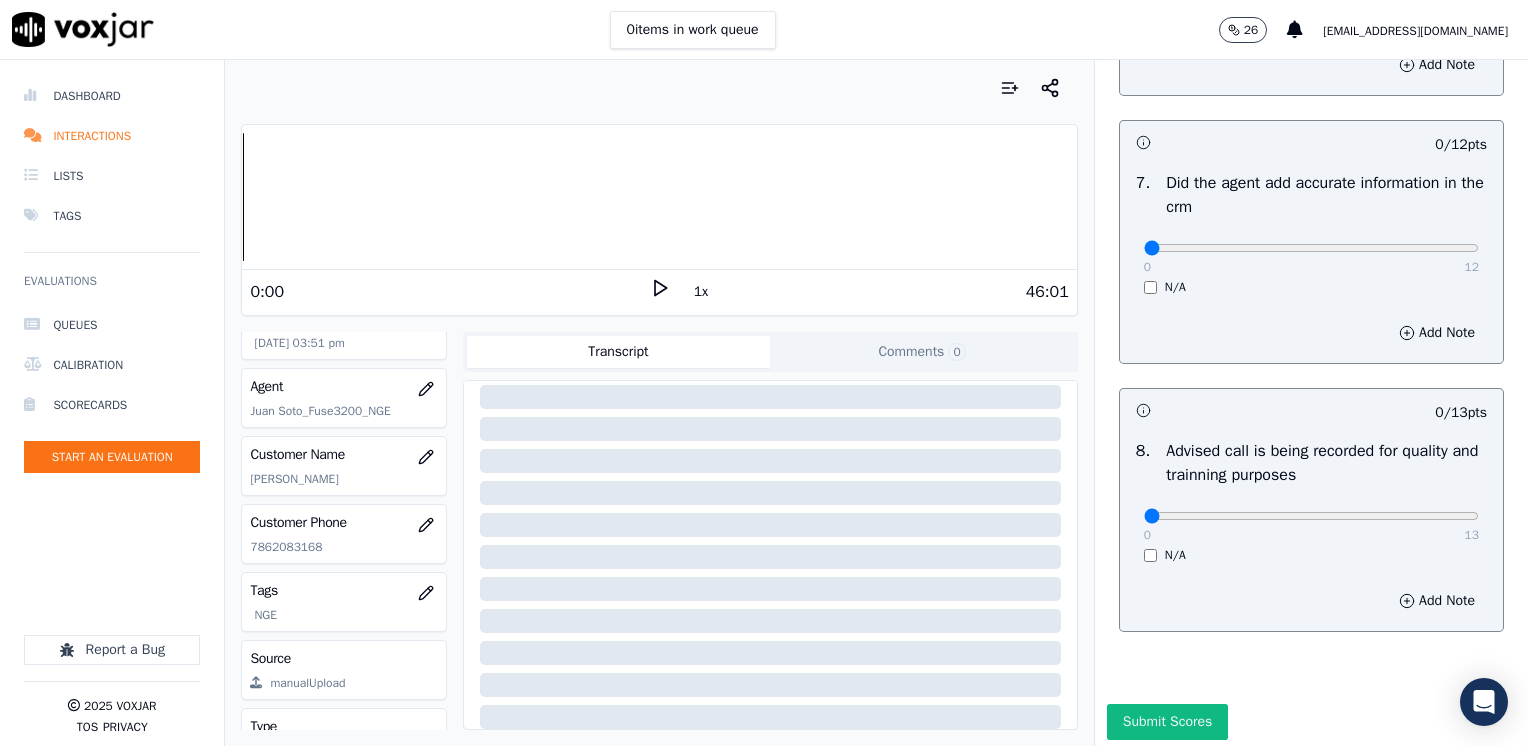 click on "0   13     N/A" at bounding box center (1311, 525) 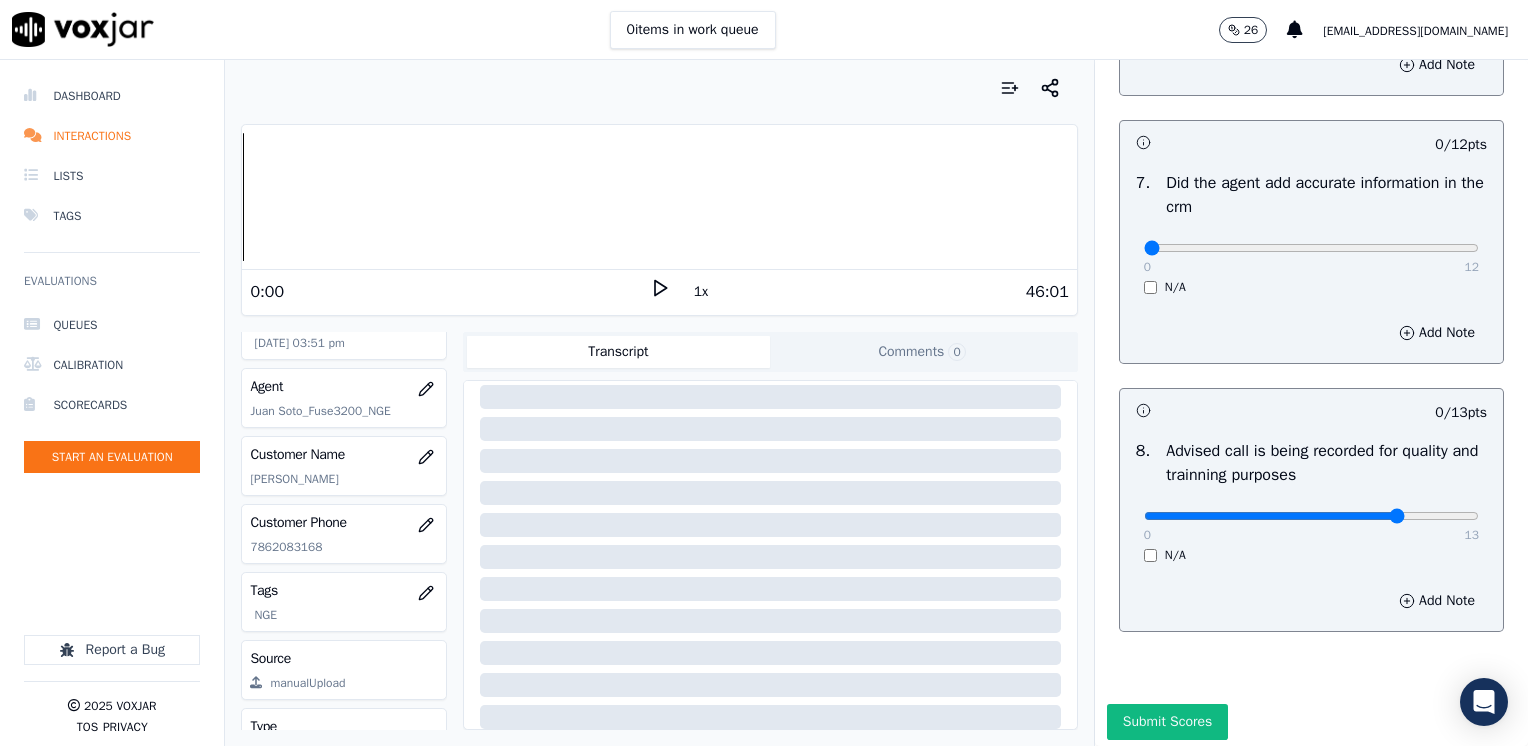 type on "10" 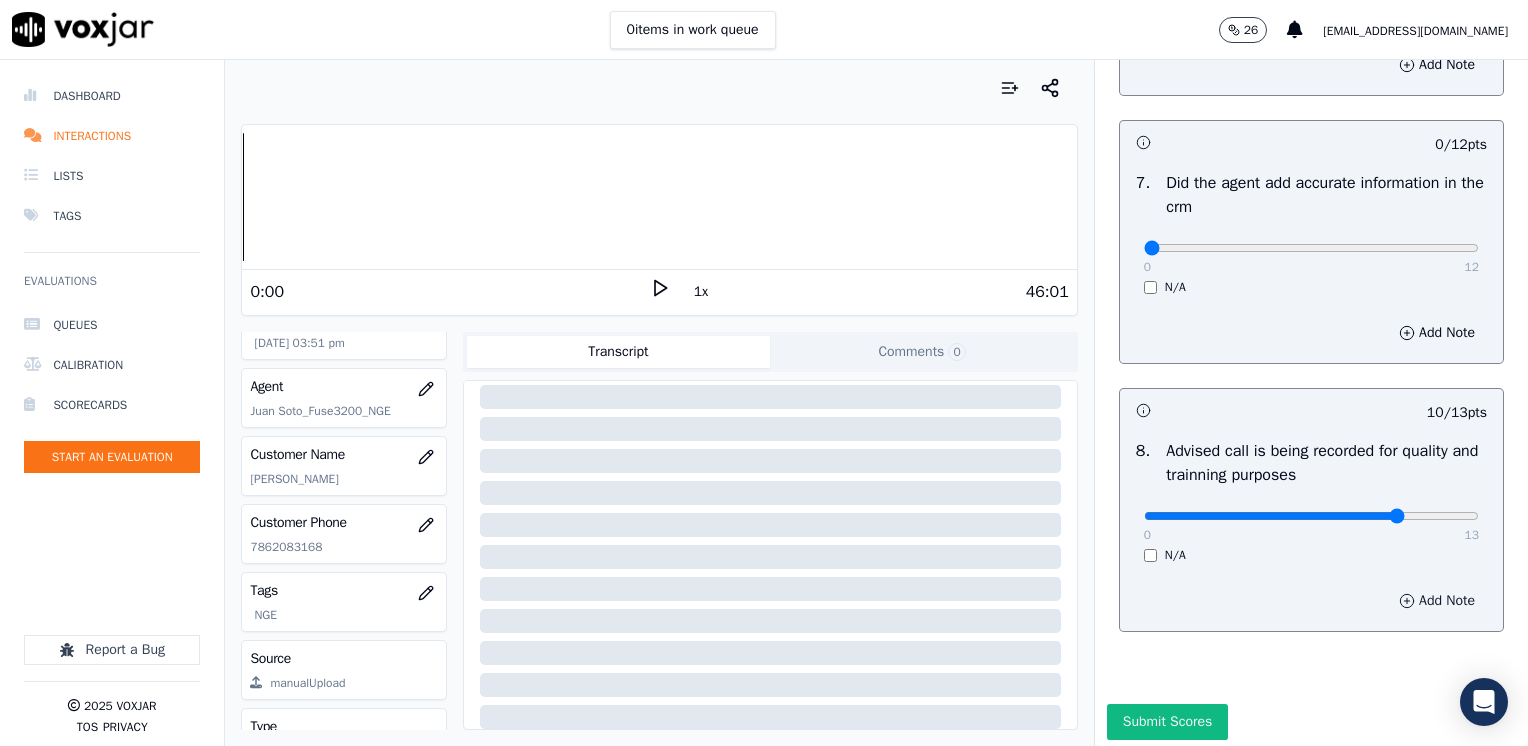click on "Add Note" at bounding box center [1437, 601] 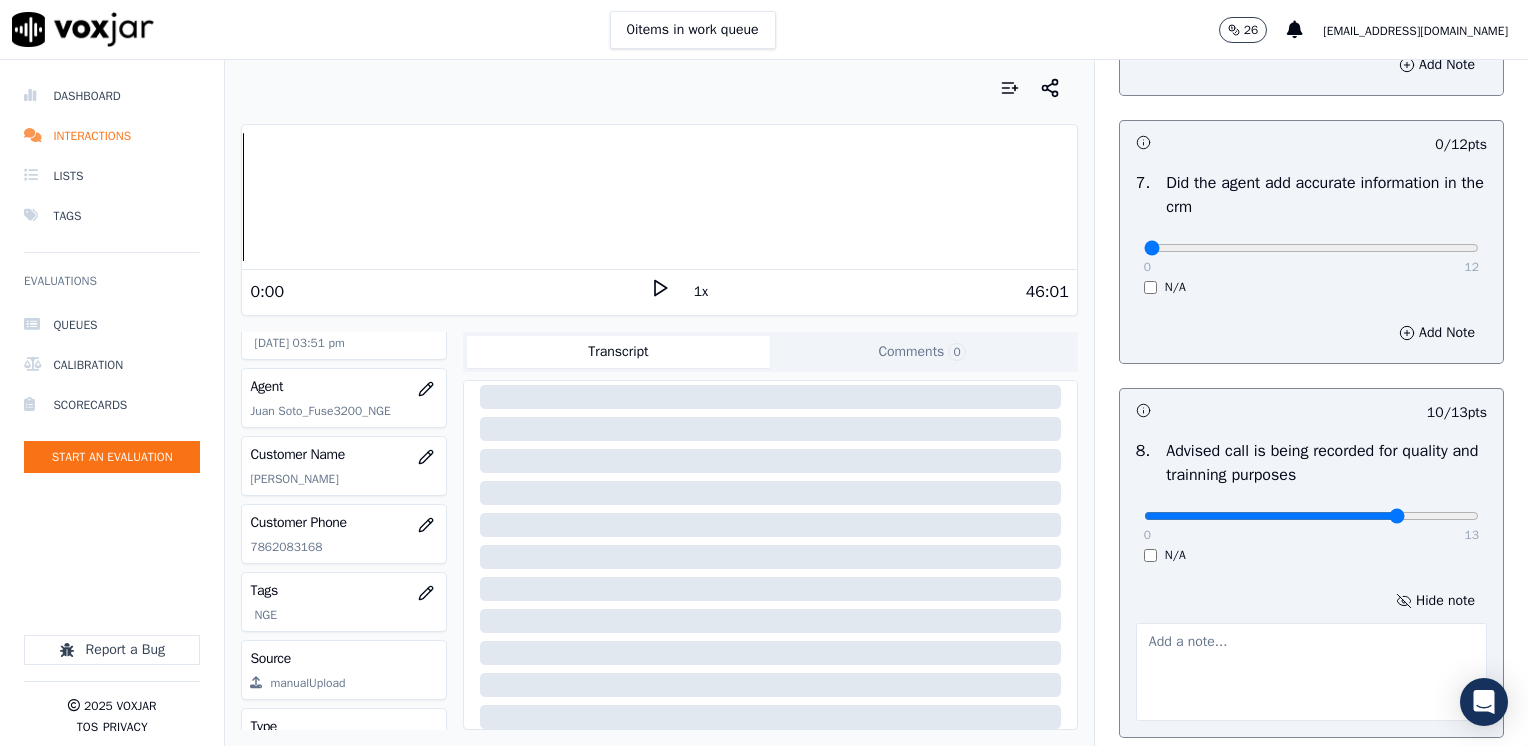 click at bounding box center [1311, 672] 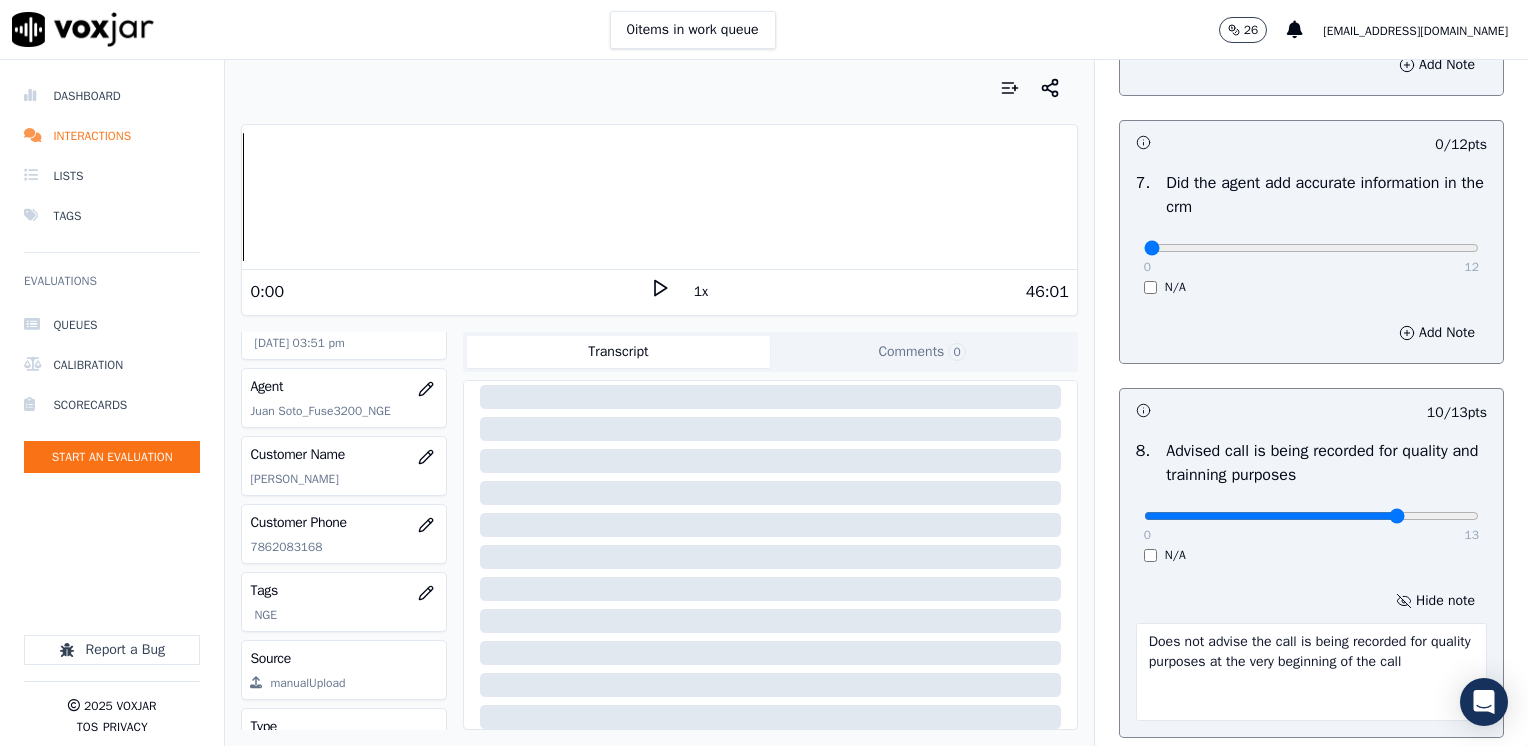 type on "Does not advise the call is being recorded for quality purposes at the very beginning of the call" 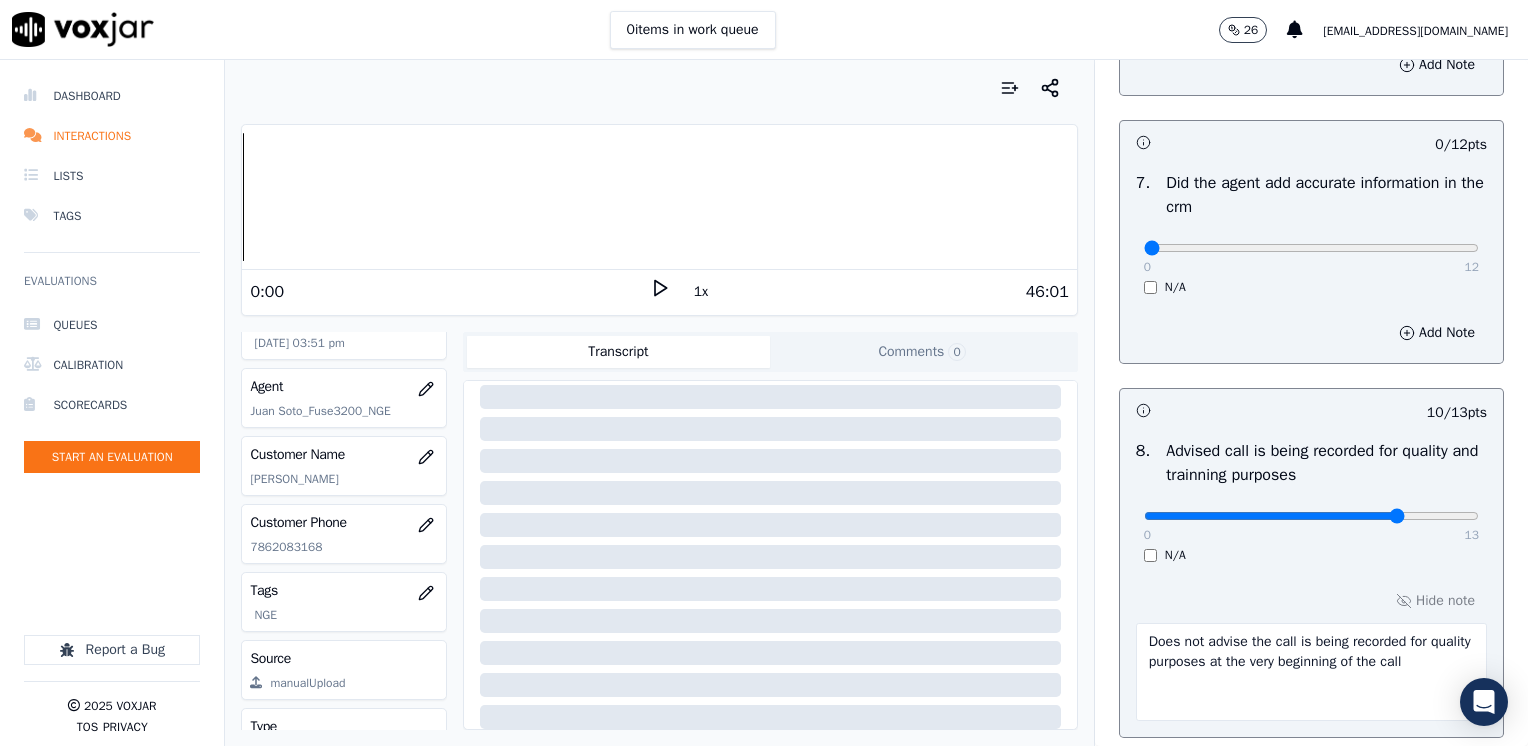 click on "Your browser does not support the audio element.   0:00     1x   46:01" at bounding box center [659, 220] 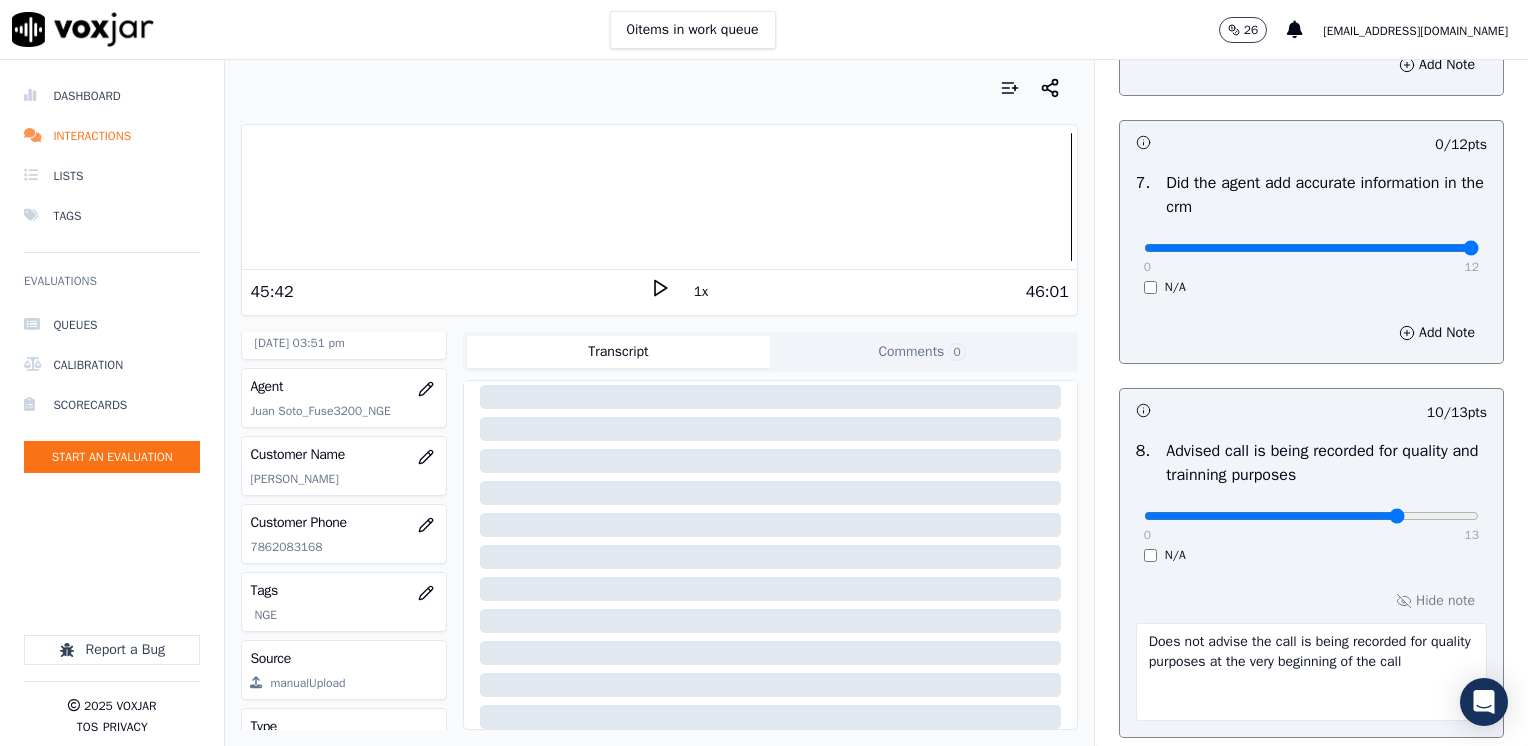 drag, startPoint x: 1132, startPoint y: 250, endPoint x: 1531, endPoint y: 246, distance: 399.02005 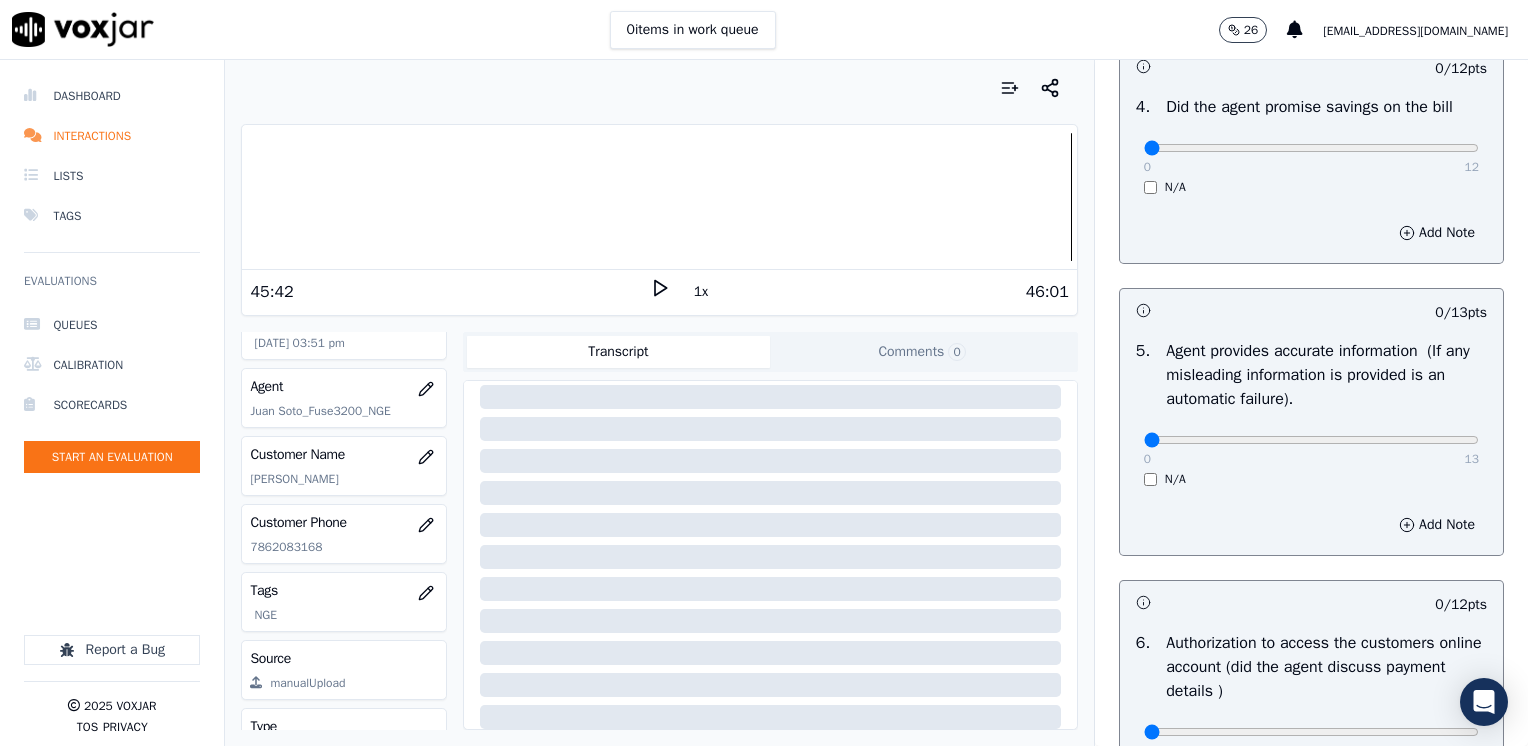 scroll, scrollTop: 700, scrollLeft: 0, axis: vertical 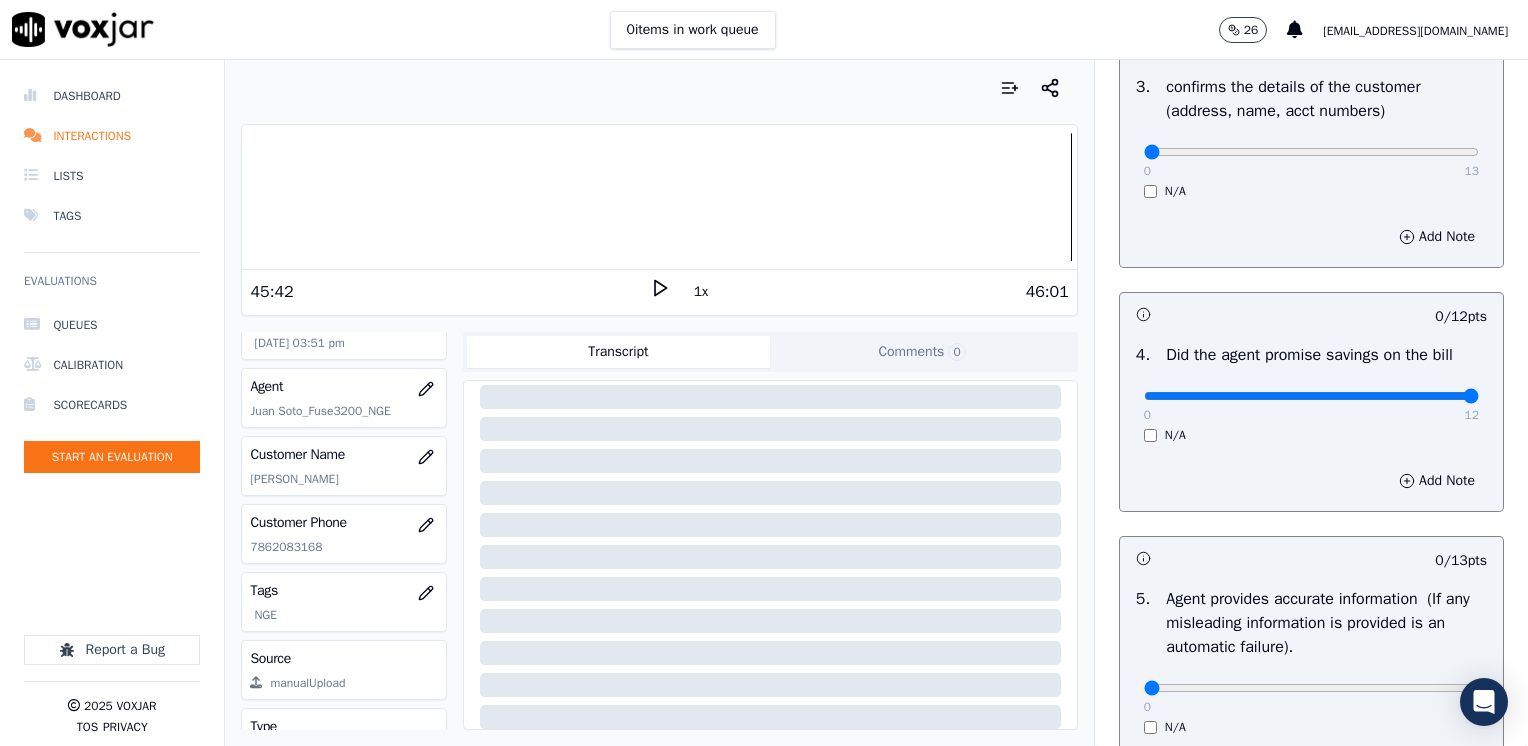 drag, startPoint x: 1130, startPoint y: 394, endPoint x: 1531, endPoint y: 419, distance: 401.77853 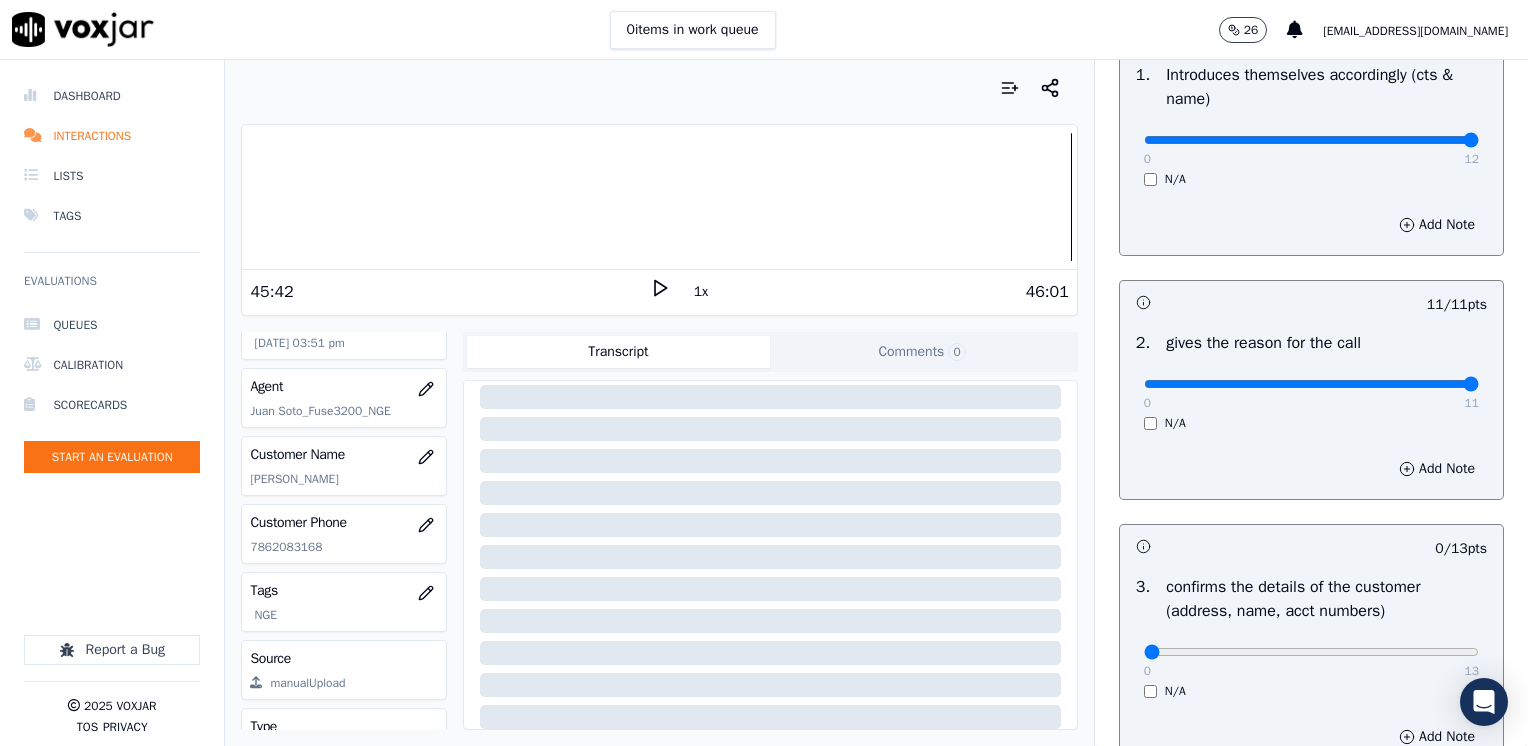 scroll, scrollTop: 200, scrollLeft: 0, axis: vertical 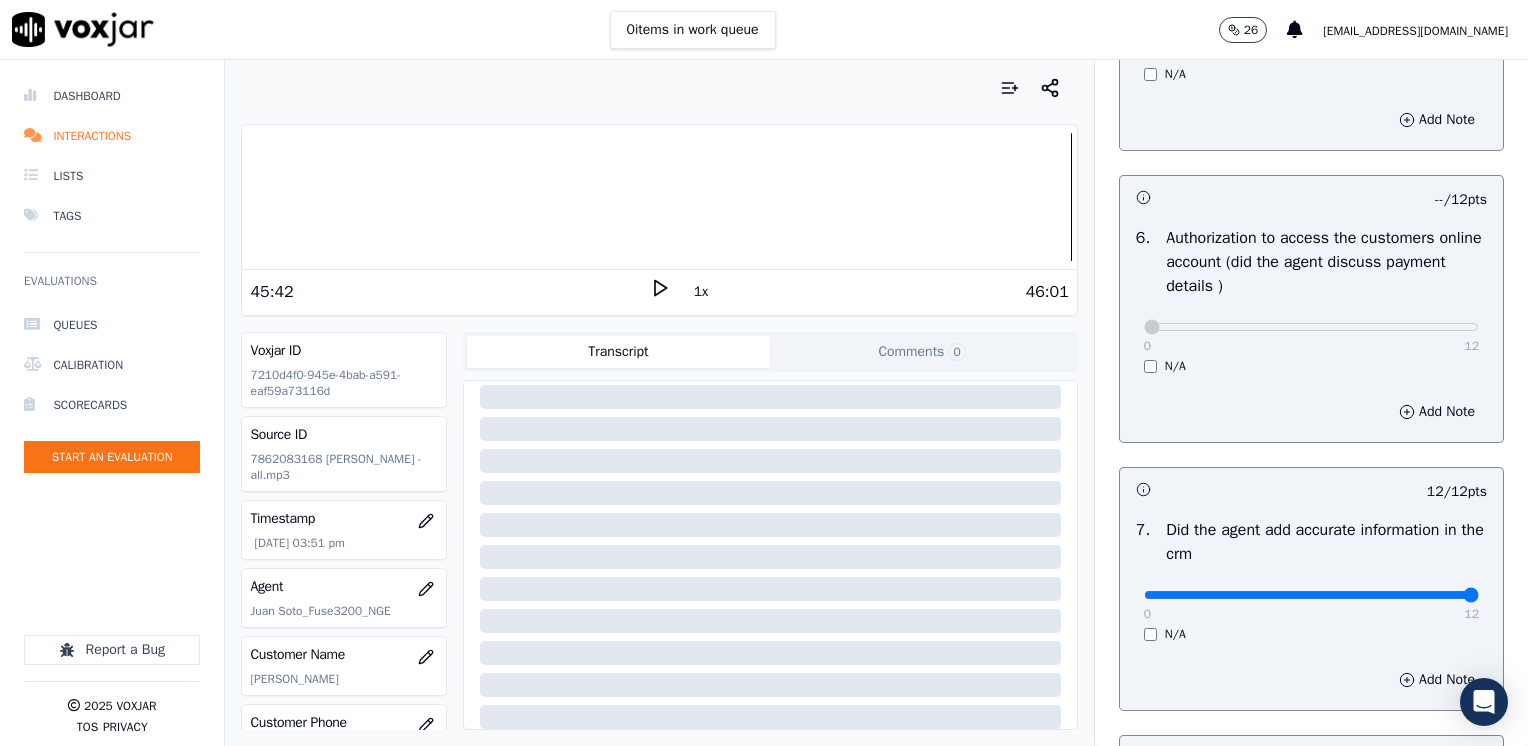 click on "0   12     N/A" at bounding box center (1311, 336) 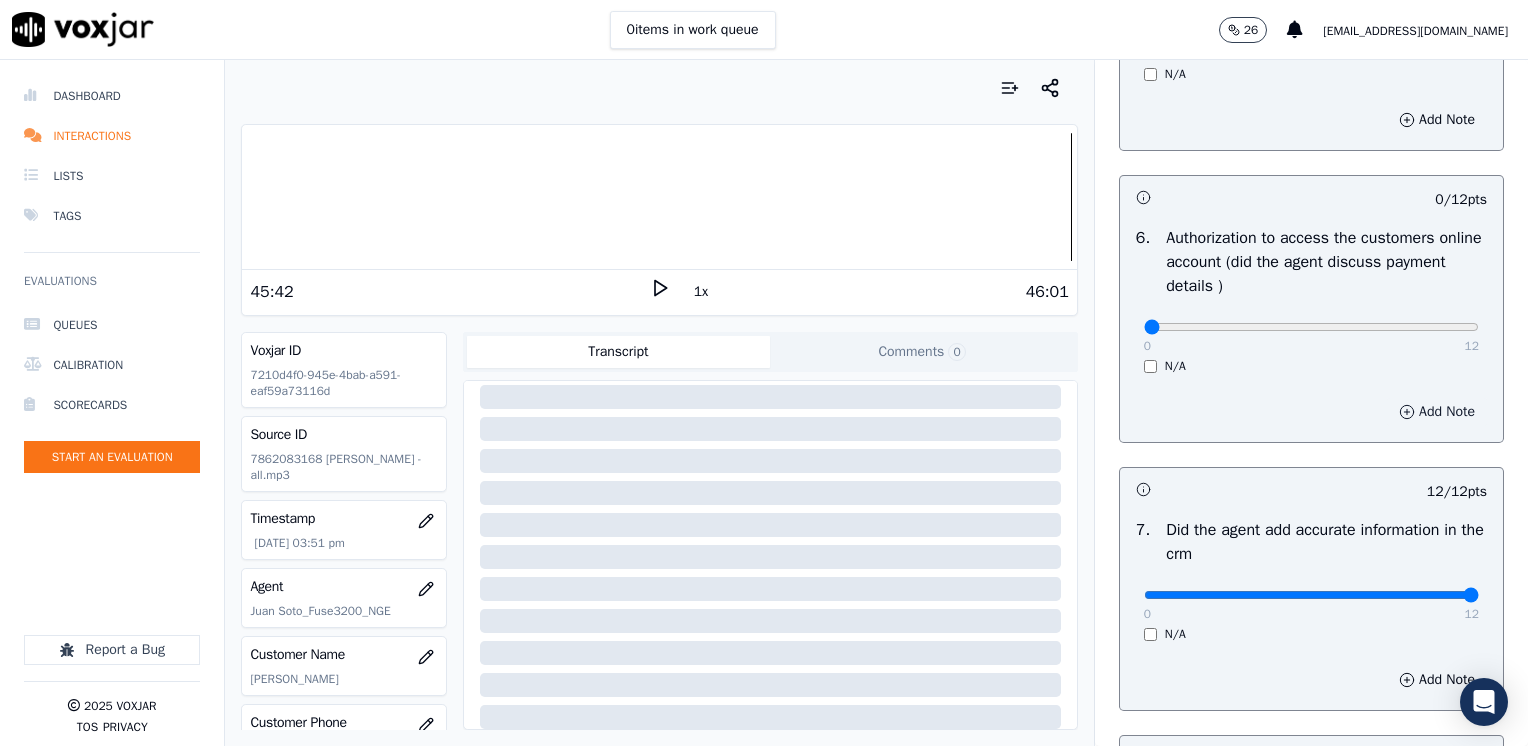 click on "Add Note" at bounding box center (1437, 412) 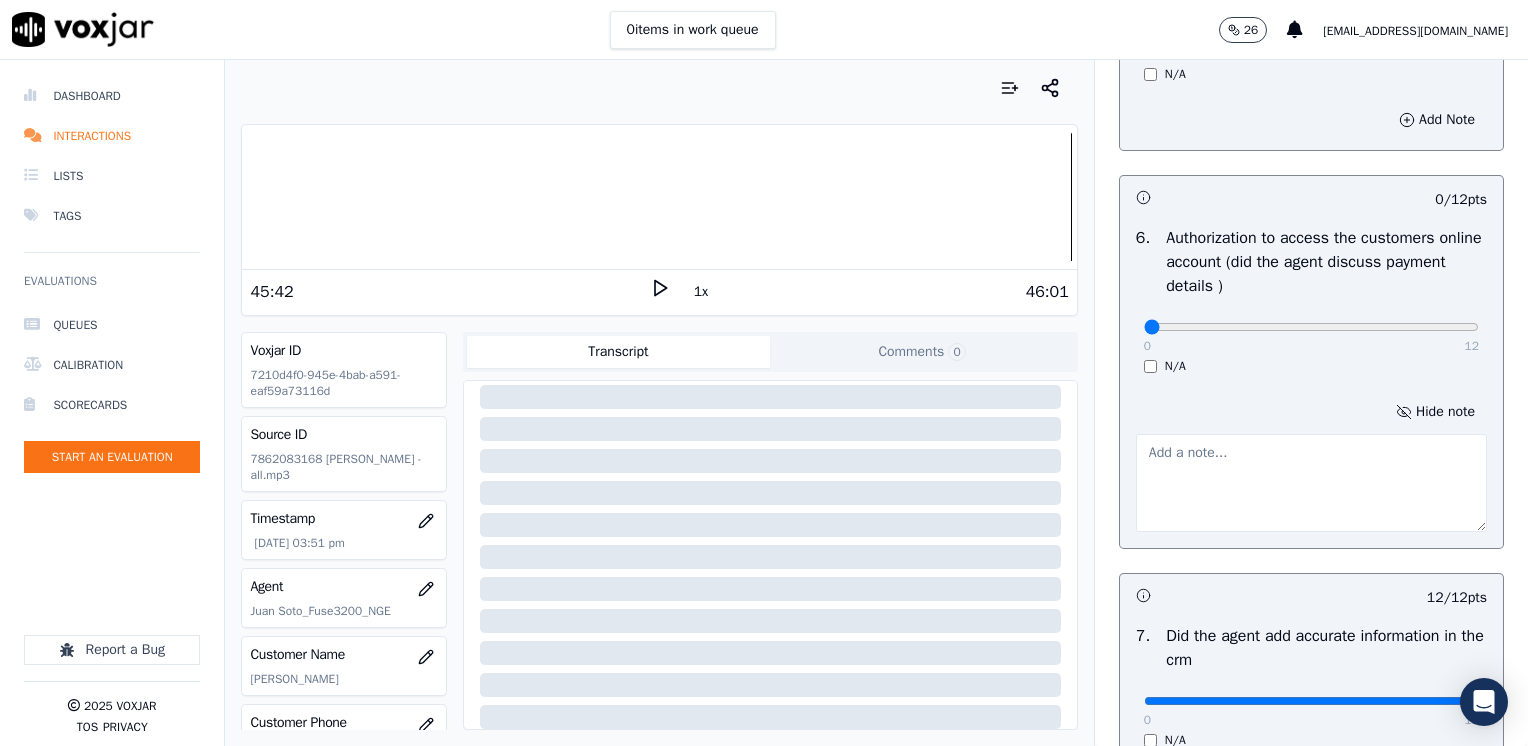 click at bounding box center [1311, 483] 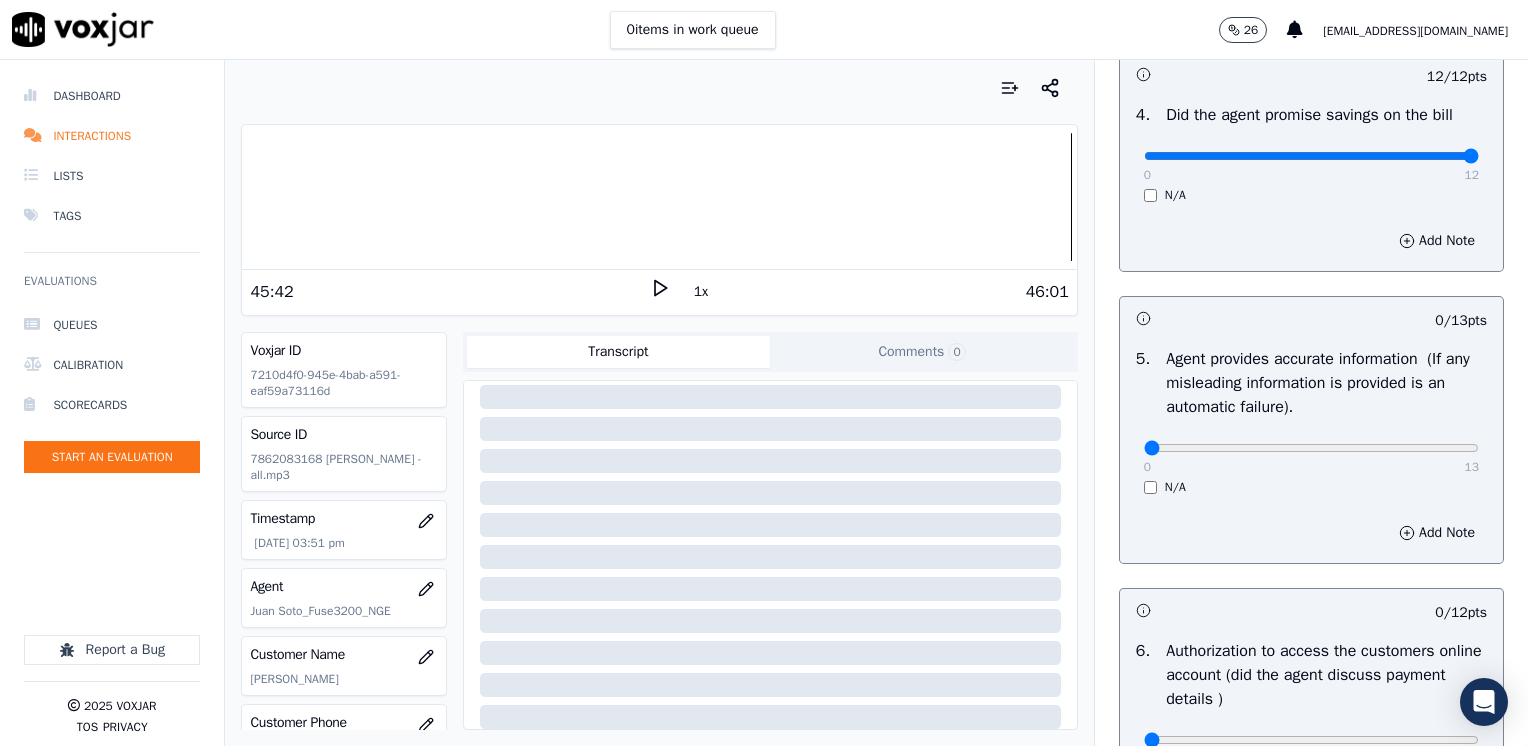 scroll, scrollTop: 953, scrollLeft: 0, axis: vertical 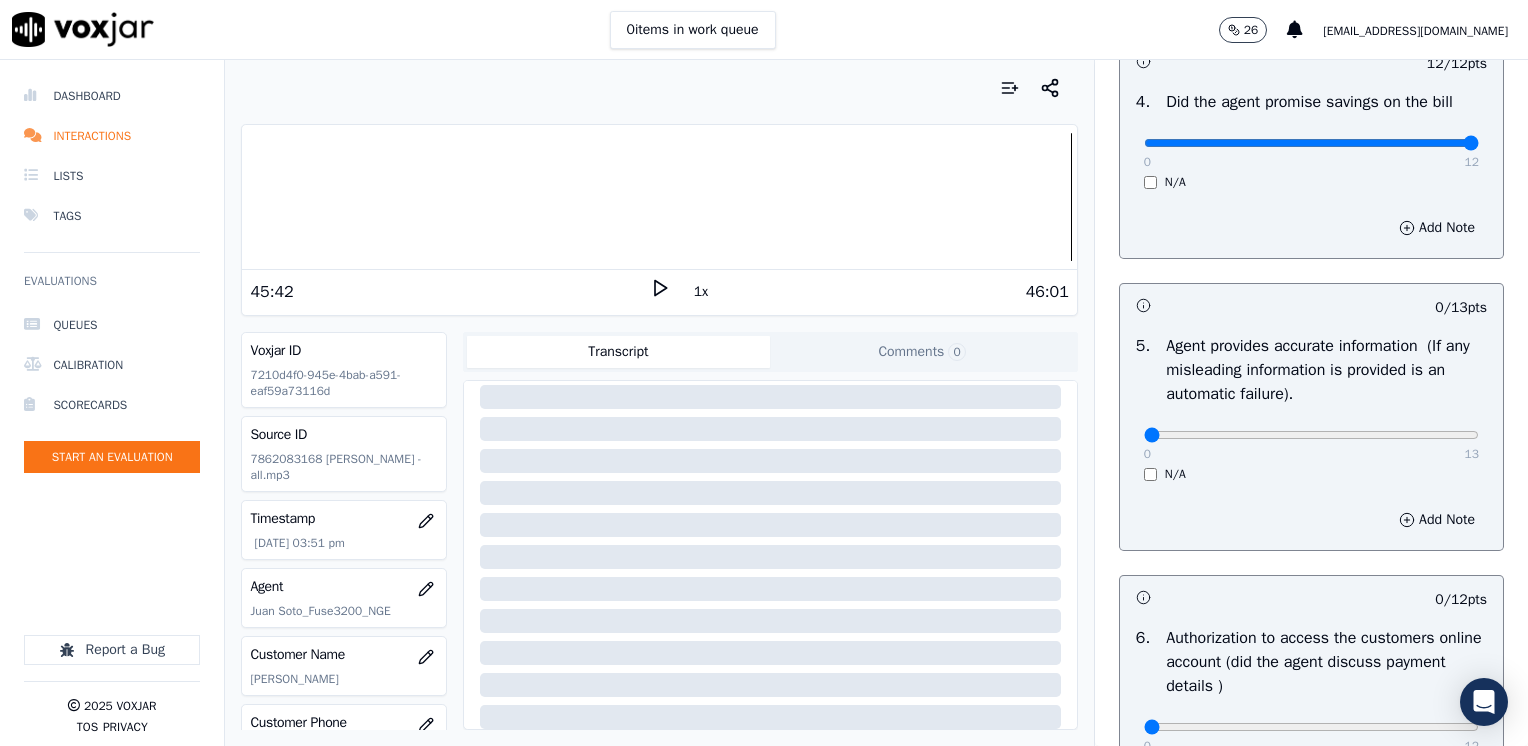 type on "Does not request authorization to access cx online account" 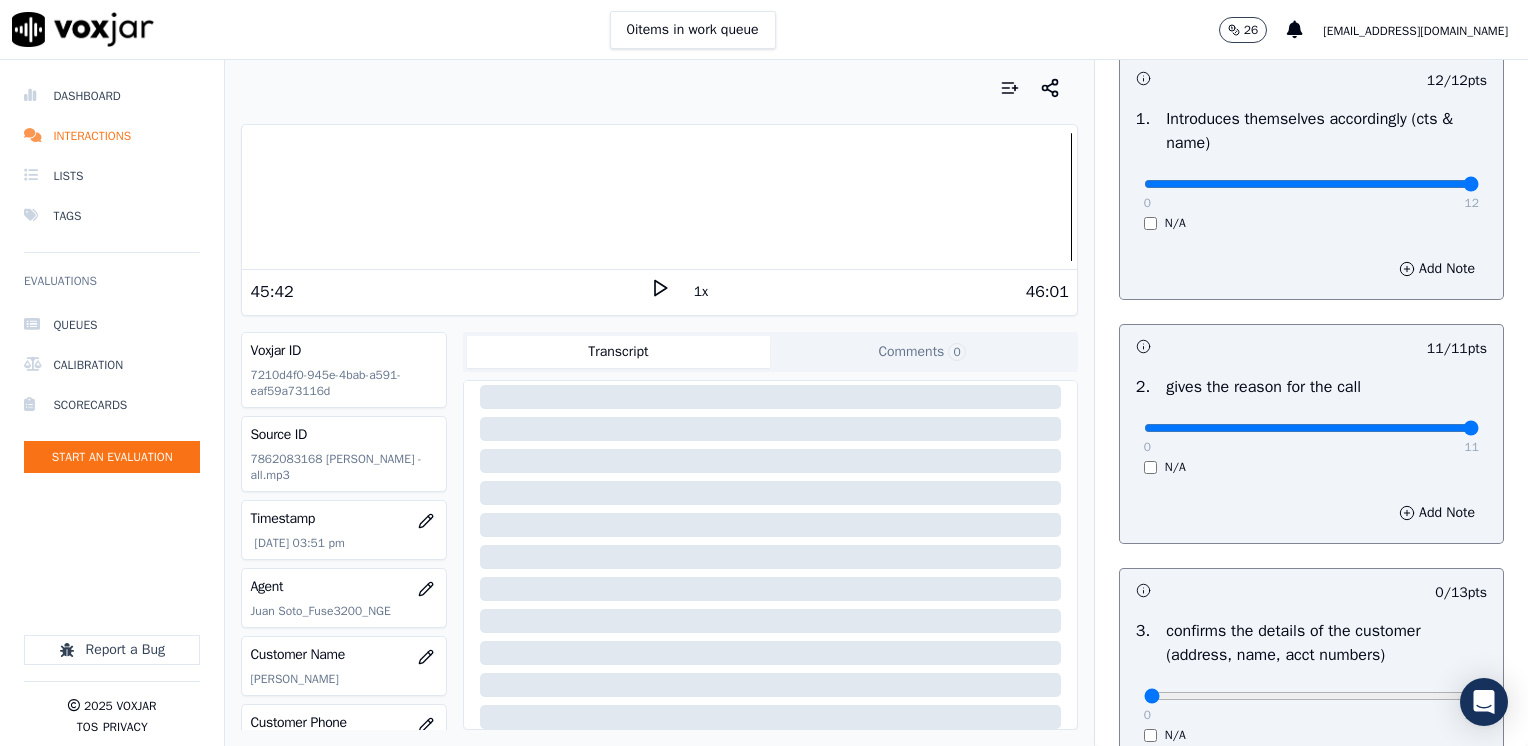 scroll, scrollTop: 153, scrollLeft: 0, axis: vertical 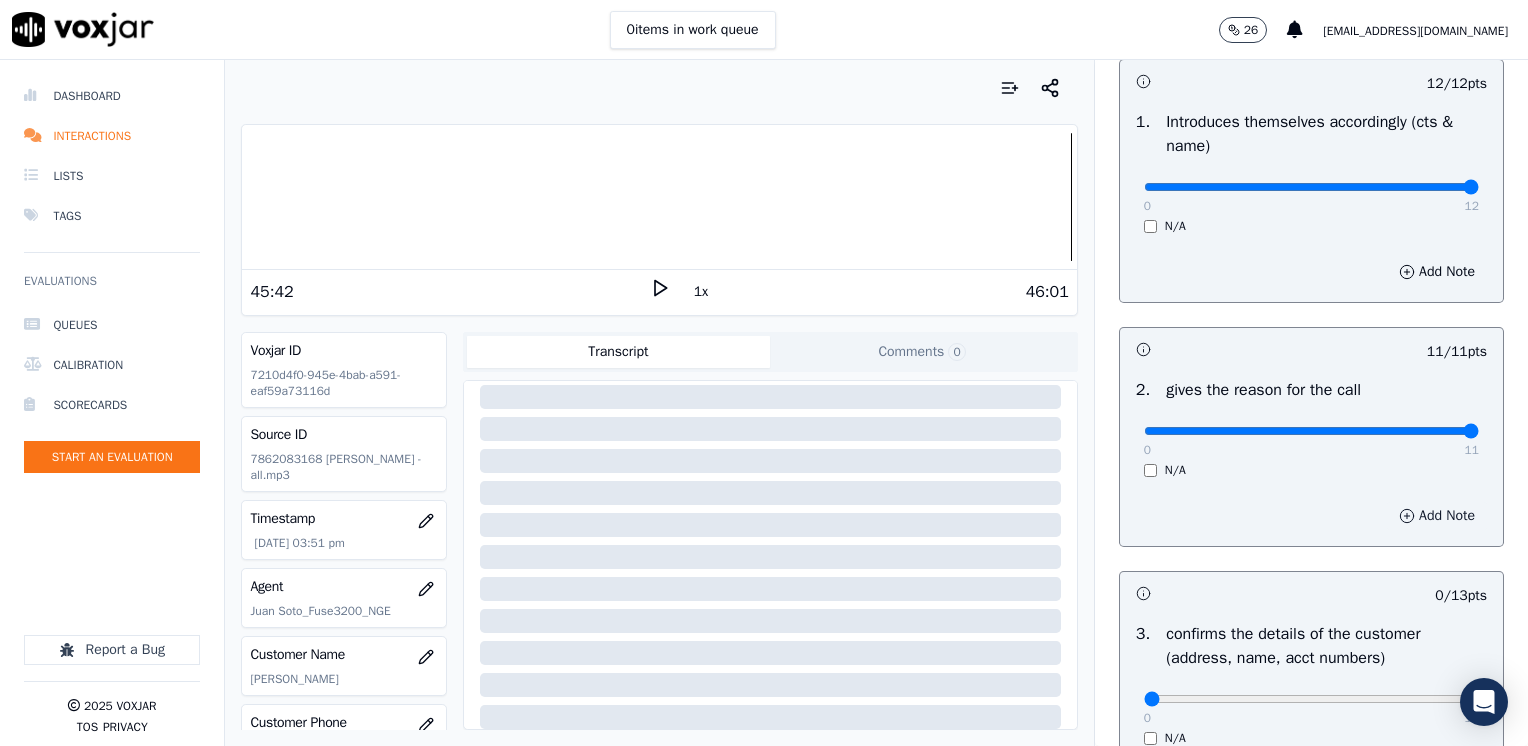 click on "Add Note" at bounding box center (1437, 516) 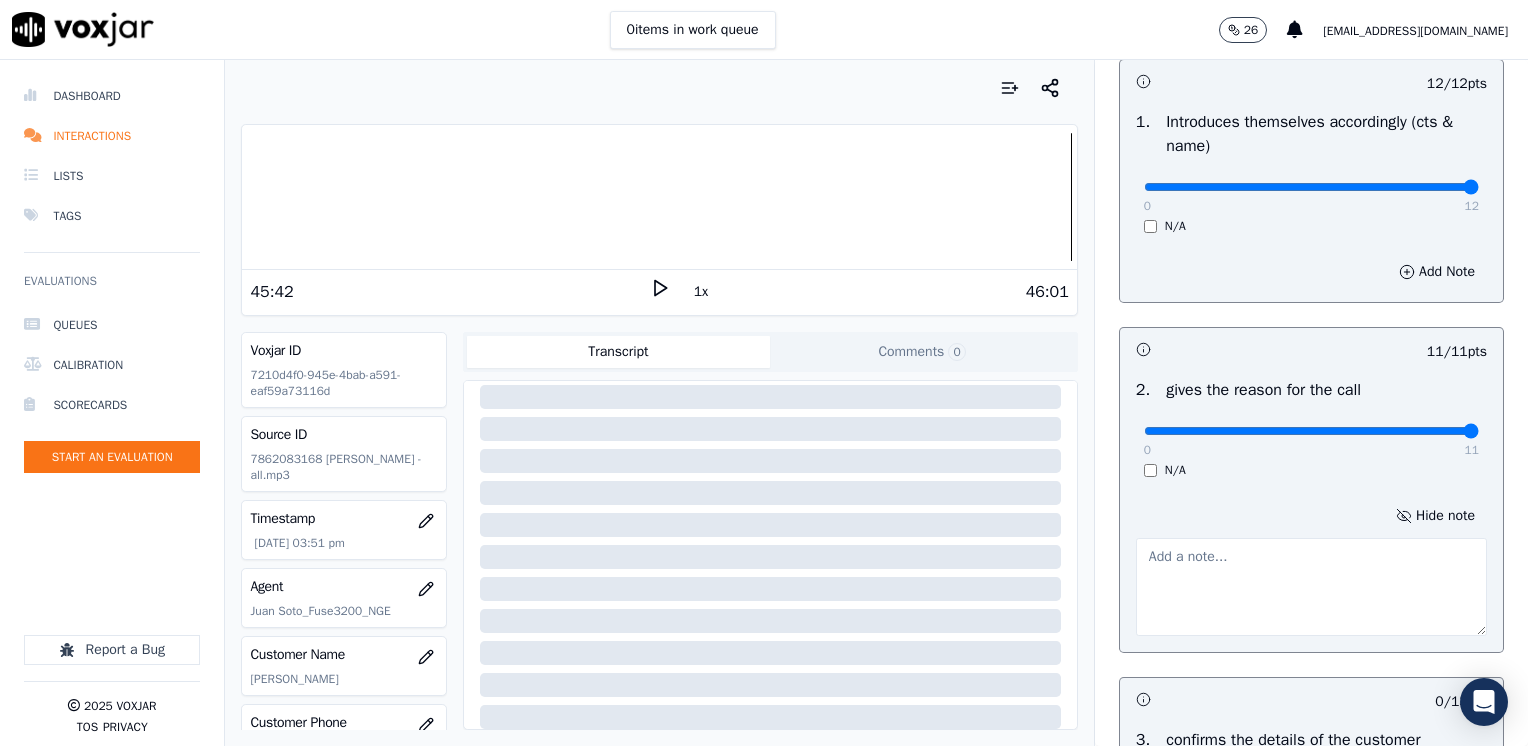 click at bounding box center [1311, 587] 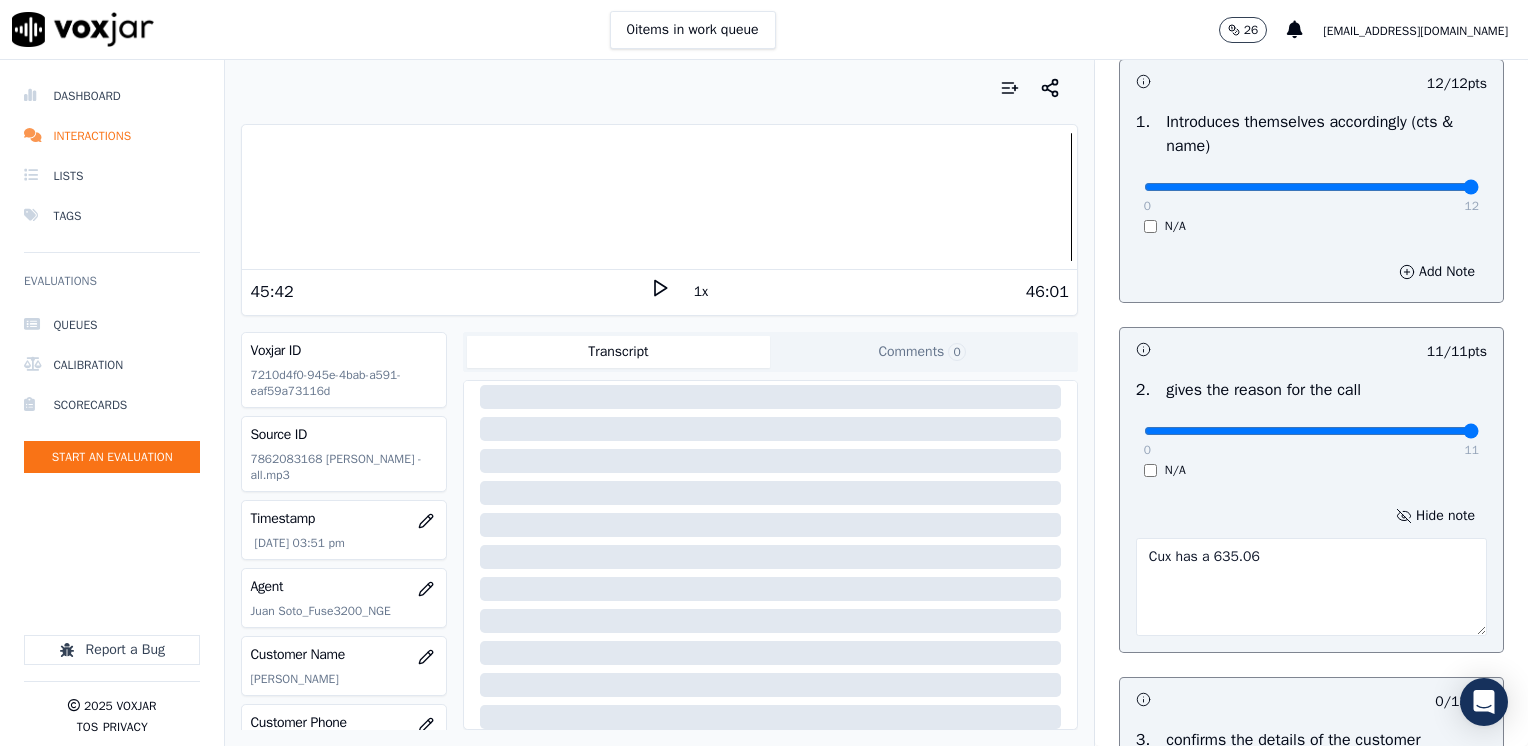click on "Cux has a 635.06" at bounding box center (1311, 587) 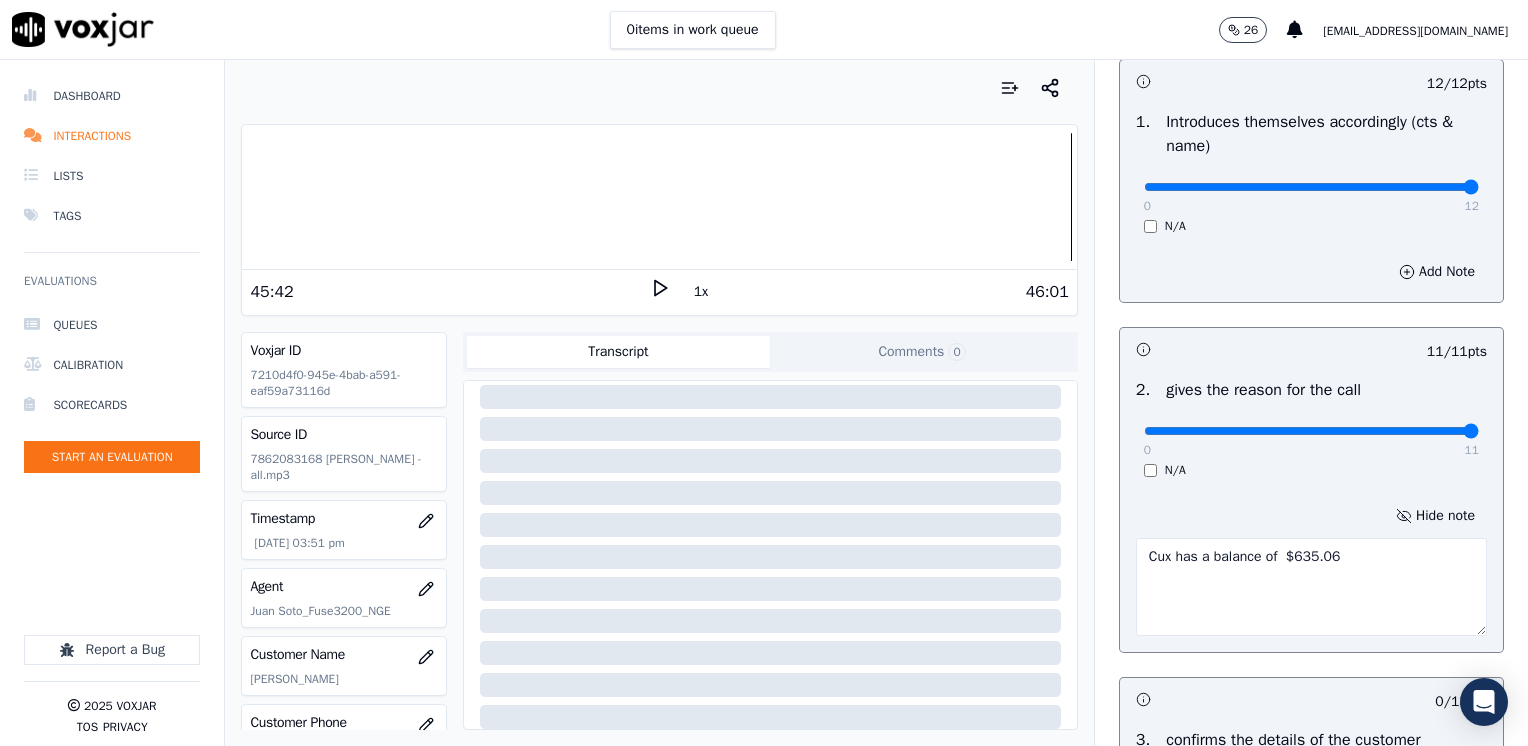 click on "Cux has a balance of  $635.06" at bounding box center (1311, 587) 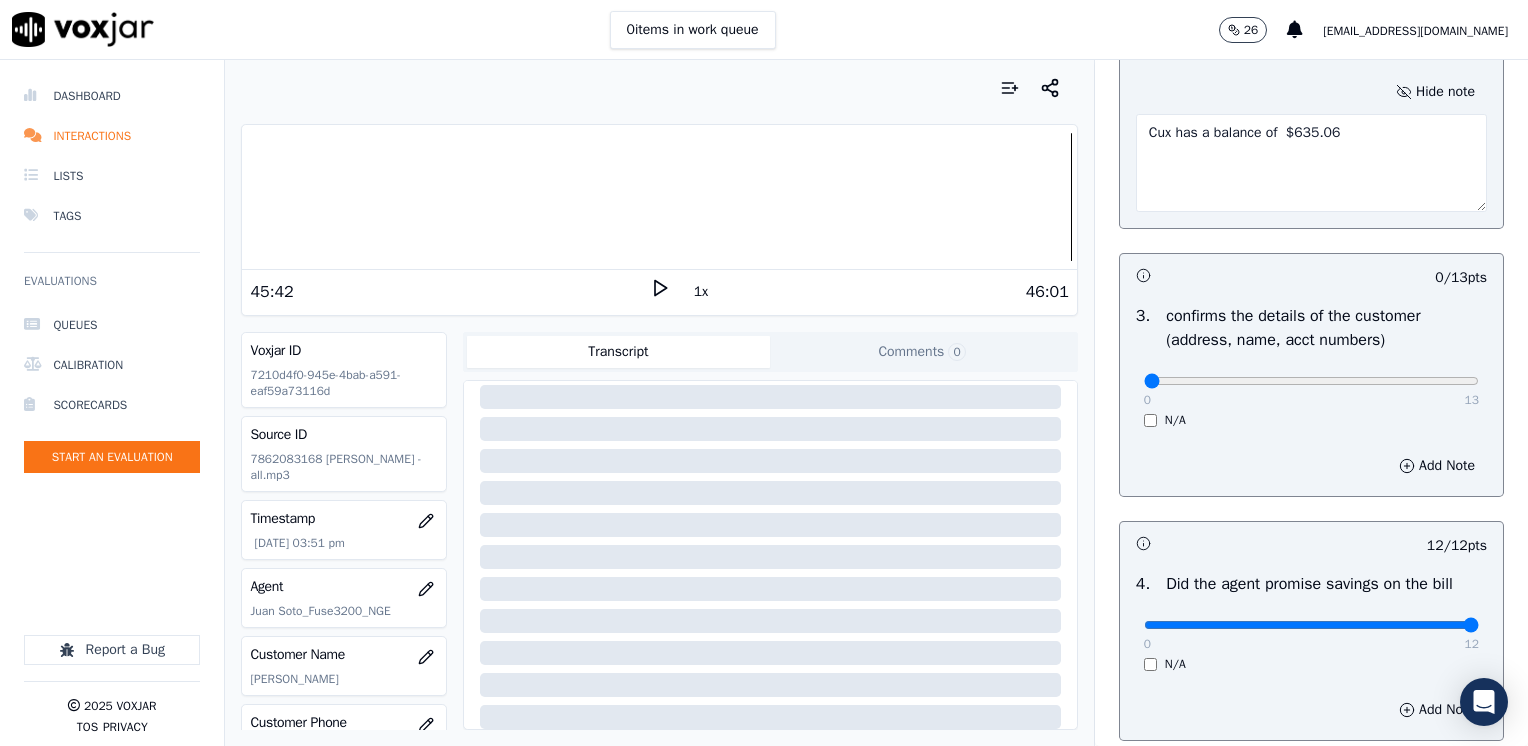scroll, scrollTop: 264, scrollLeft: 0, axis: vertical 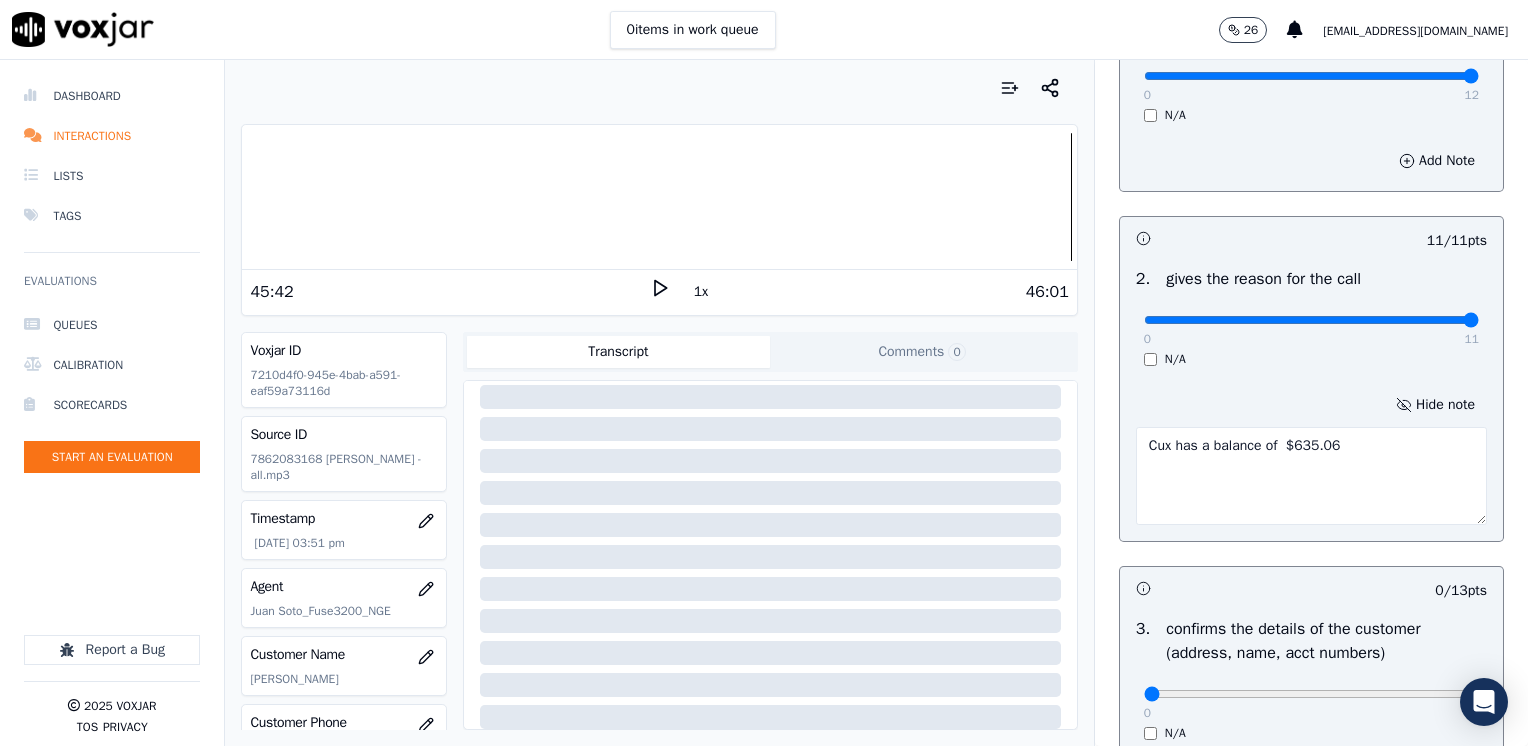type on "Cux has a balance of $635.06" 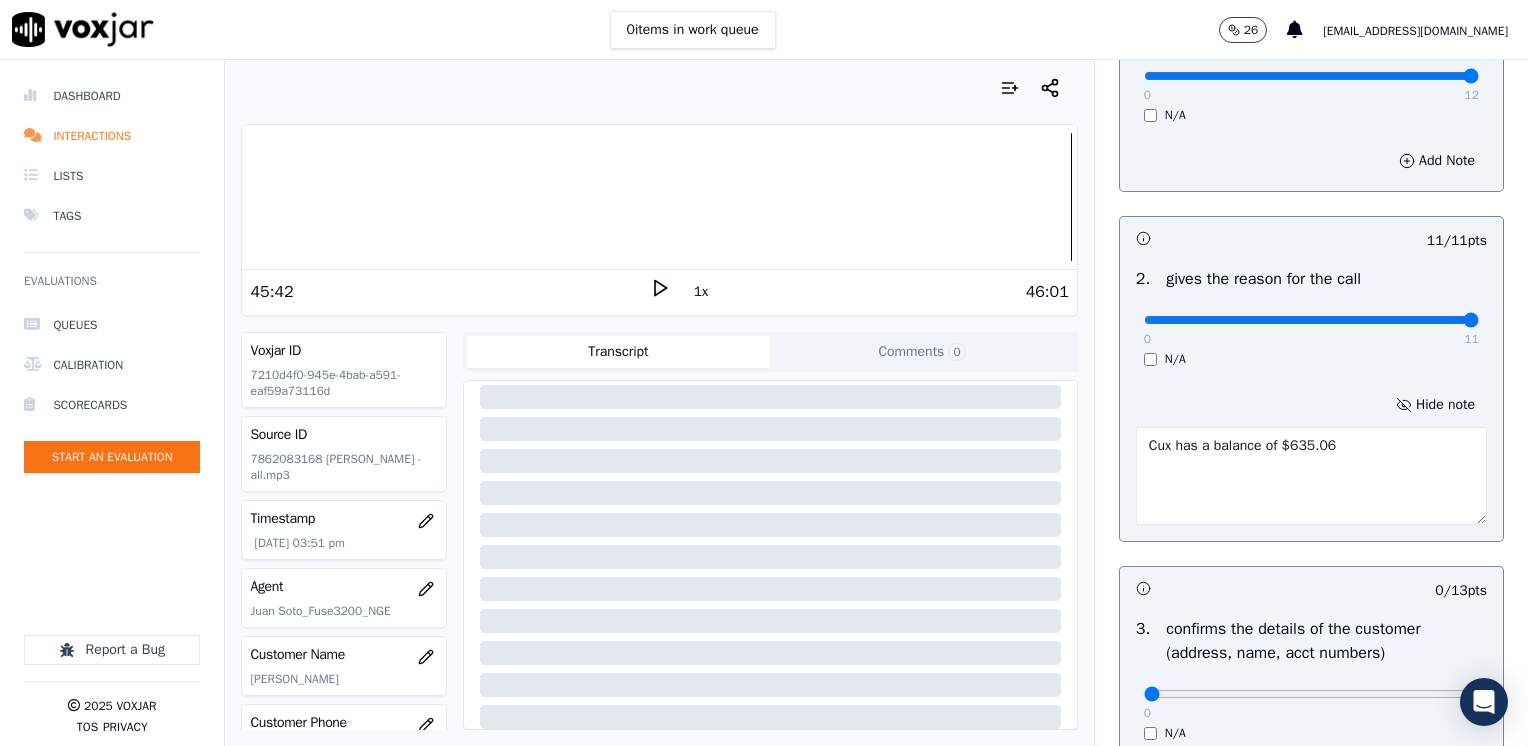 drag, startPoint x: 1328, startPoint y: 438, endPoint x: 1071, endPoint y: 454, distance: 257.49756 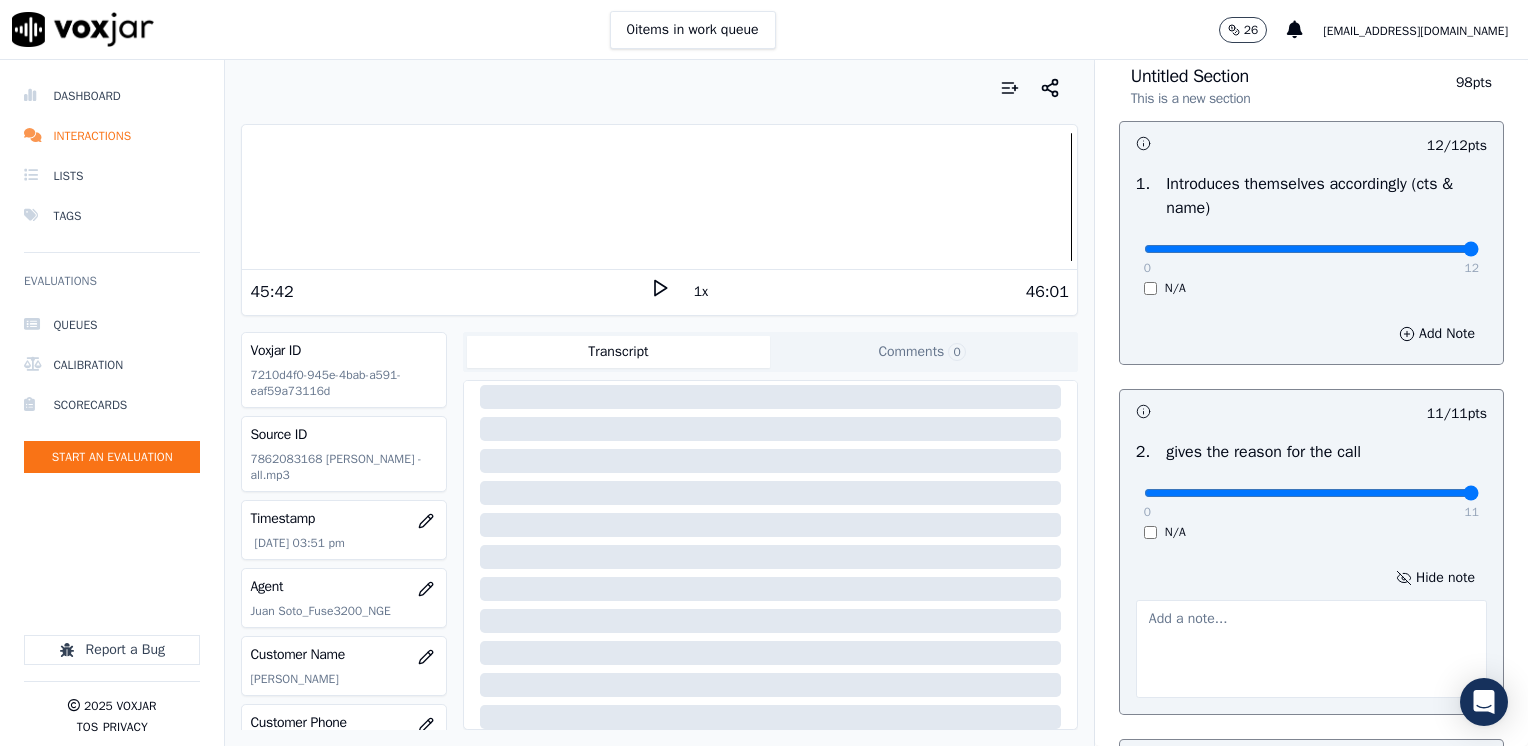 scroll, scrollTop: 0, scrollLeft: 0, axis: both 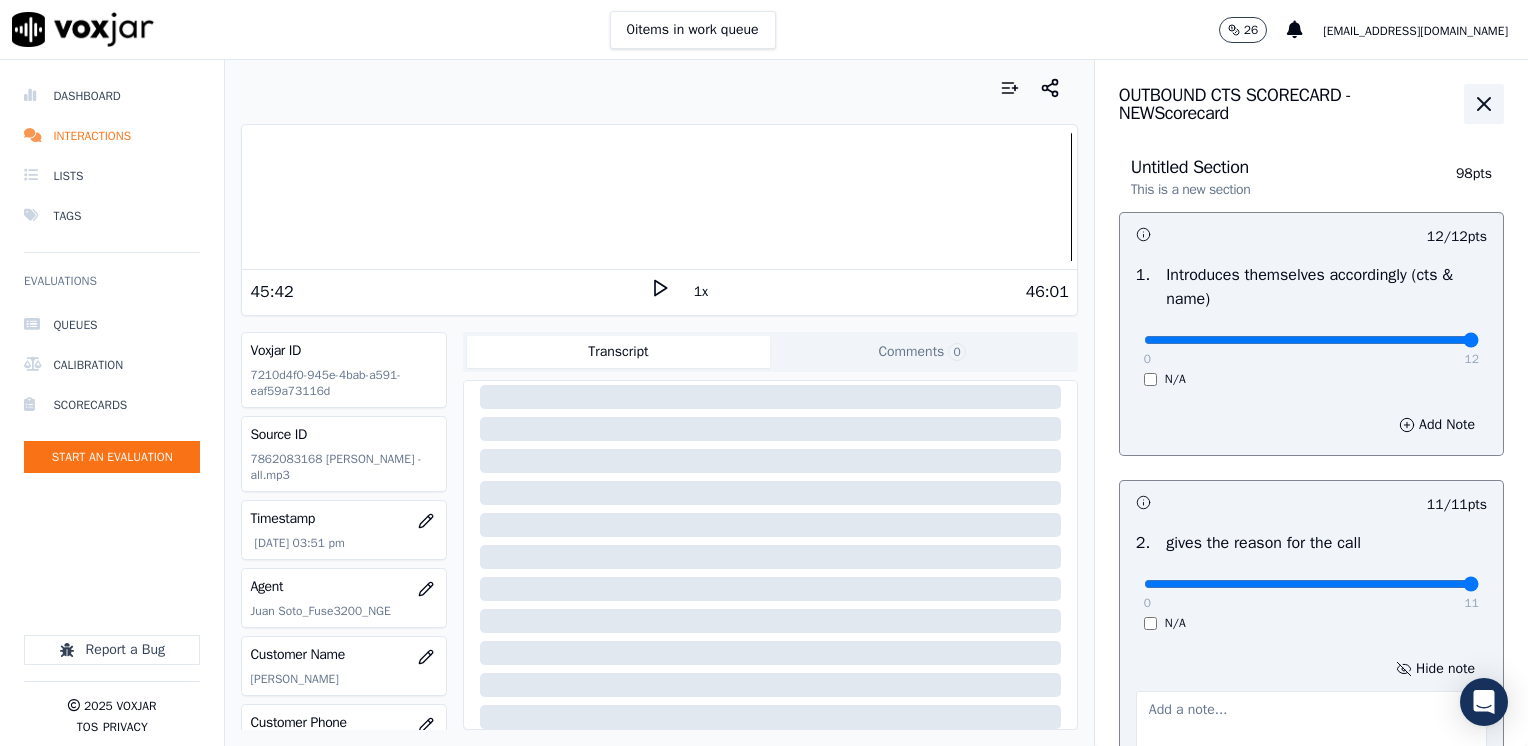 click 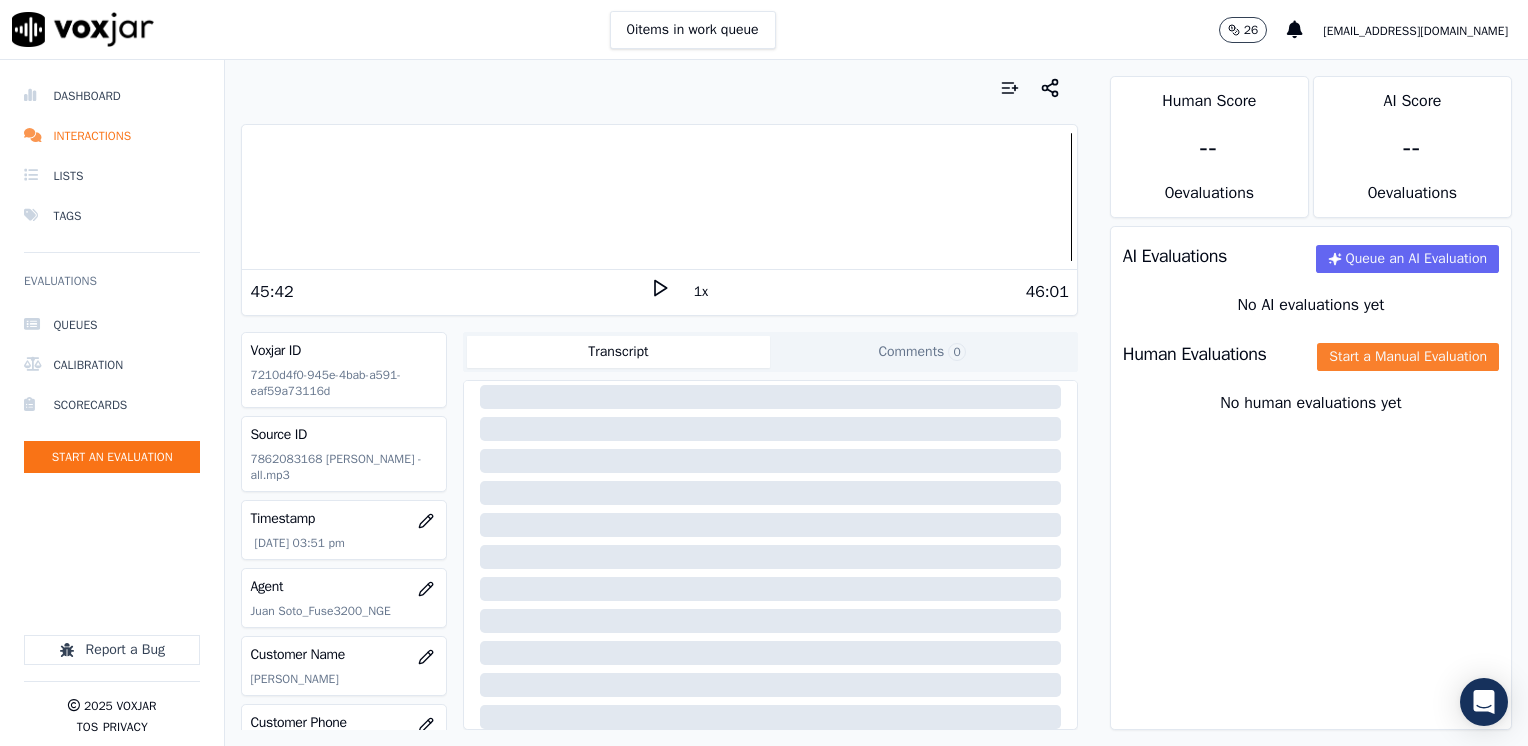 click on "Start a Manual Evaluation" 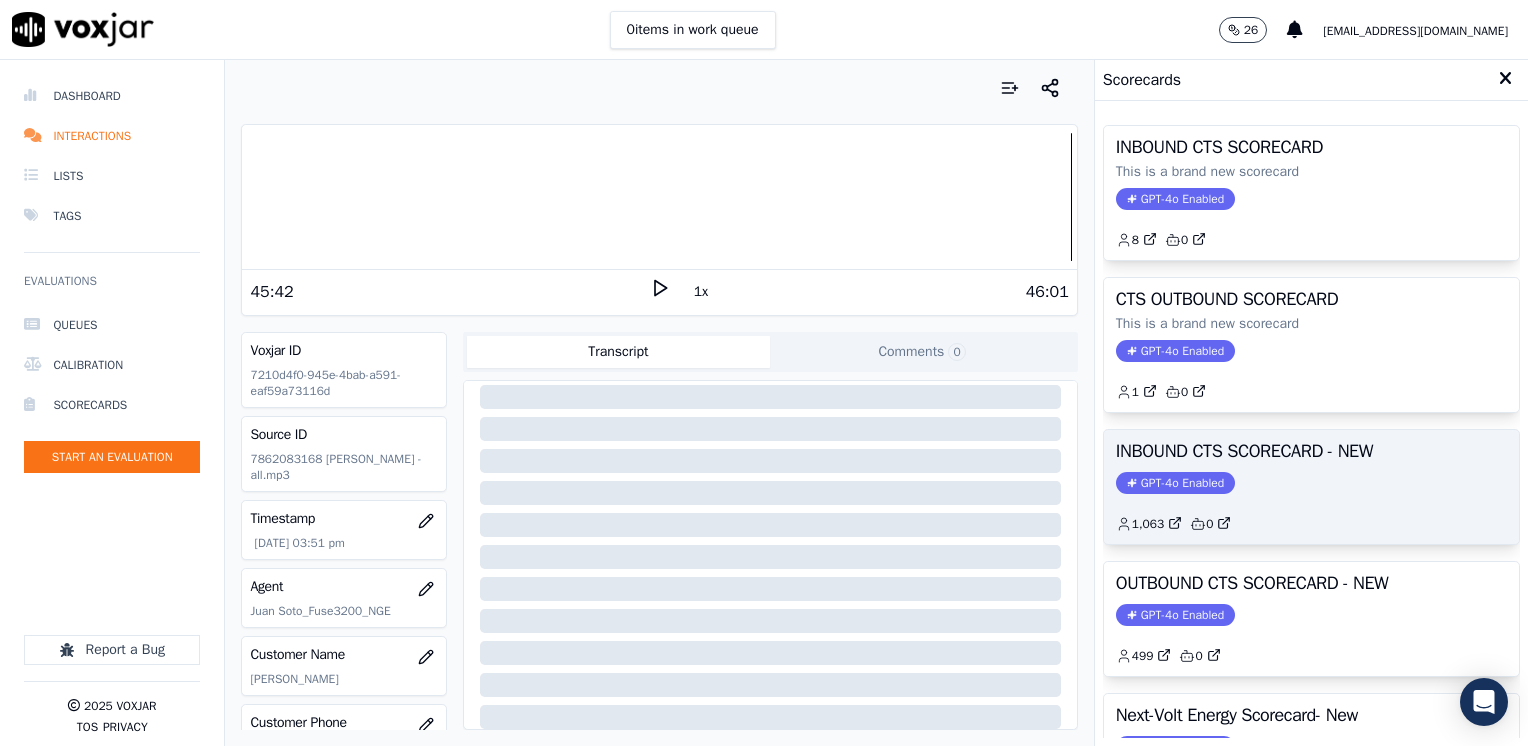 click on "GPT-4o Enabled" at bounding box center [1175, 483] 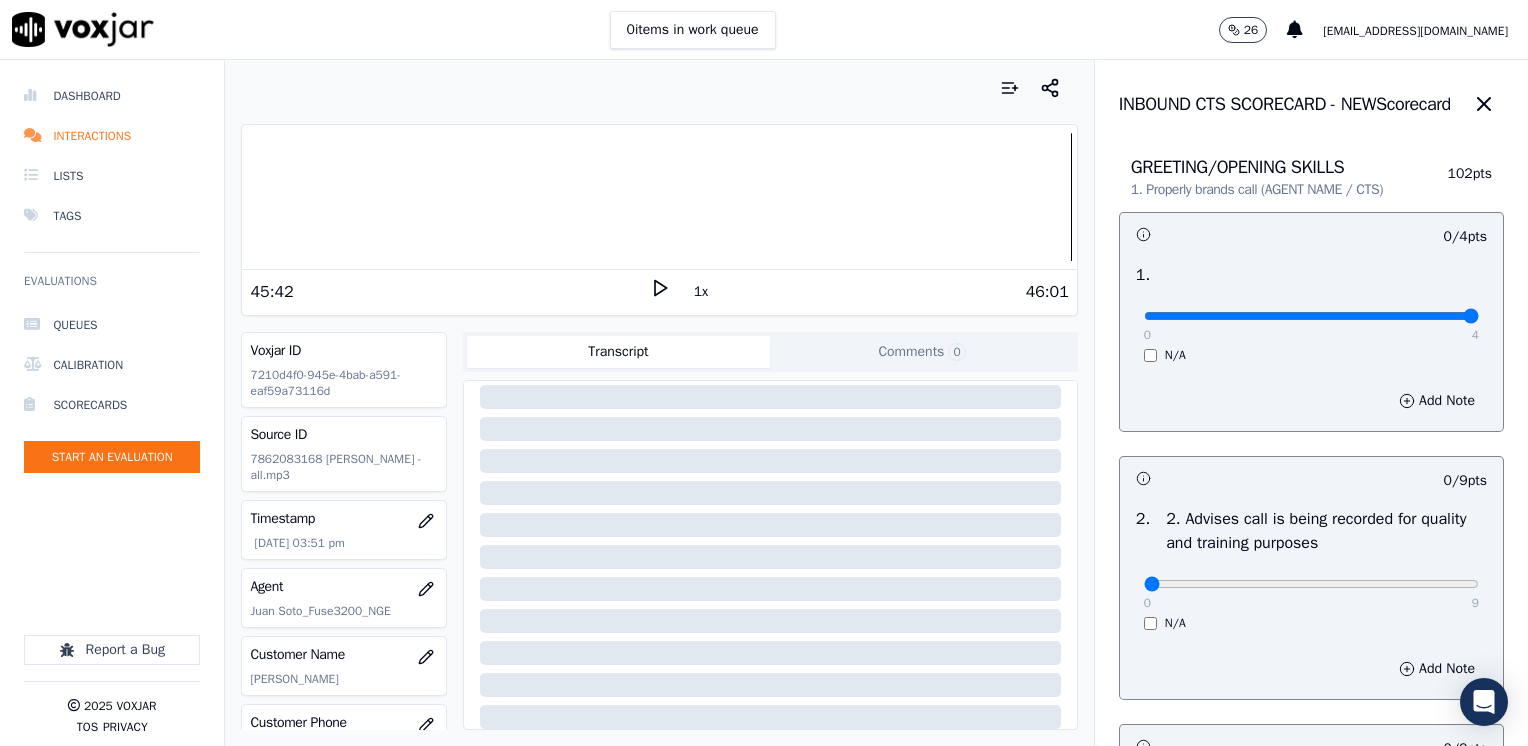 drag, startPoint x: 1136, startPoint y: 310, endPoint x: 1525, endPoint y: 304, distance: 389.04626 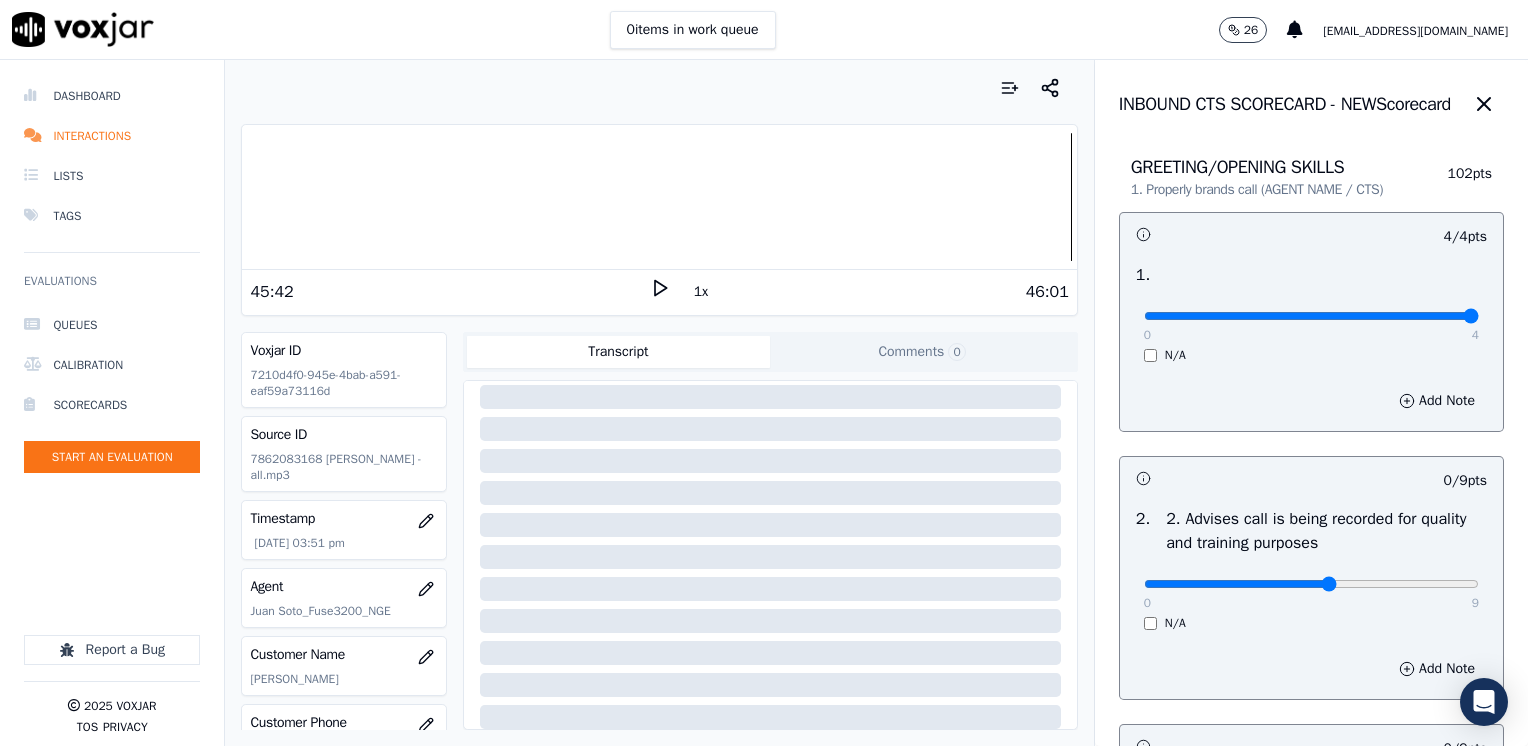 type on "5" 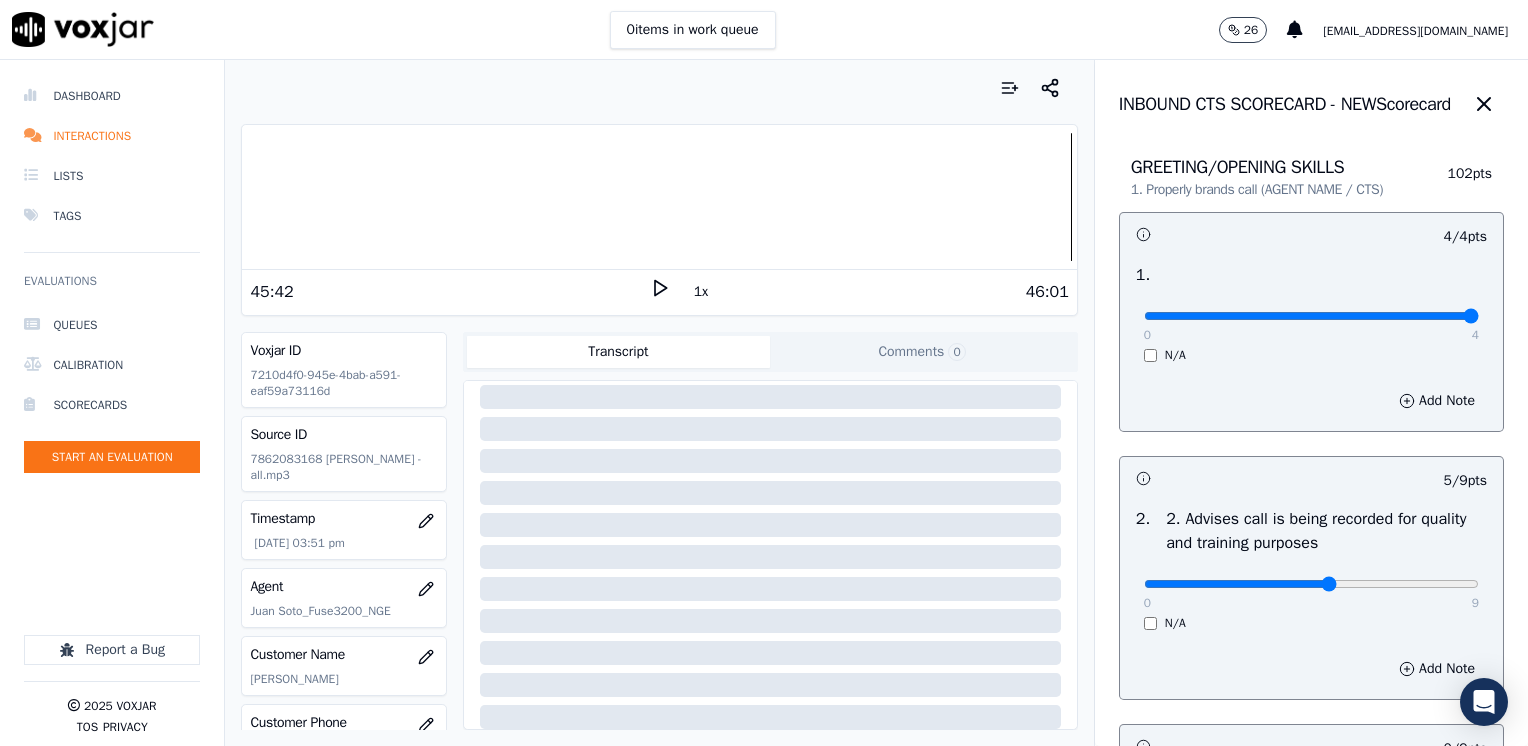 scroll, scrollTop: 400, scrollLeft: 0, axis: vertical 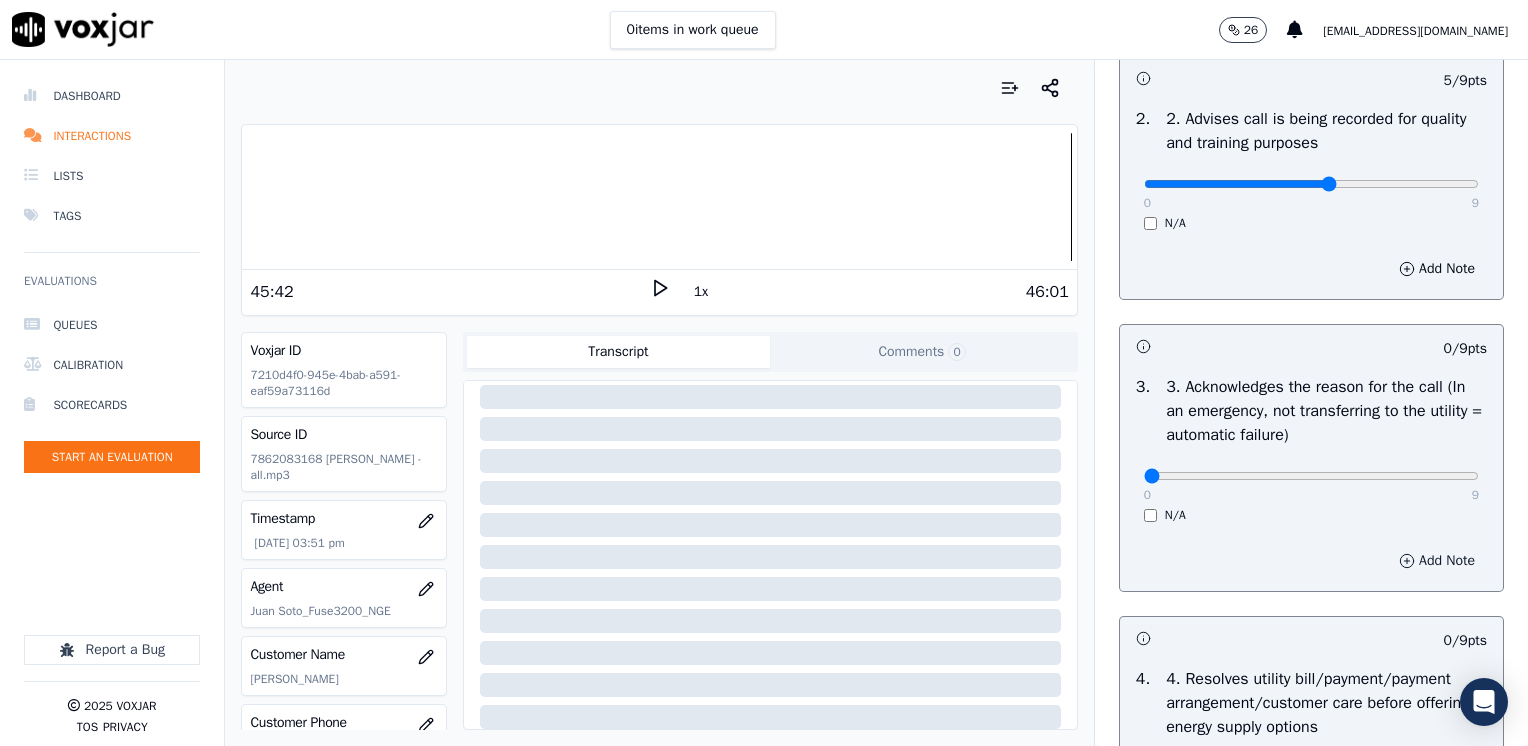 click on "Add Note" at bounding box center (1437, 561) 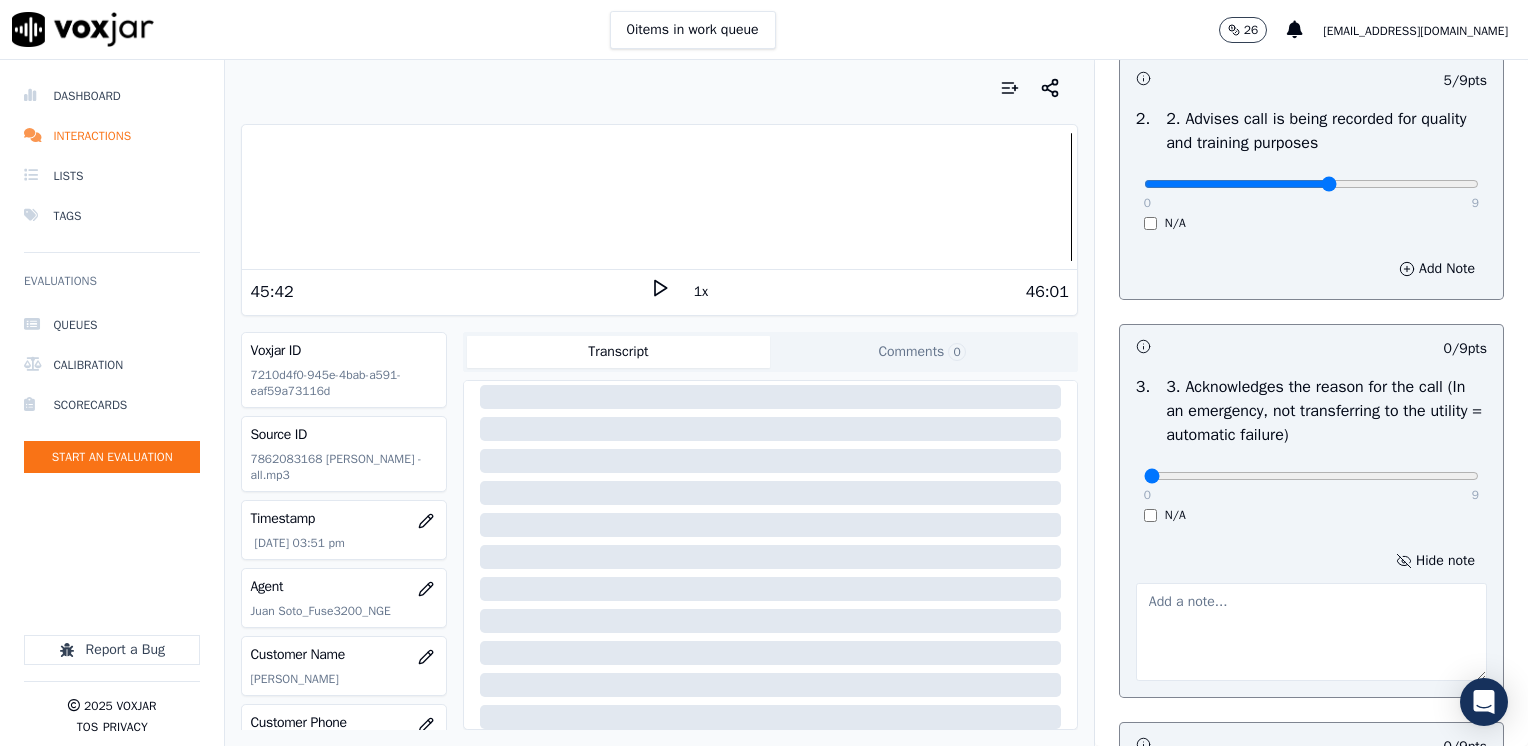 click at bounding box center (1311, 632) 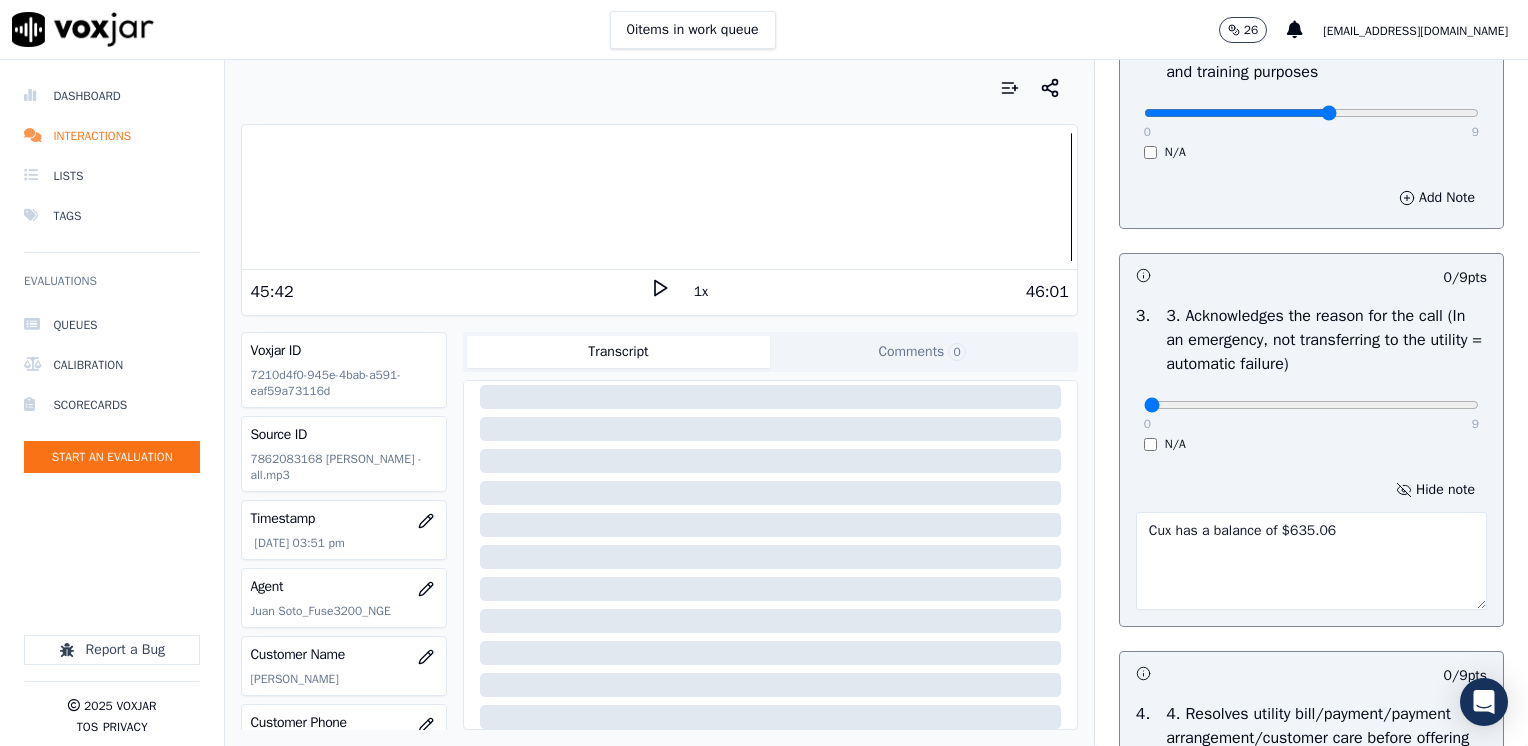 scroll, scrollTop: 500, scrollLeft: 0, axis: vertical 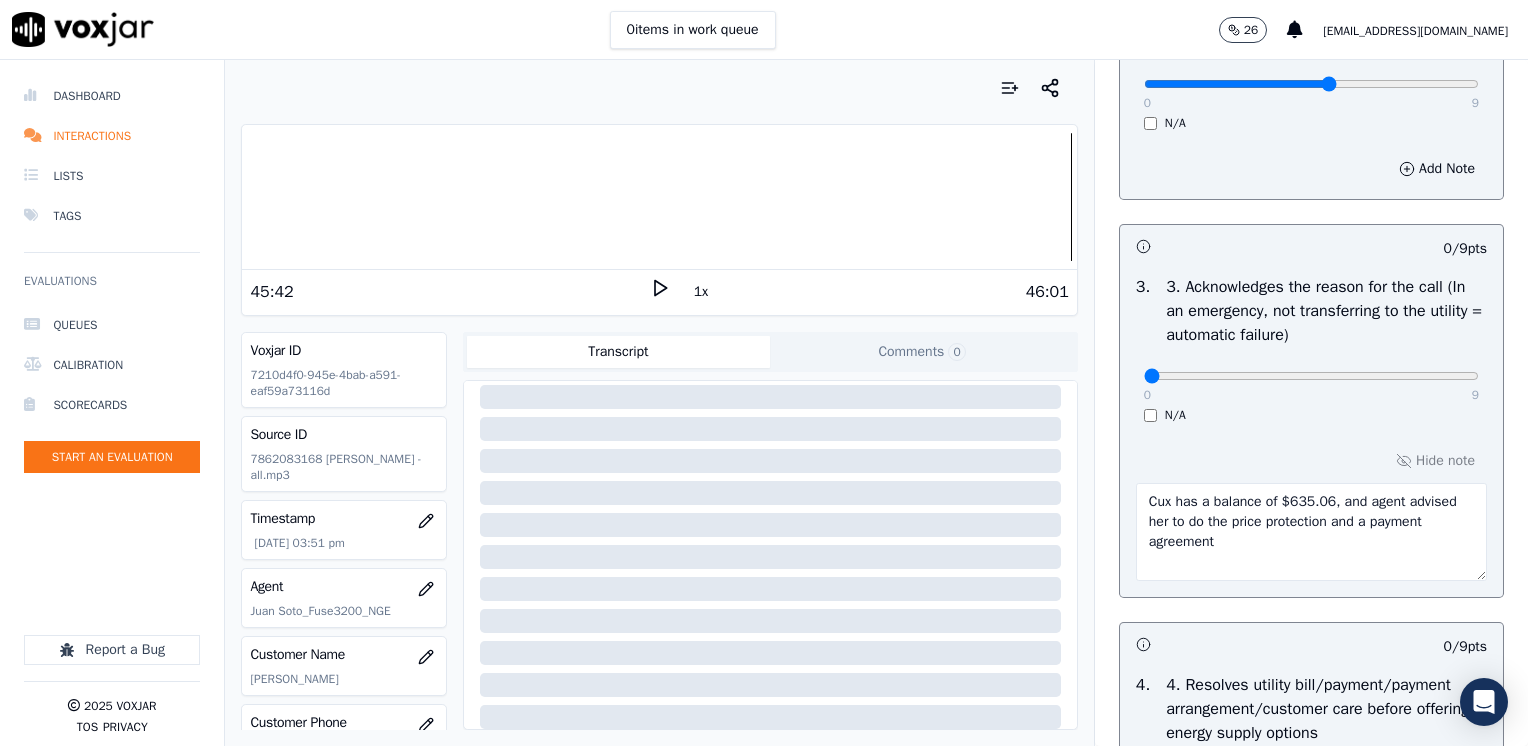 type on "Cux has a balance of $635.06, and agent advised her to do the price protection and a payment agreement" 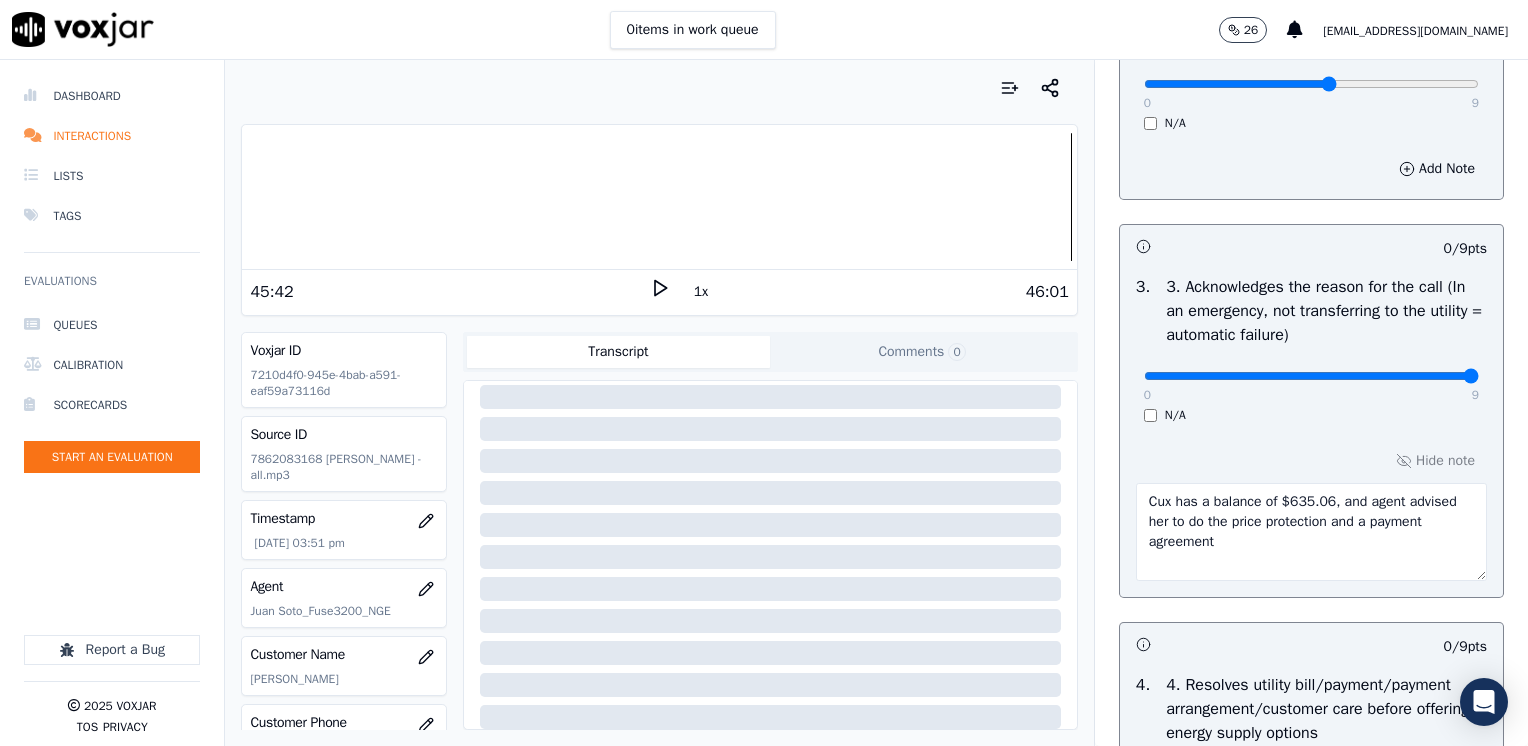 drag, startPoint x: 1133, startPoint y: 377, endPoint x: 1531, endPoint y: 377, distance: 398 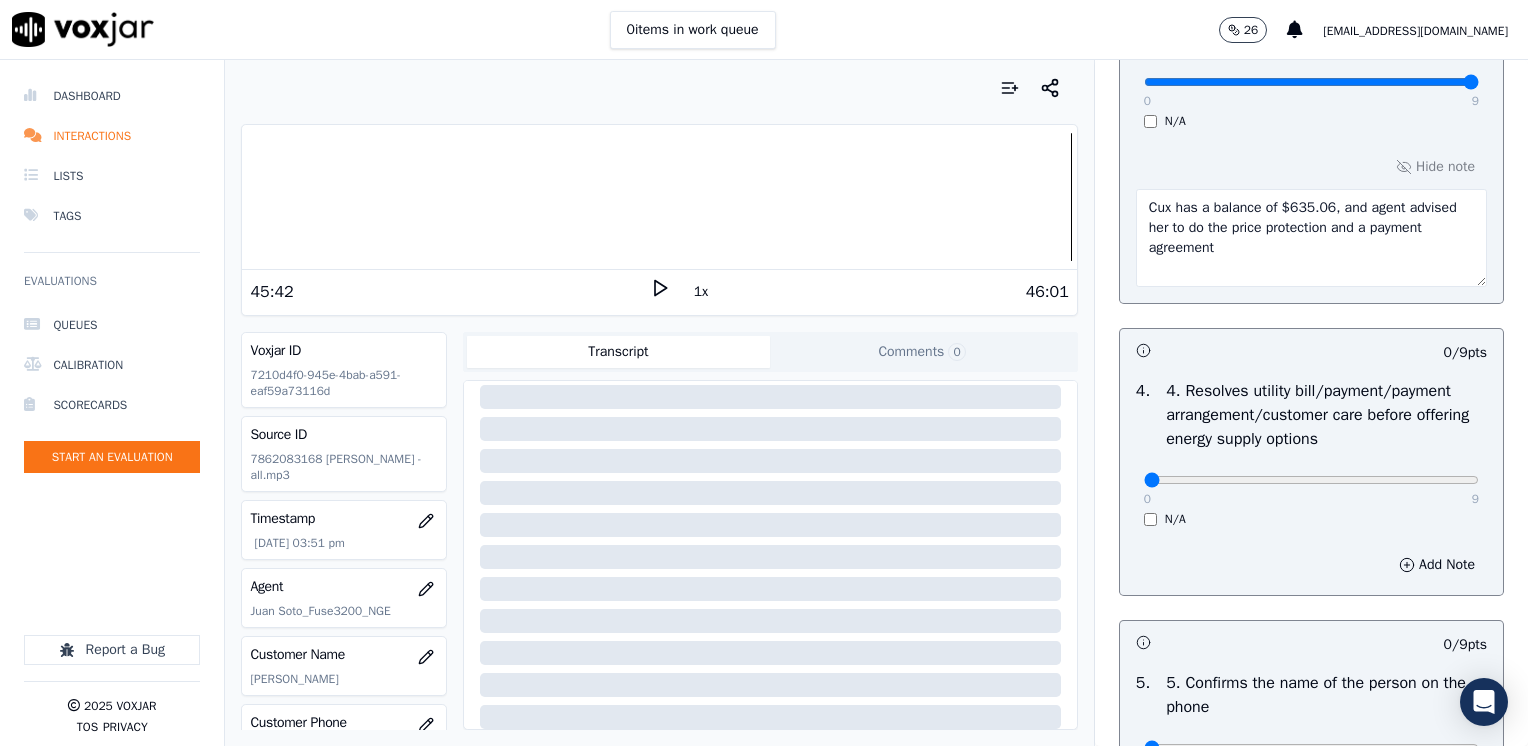 scroll, scrollTop: 1000, scrollLeft: 0, axis: vertical 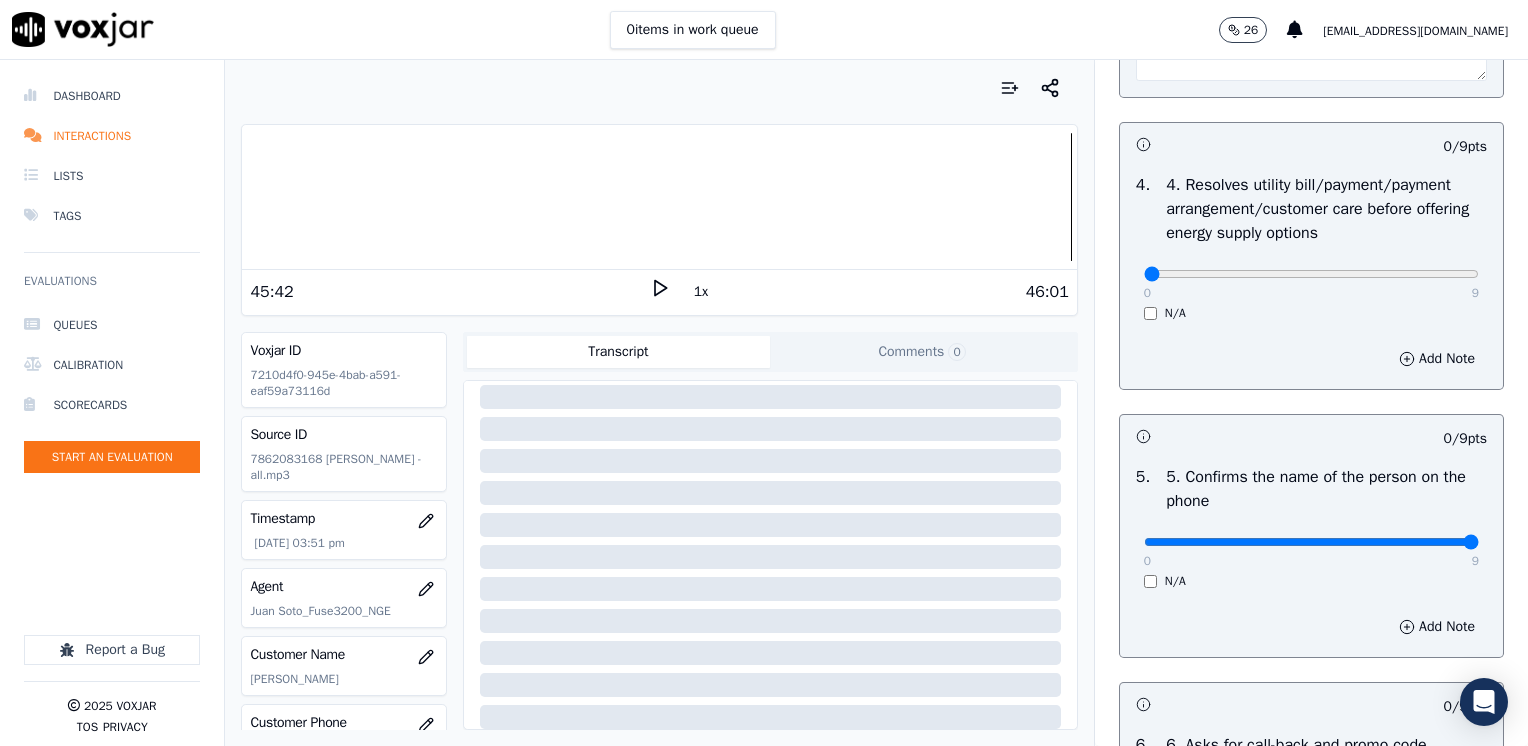 drag, startPoint x: 1132, startPoint y: 535, endPoint x: 1531, endPoint y: 535, distance: 399 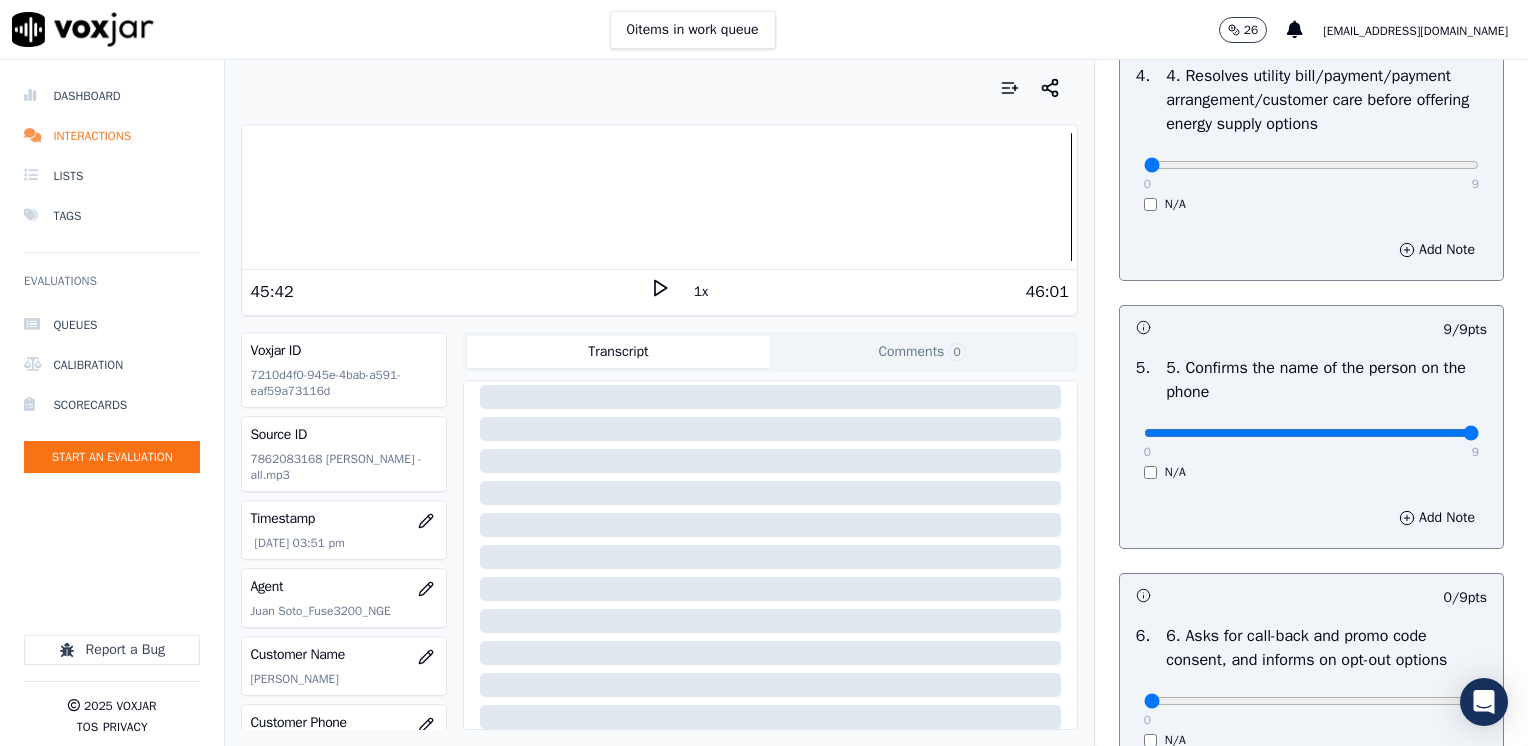 scroll, scrollTop: 1300, scrollLeft: 0, axis: vertical 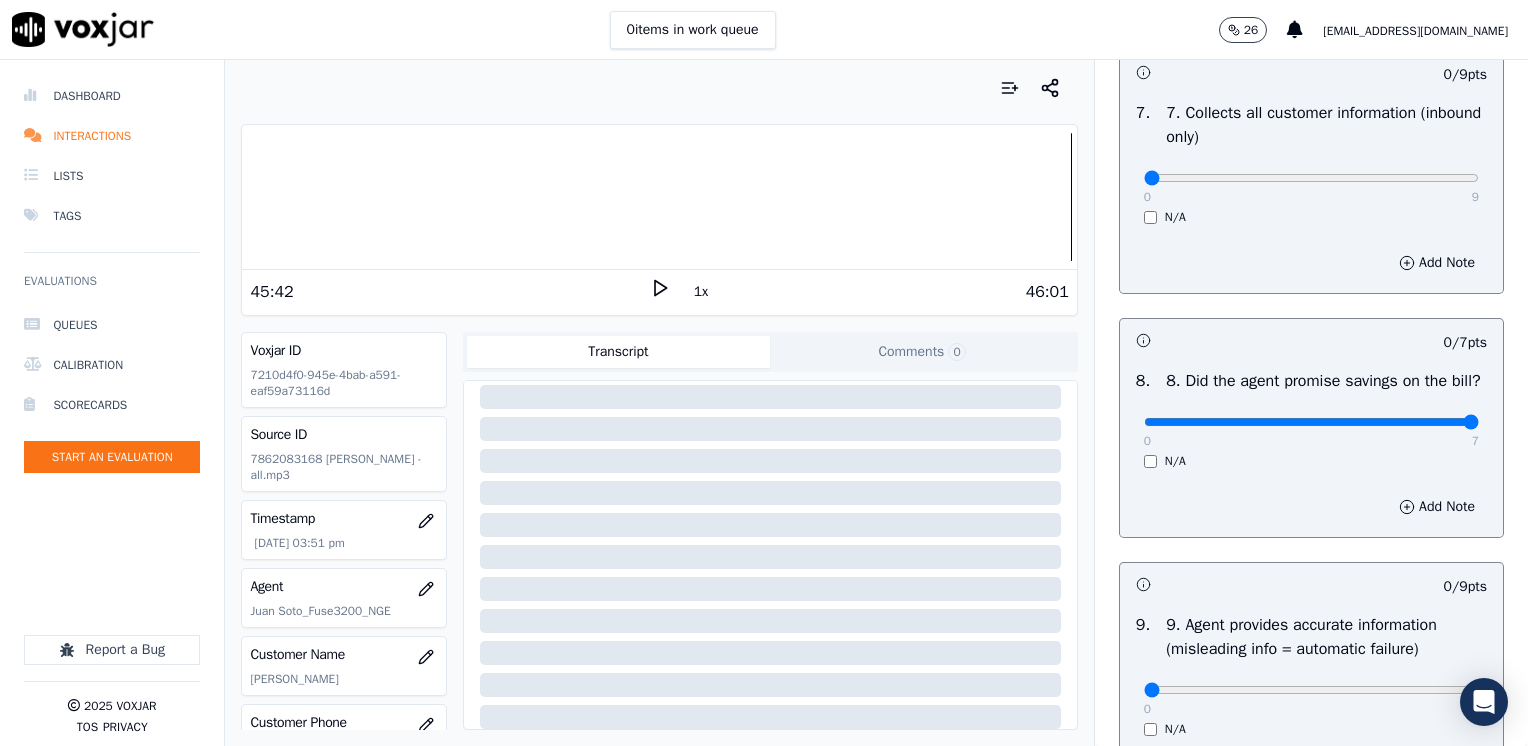 drag, startPoint x: 1131, startPoint y: 450, endPoint x: 1531, endPoint y: 435, distance: 400.28116 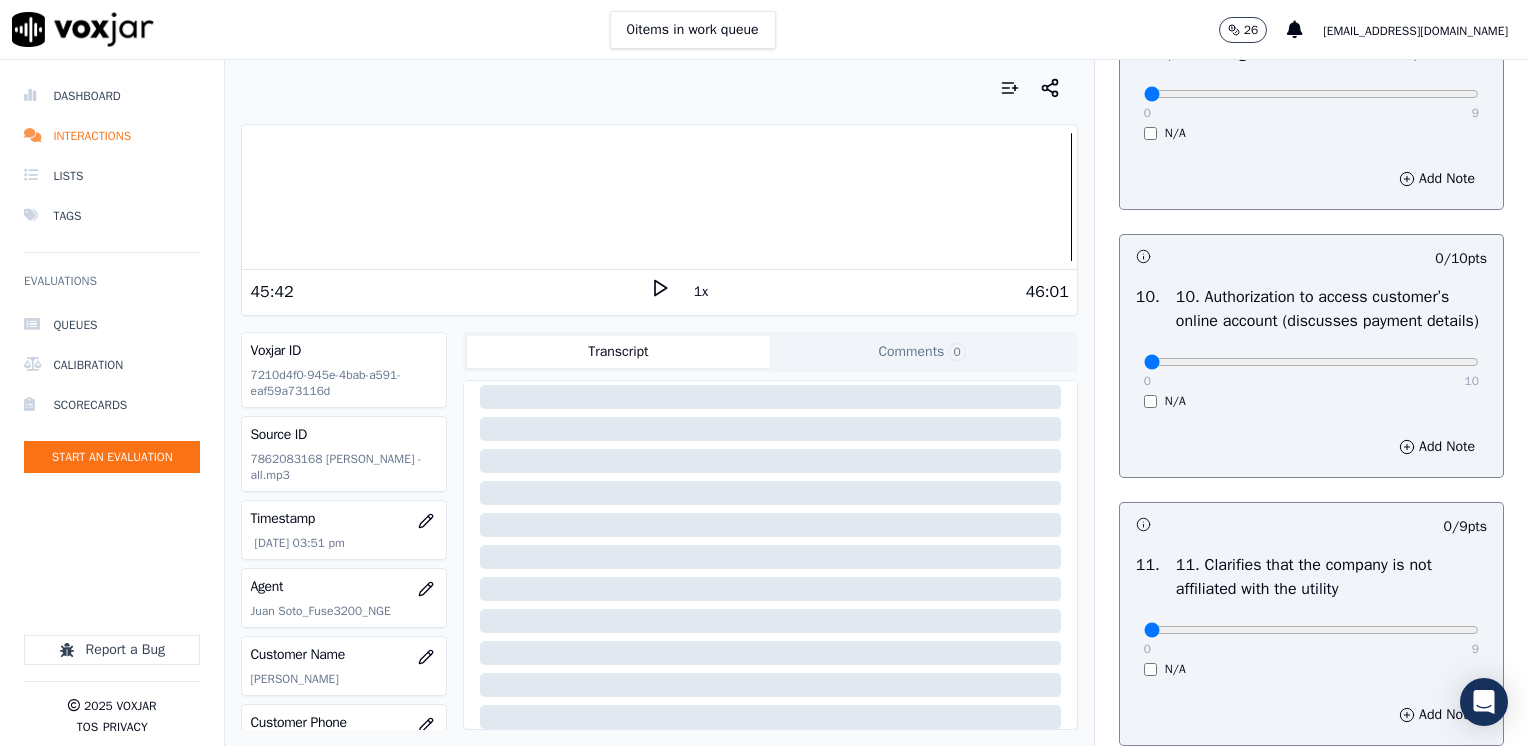 scroll, scrollTop: 2500, scrollLeft: 0, axis: vertical 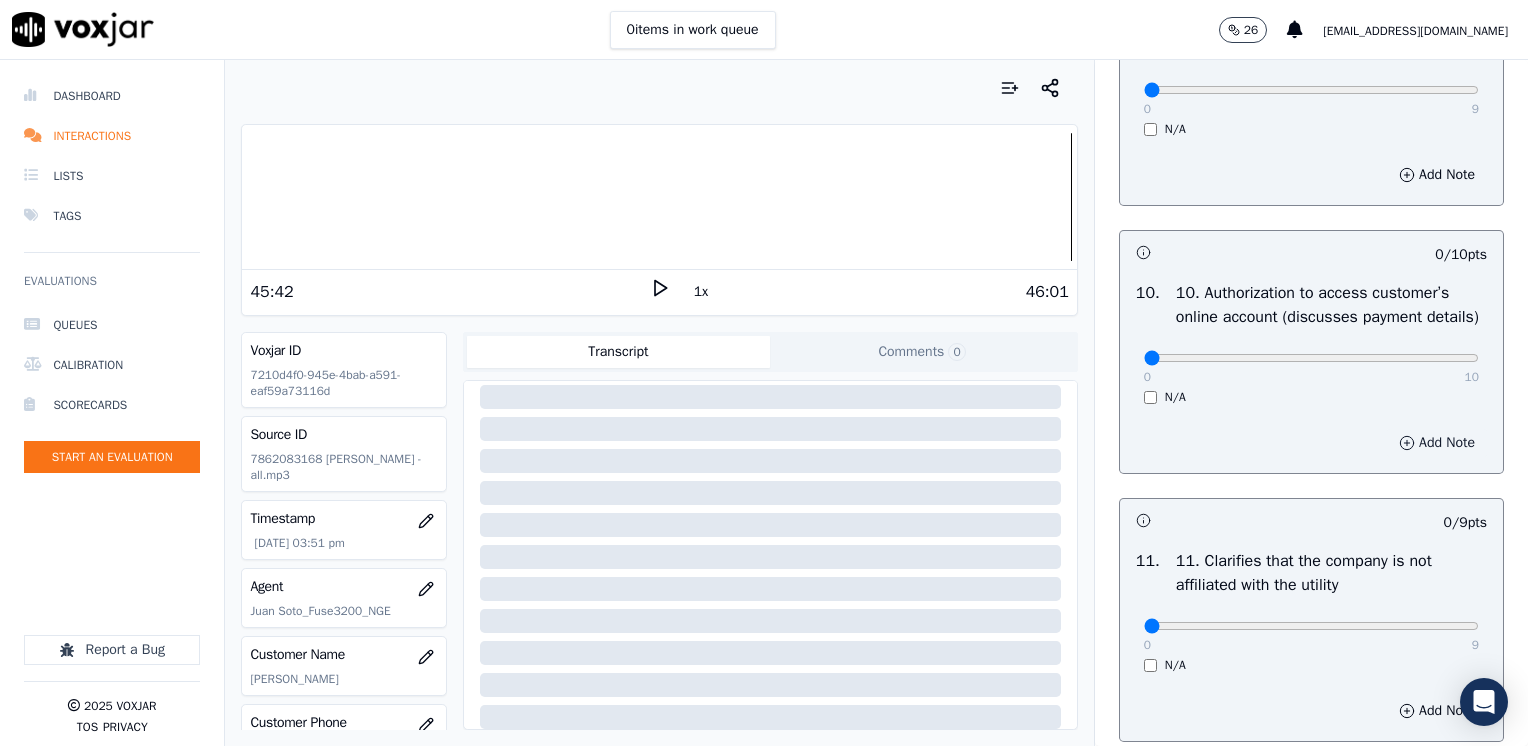 click on "Add Note" at bounding box center (1437, 443) 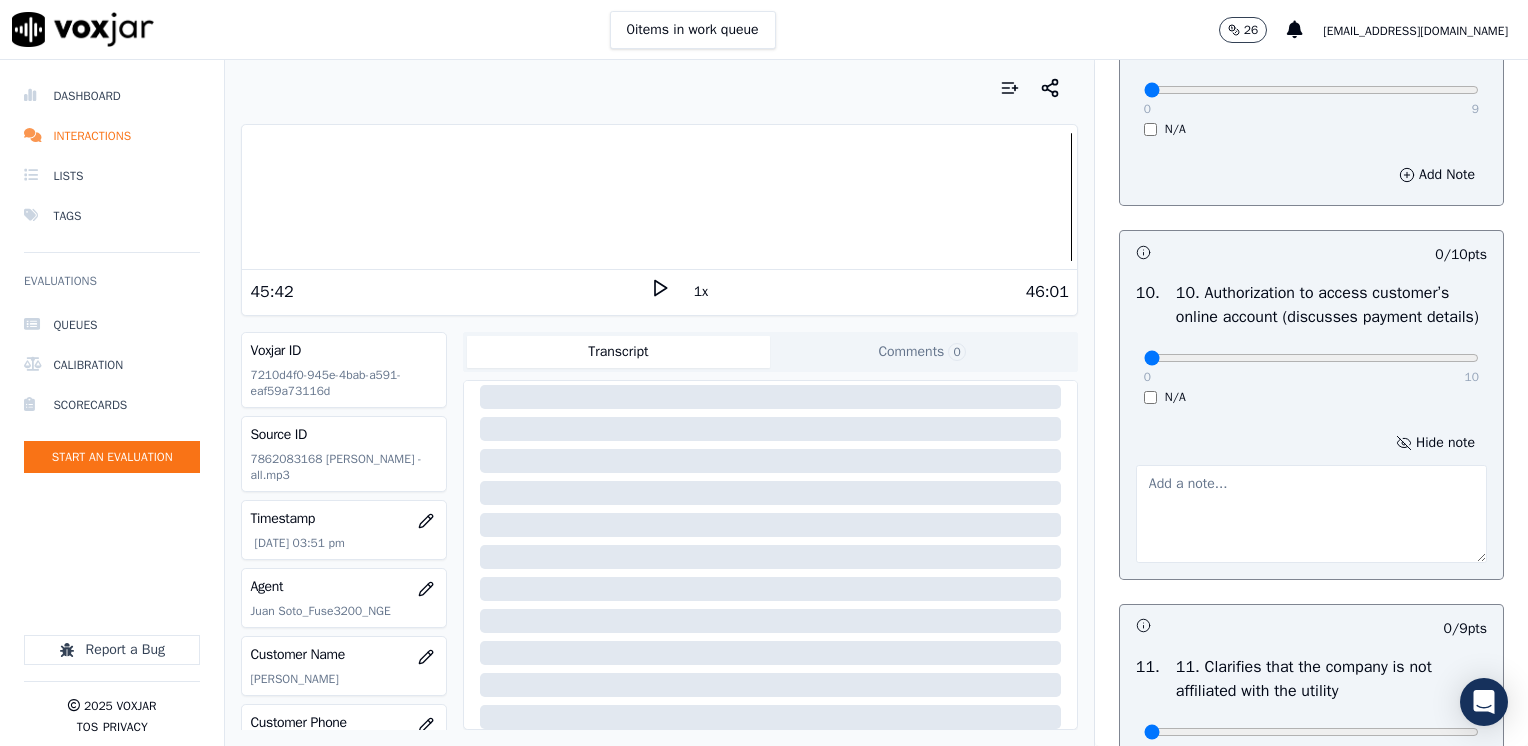 click at bounding box center (1311, 514) 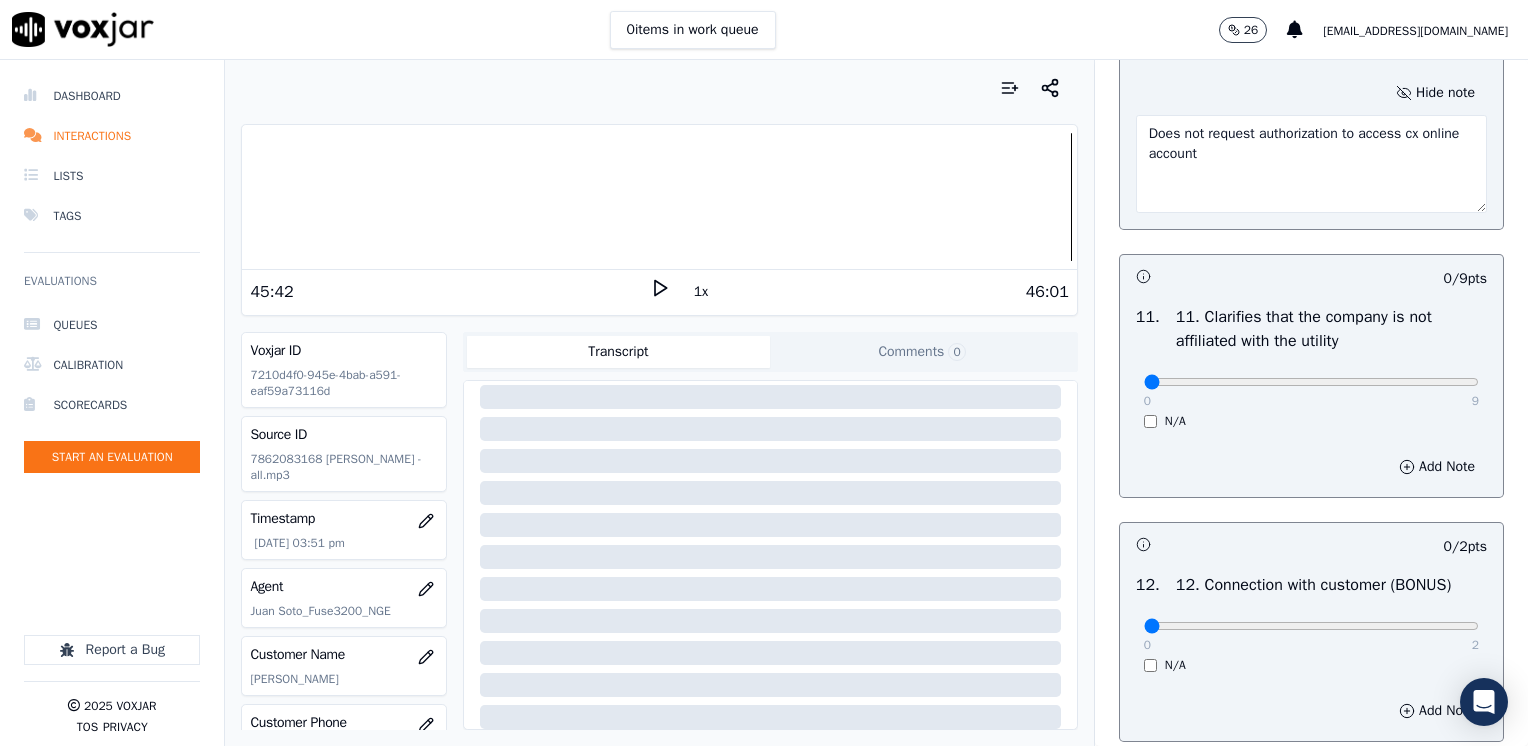 scroll, scrollTop: 2900, scrollLeft: 0, axis: vertical 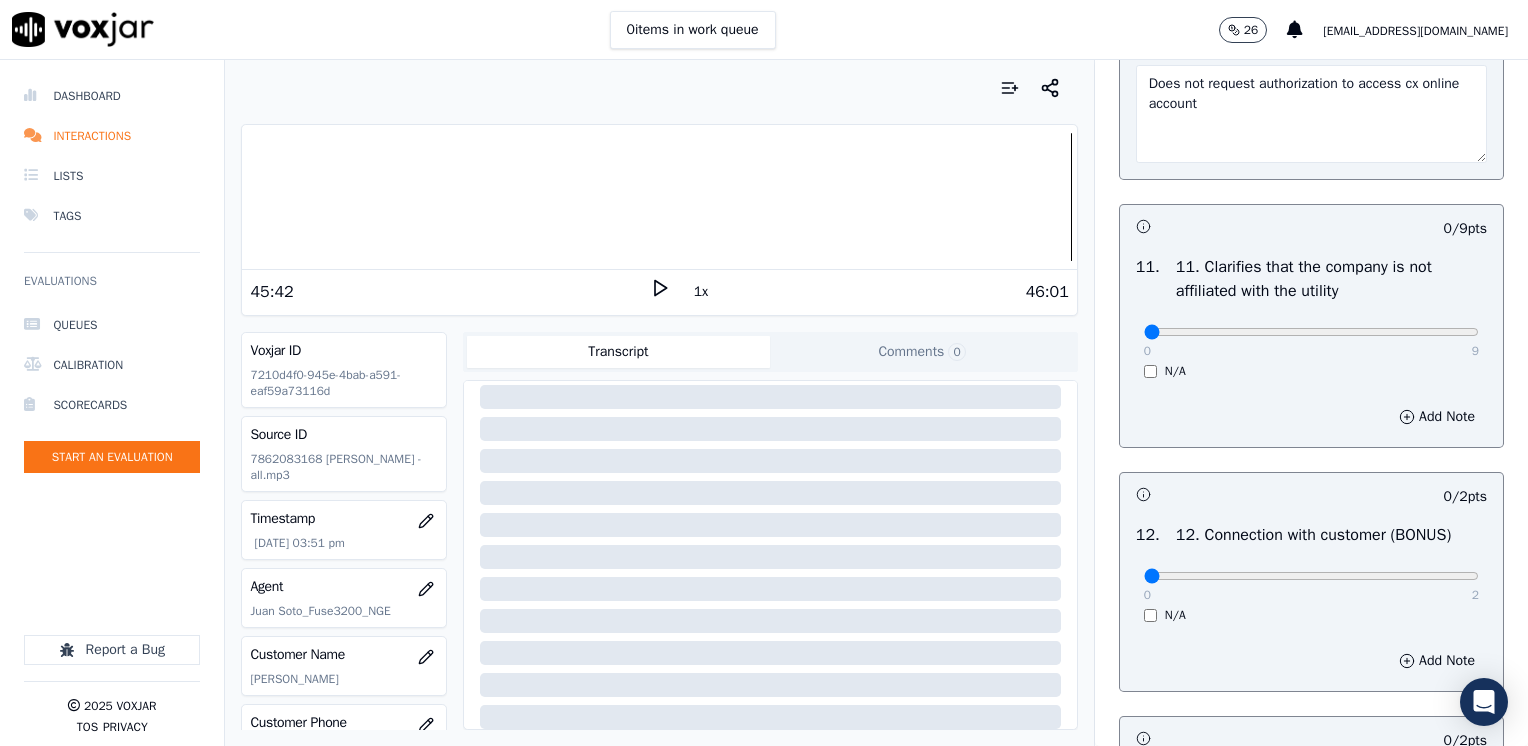 type on "Does not request authorization to access cx online account" 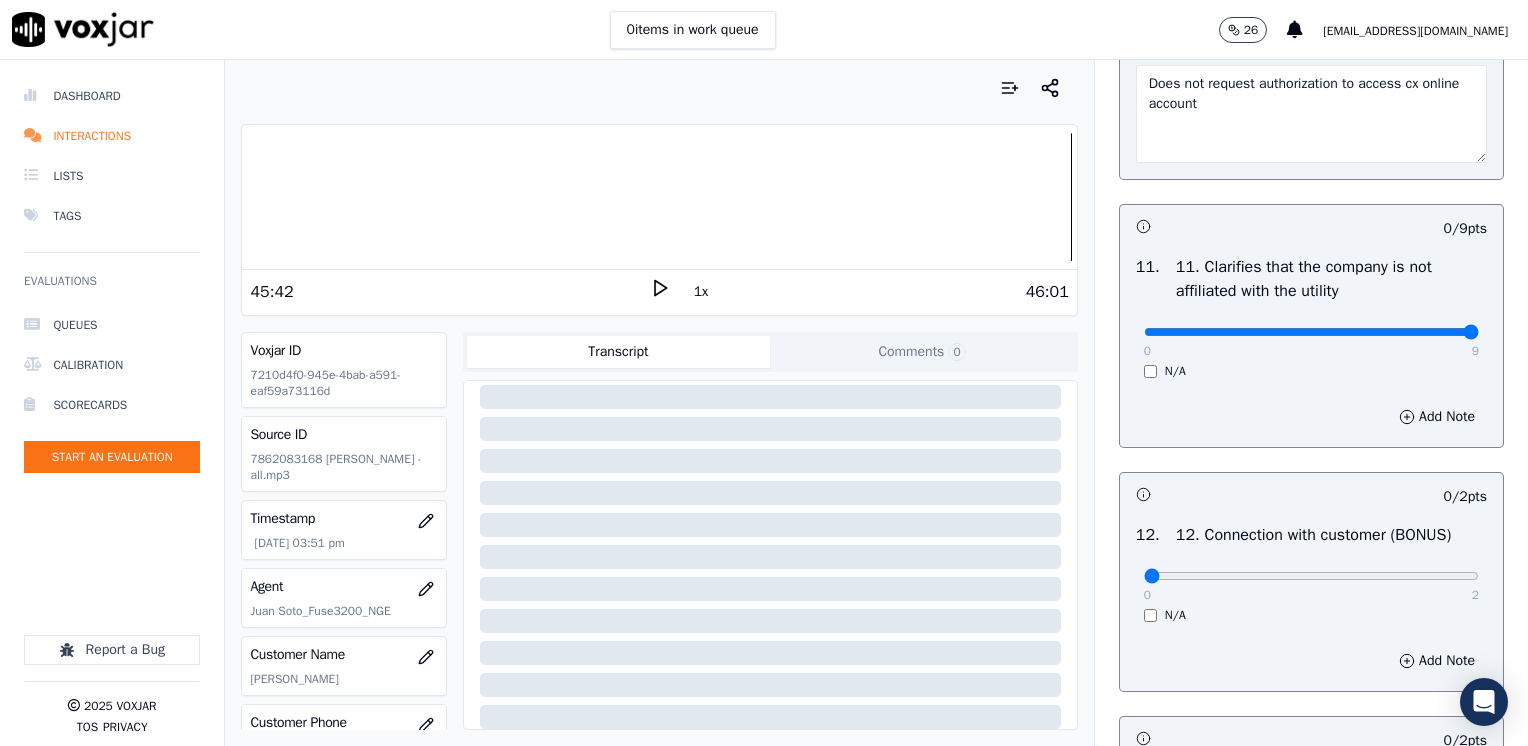 drag, startPoint x: 1125, startPoint y: 372, endPoint x: 1444, endPoint y: 372, distance: 319 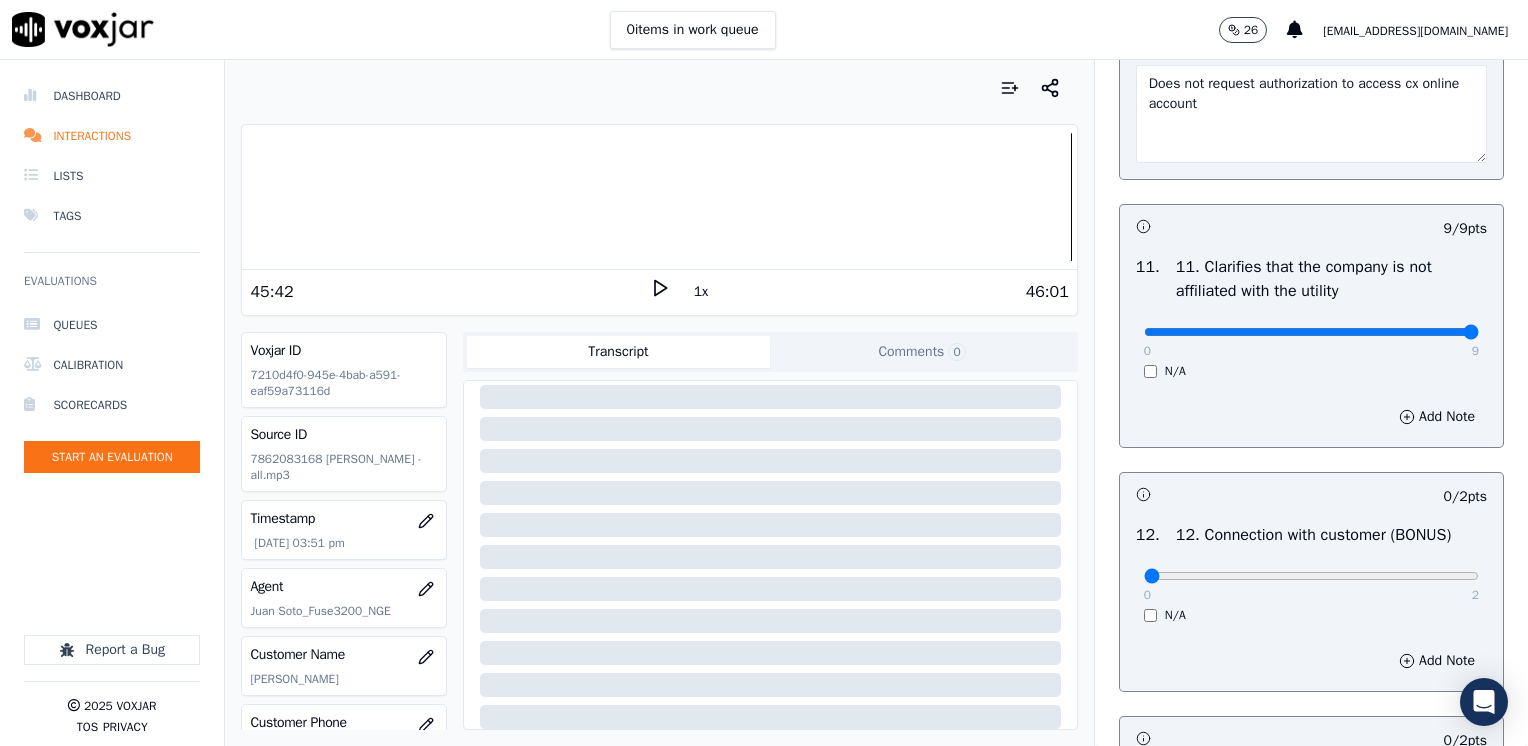 click on "0   2     N/A" at bounding box center (1311, 585) 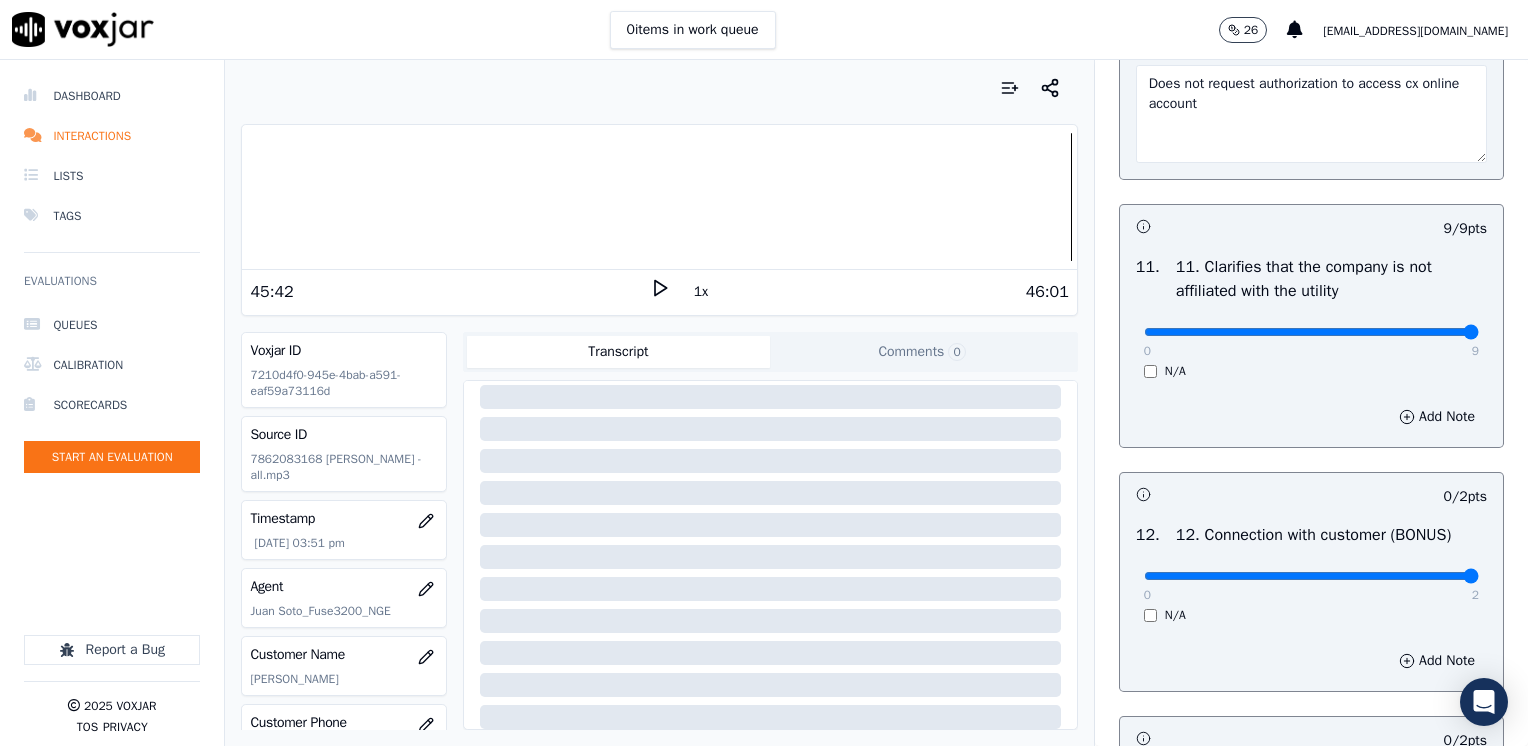 drag, startPoint x: 1130, startPoint y: 621, endPoint x: 1531, endPoint y: 610, distance: 401.15085 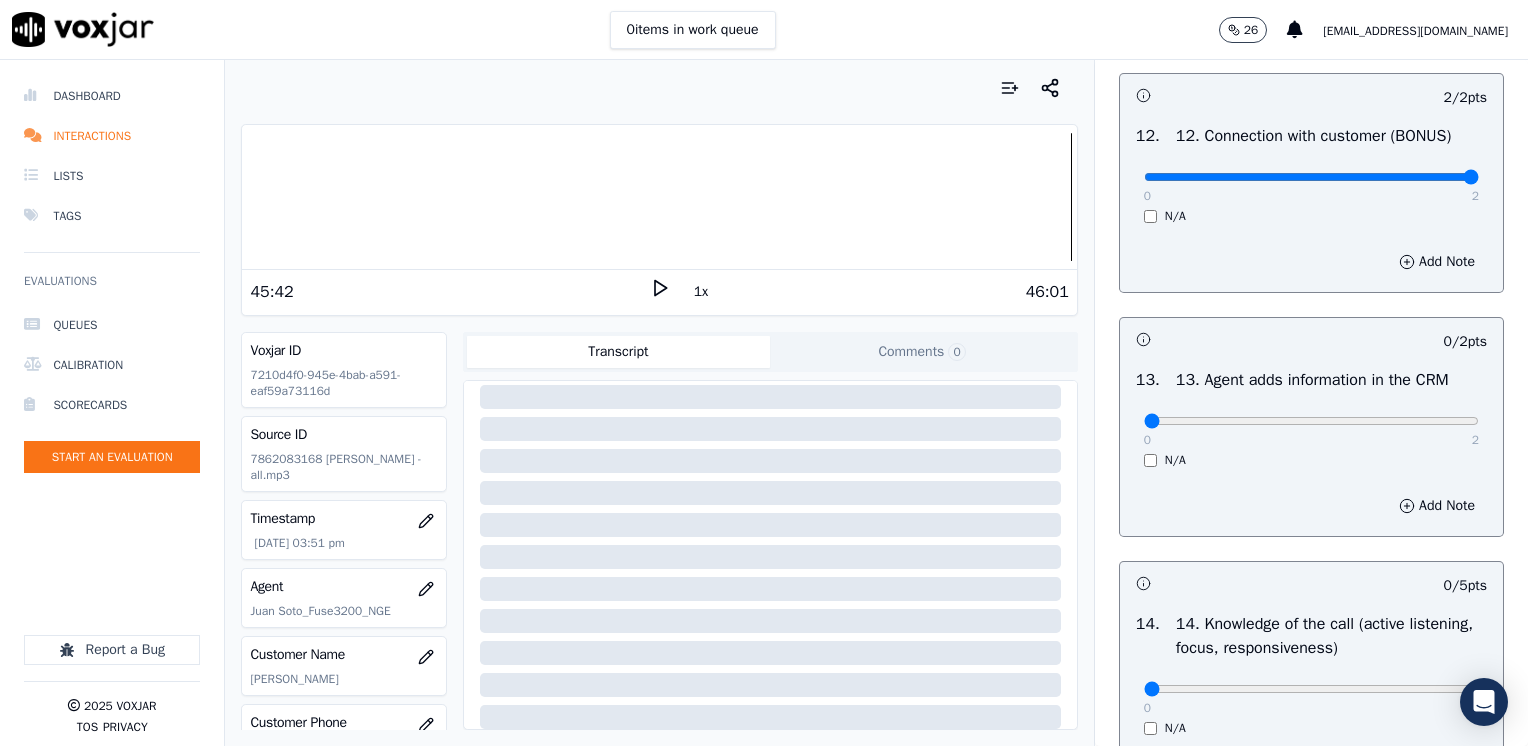 scroll, scrollTop: 3300, scrollLeft: 0, axis: vertical 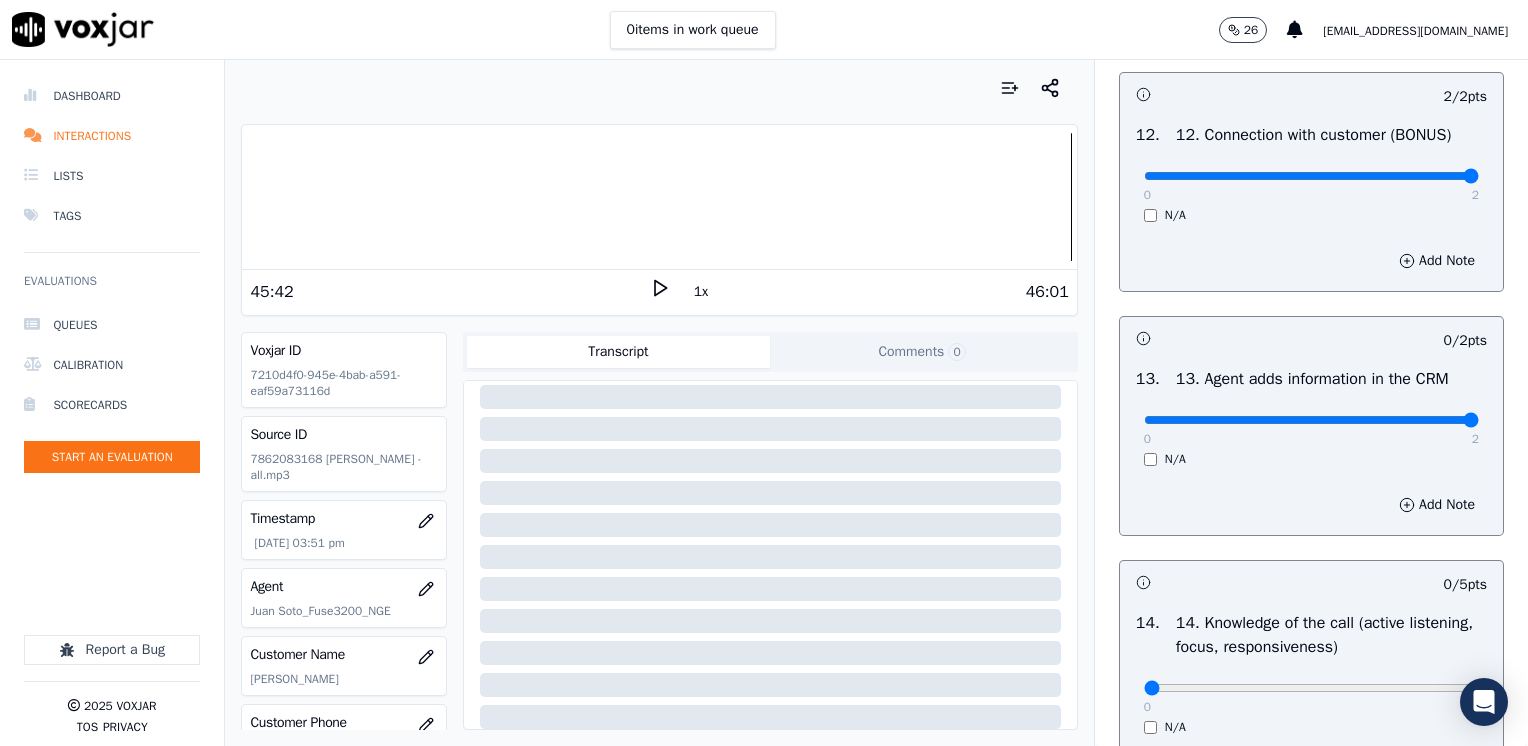 drag, startPoint x: 1134, startPoint y: 463, endPoint x: 1531, endPoint y: 476, distance: 397.2128 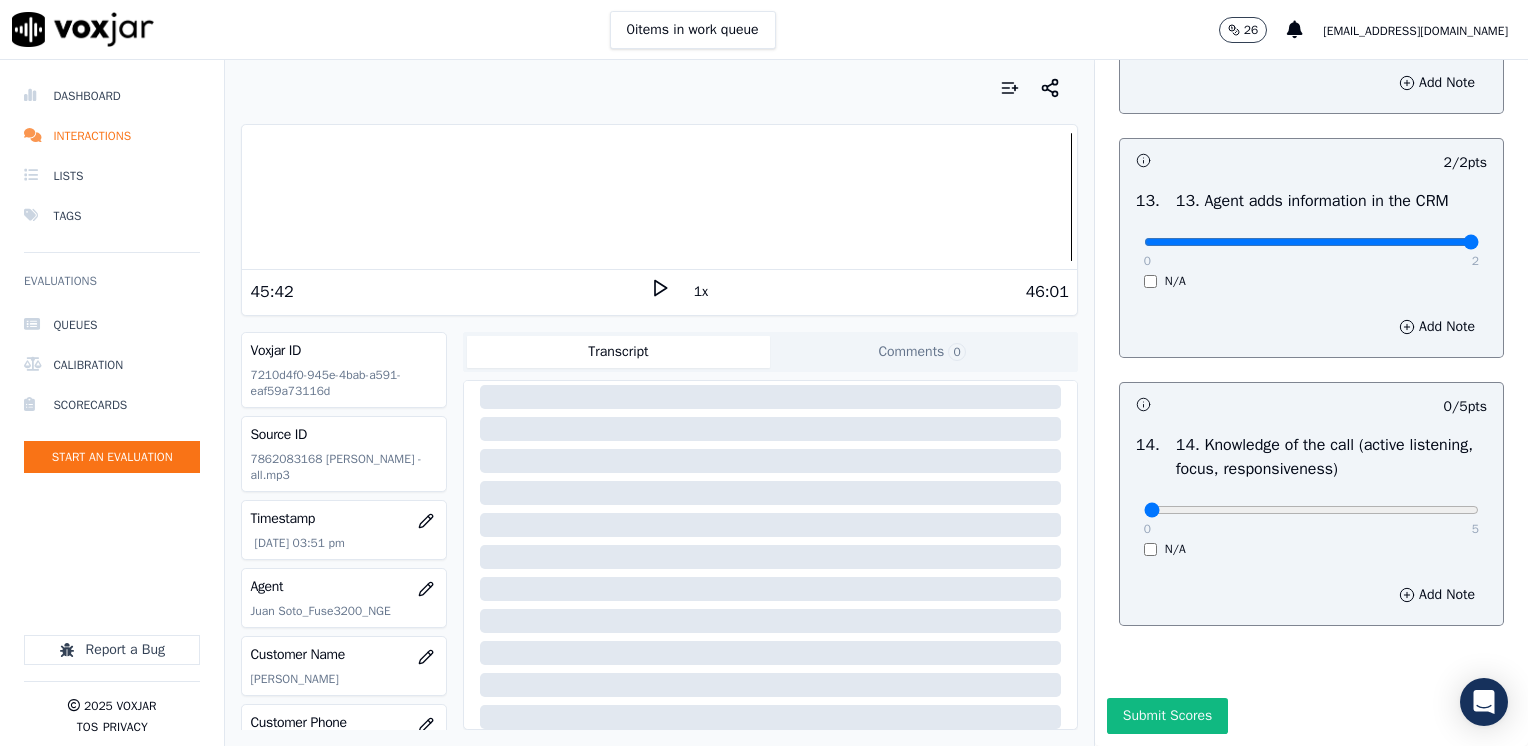 scroll, scrollTop: 3500, scrollLeft: 0, axis: vertical 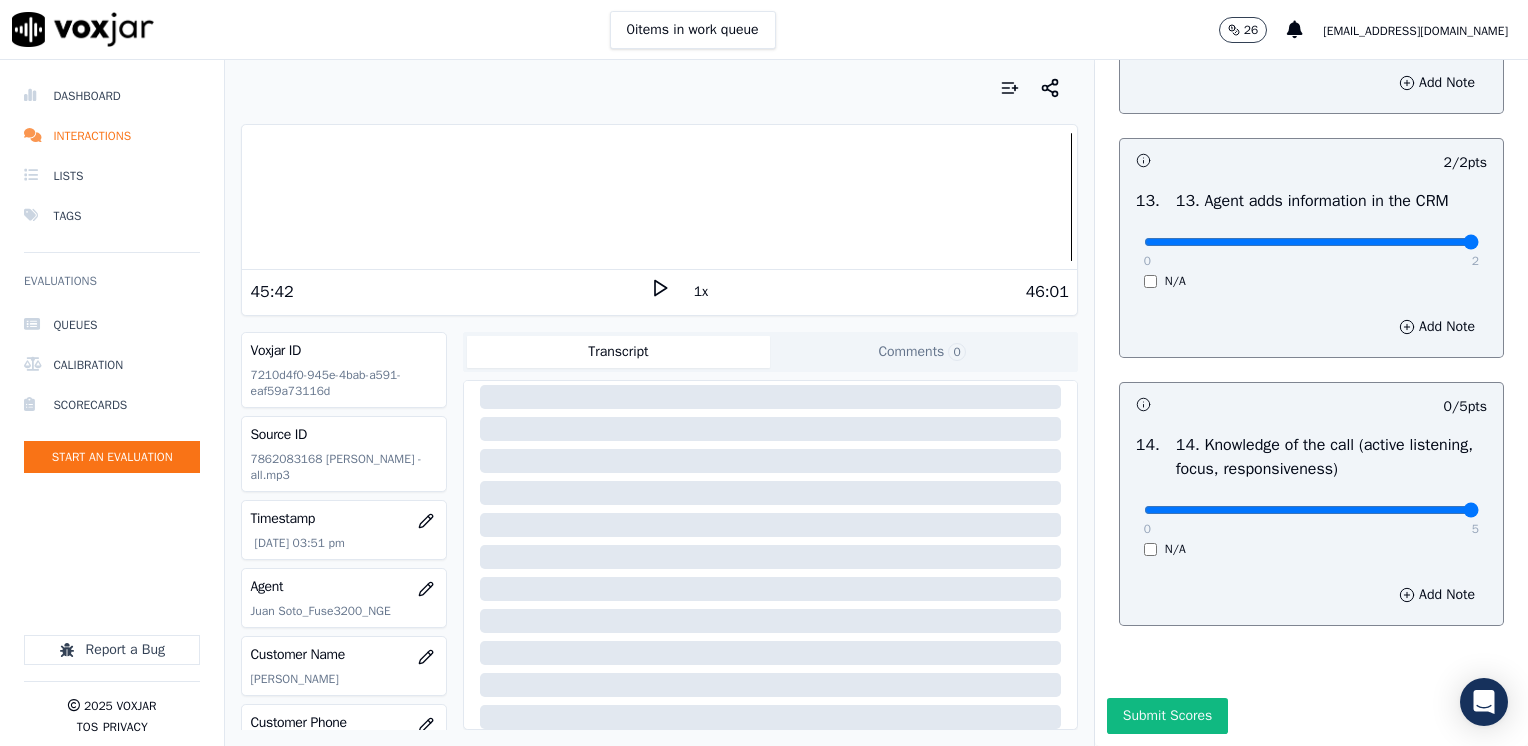 drag, startPoint x: 1137, startPoint y: 534, endPoint x: 1531, endPoint y: 582, distance: 396.9131 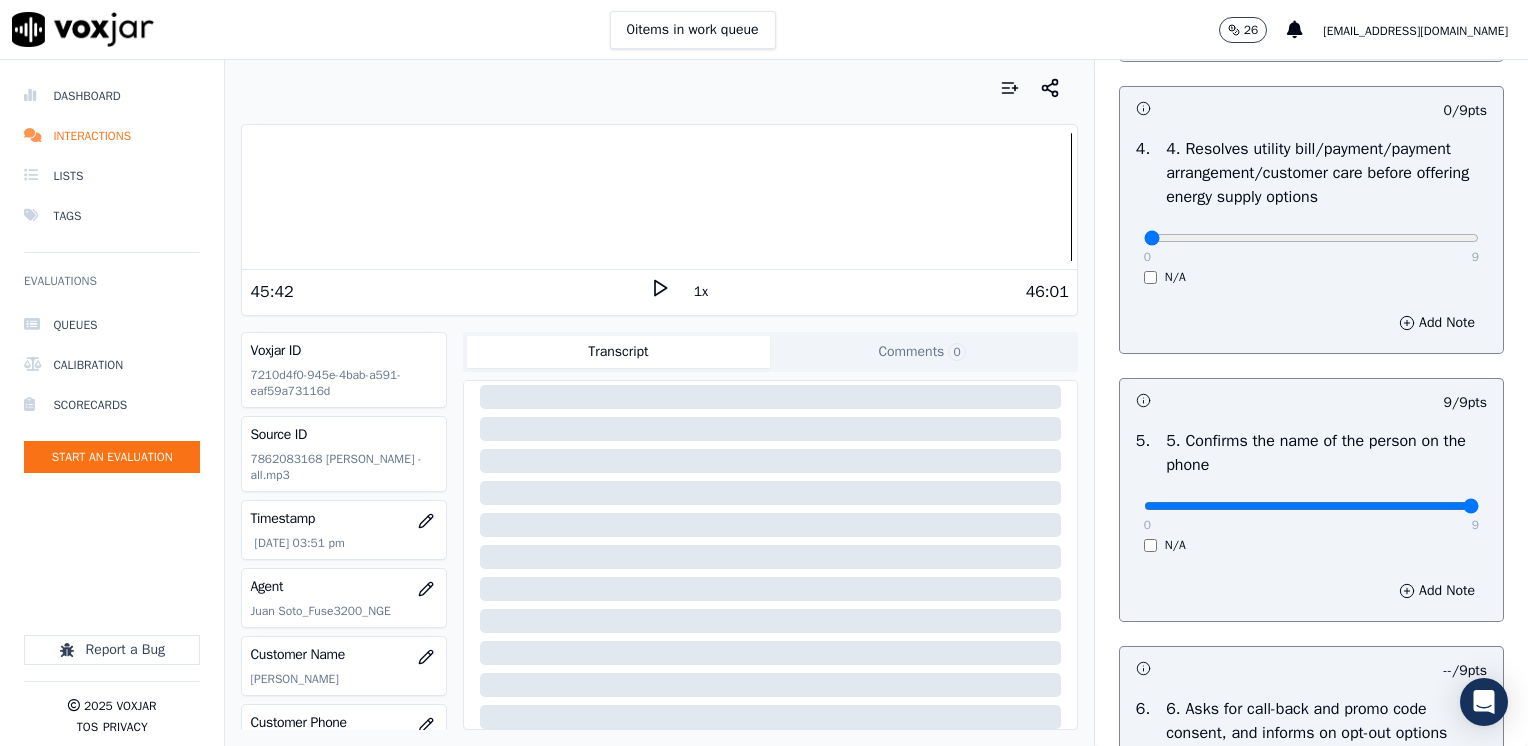 scroll, scrollTop: 1064, scrollLeft: 0, axis: vertical 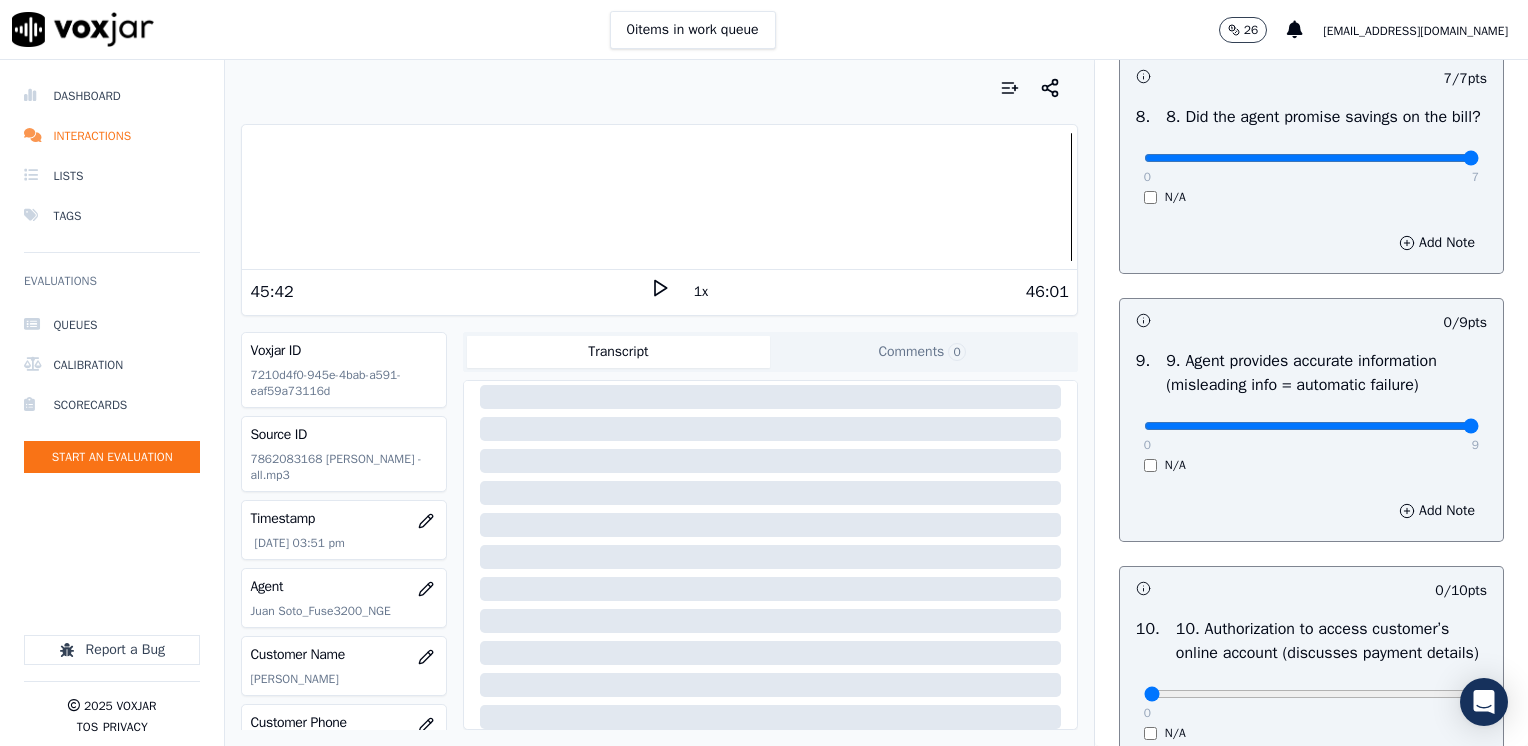 drag, startPoint x: 1124, startPoint y: 444, endPoint x: 1495, endPoint y: 485, distance: 373.25864 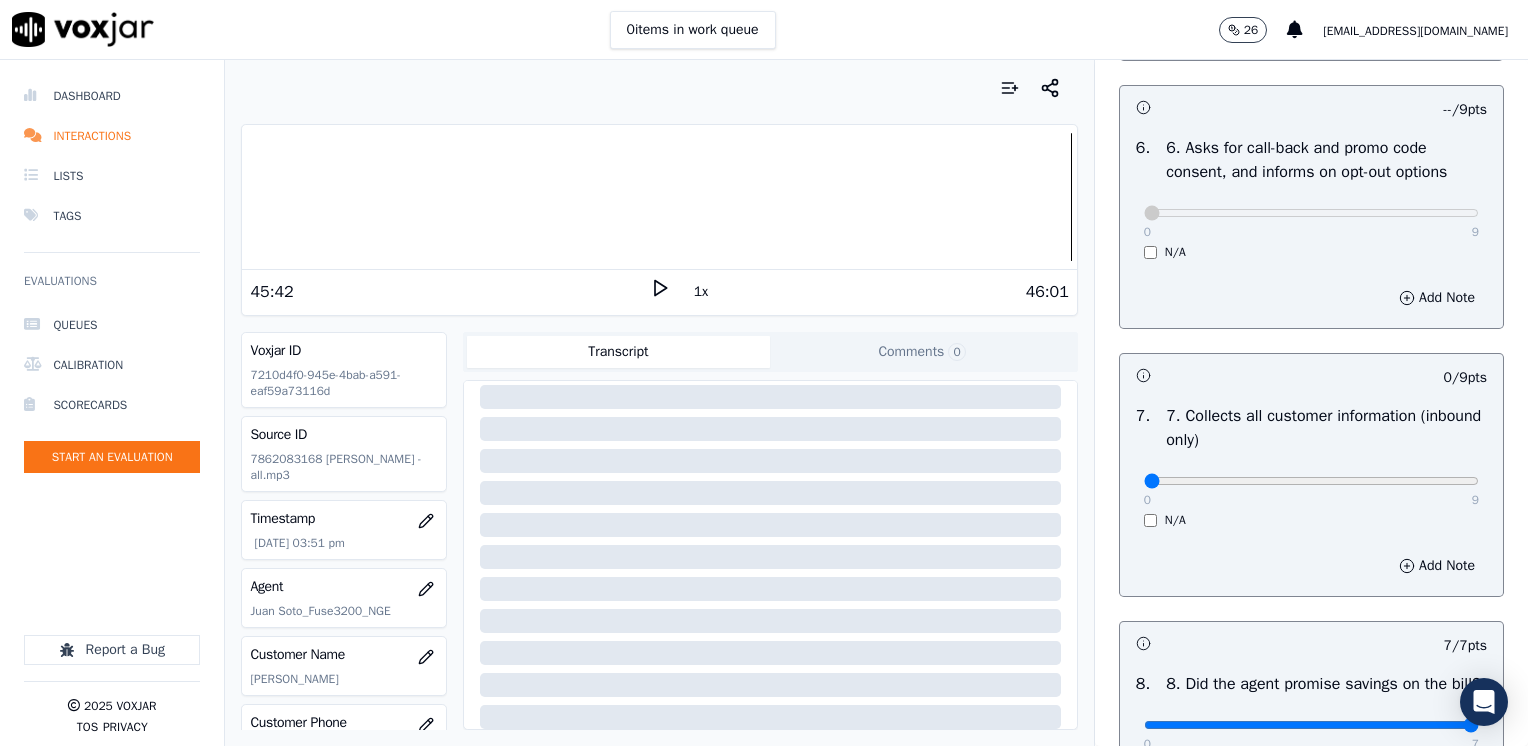 scroll, scrollTop: 1564, scrollLeft: 0, axis: vertical 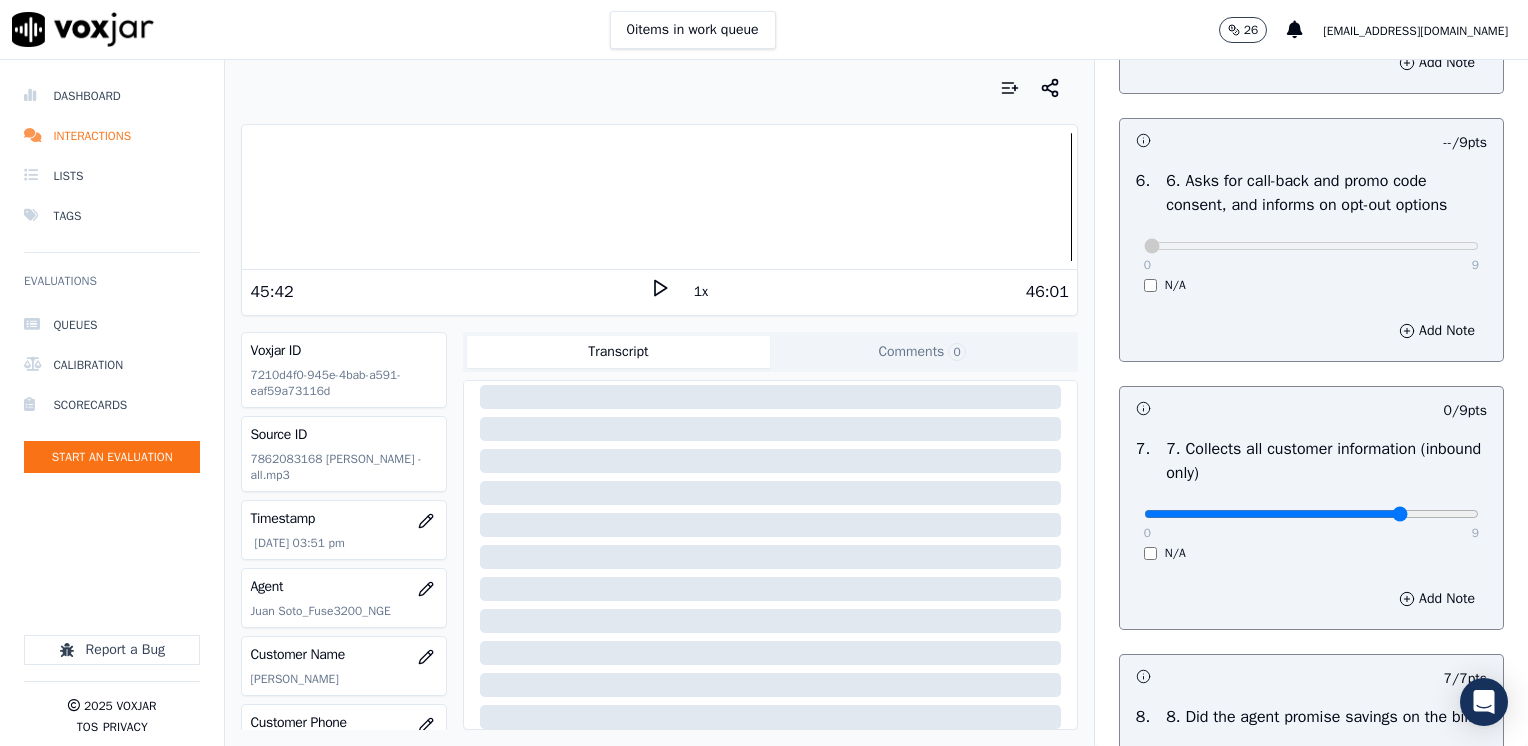 click at bounding box center (1311, -1248) 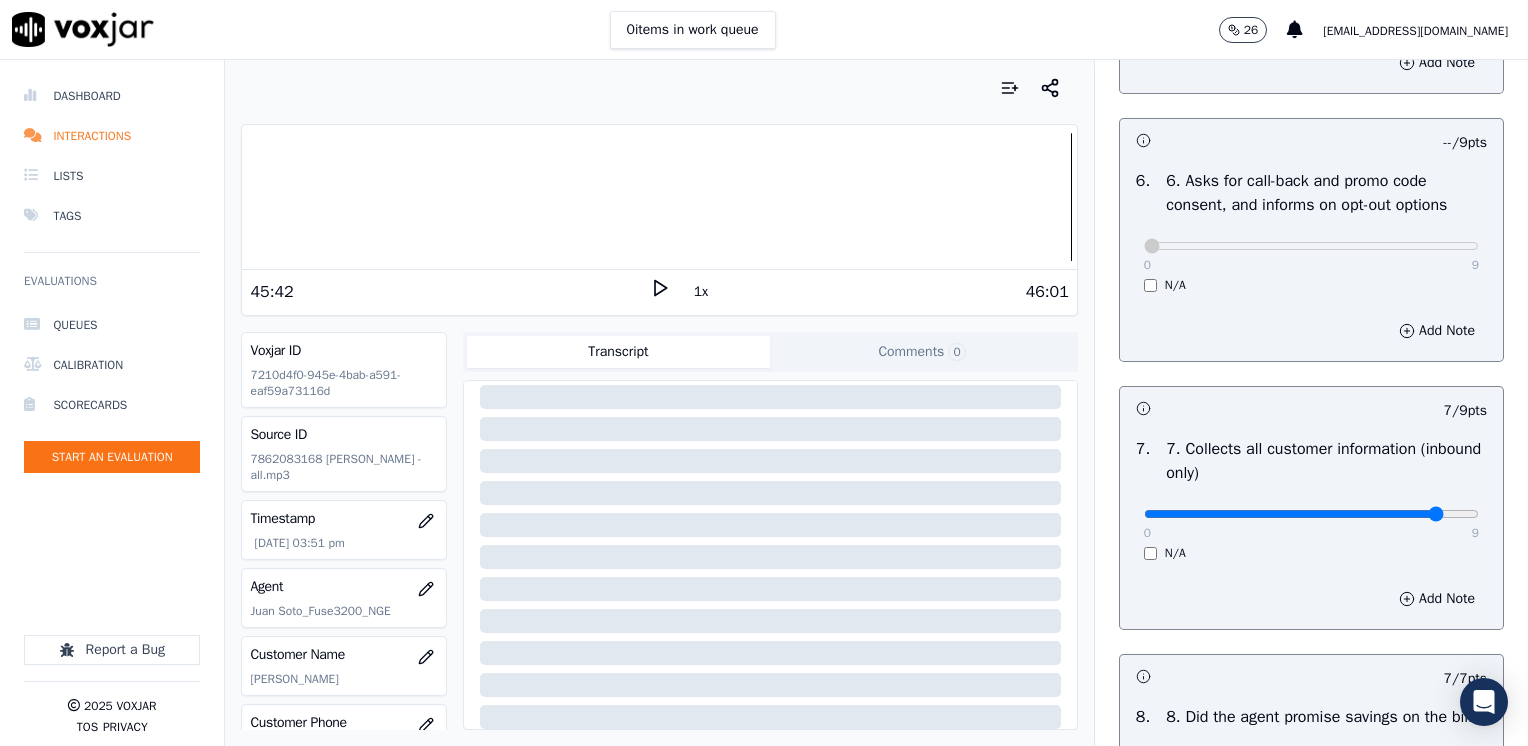 type on "8" 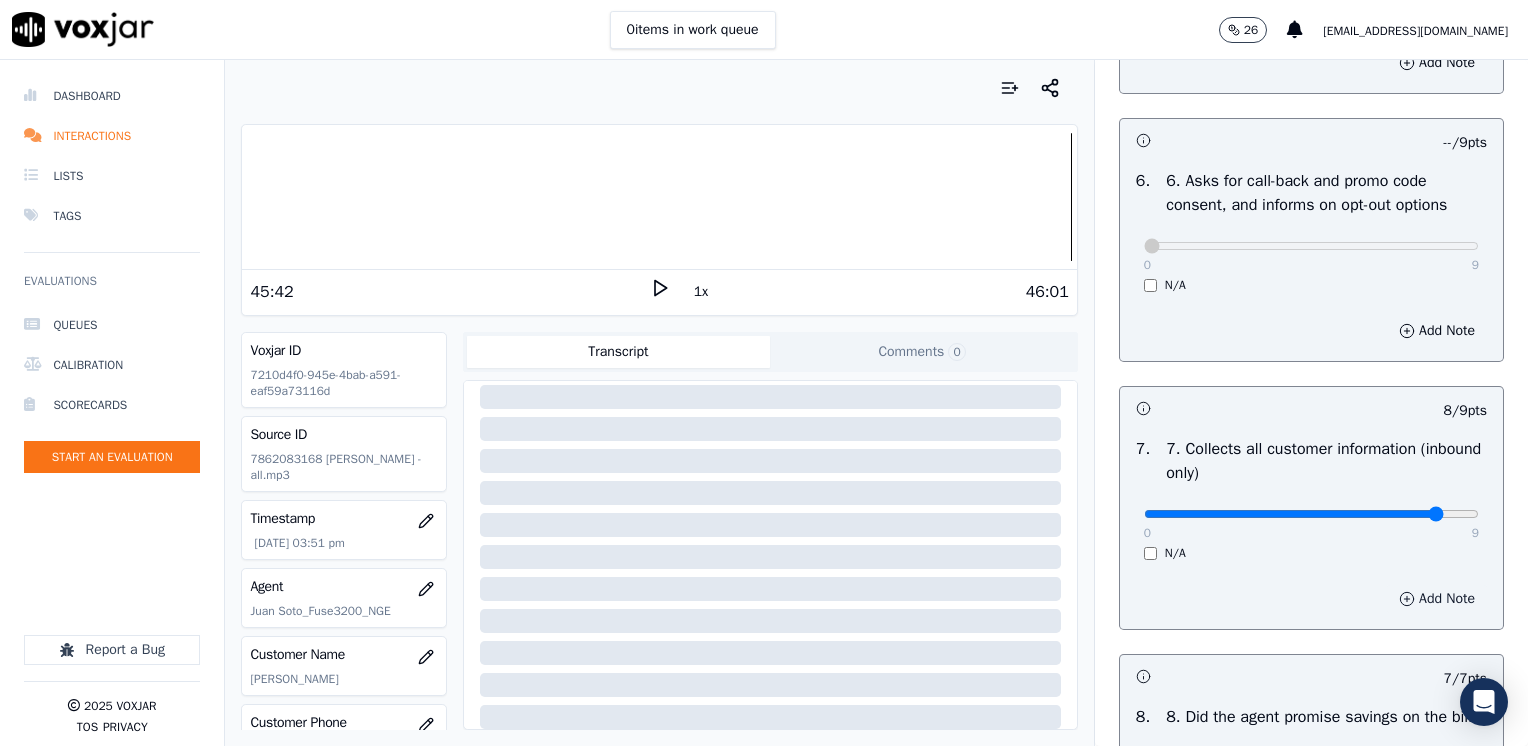 click on "Add Note" at bounding box center [1437, 599] 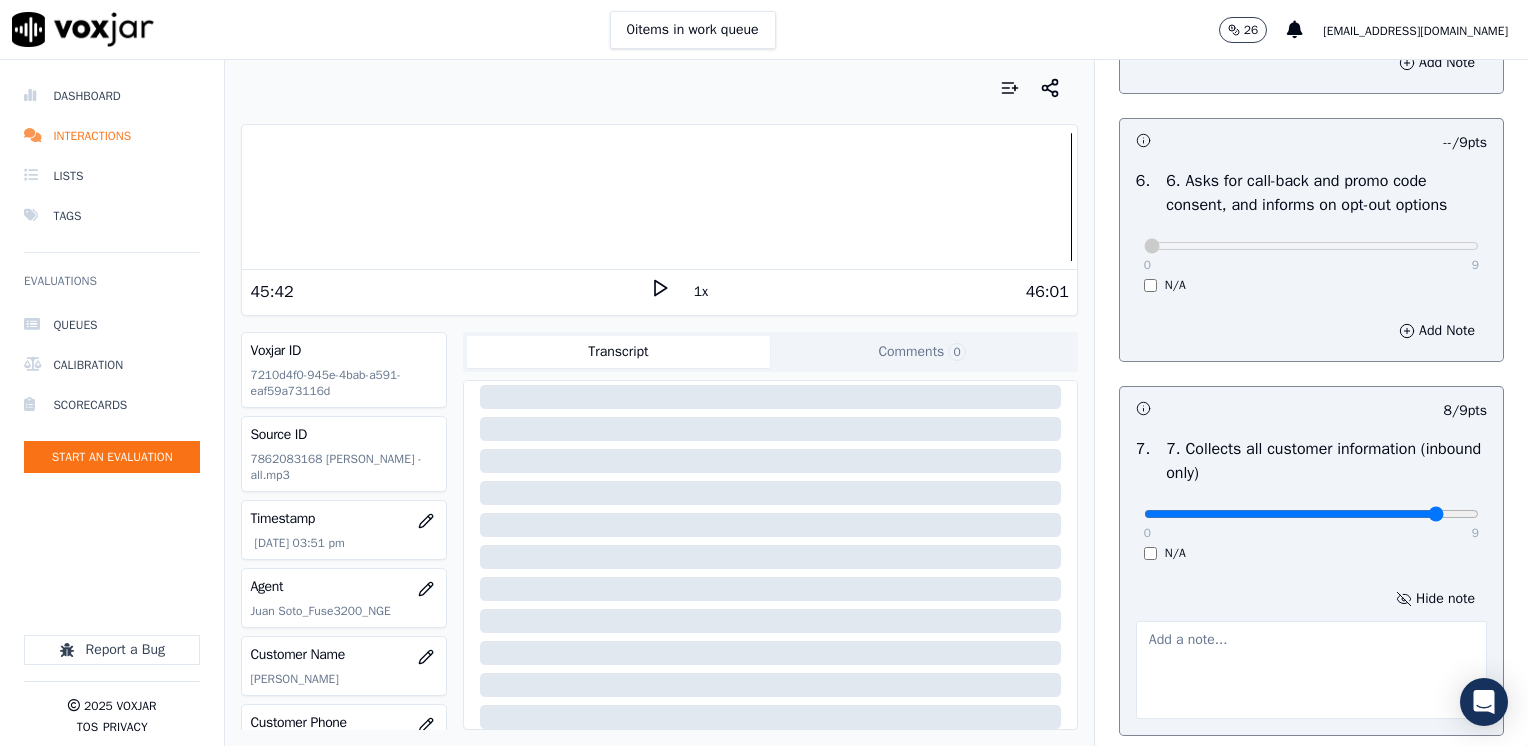 click at bounding box center [1311, 670] 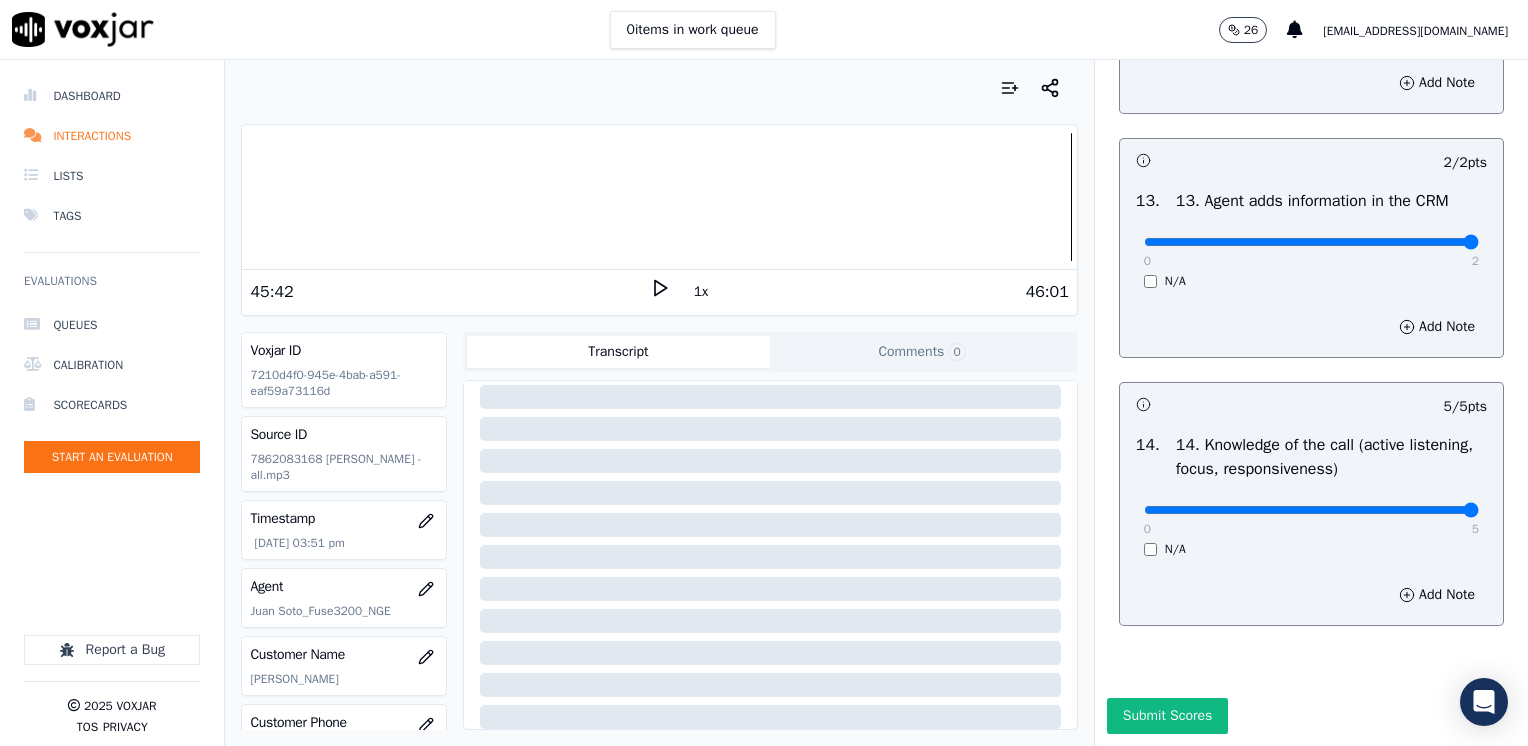 scroll, scrollTop: 3670, scrollLeft: 0, axis: vertical 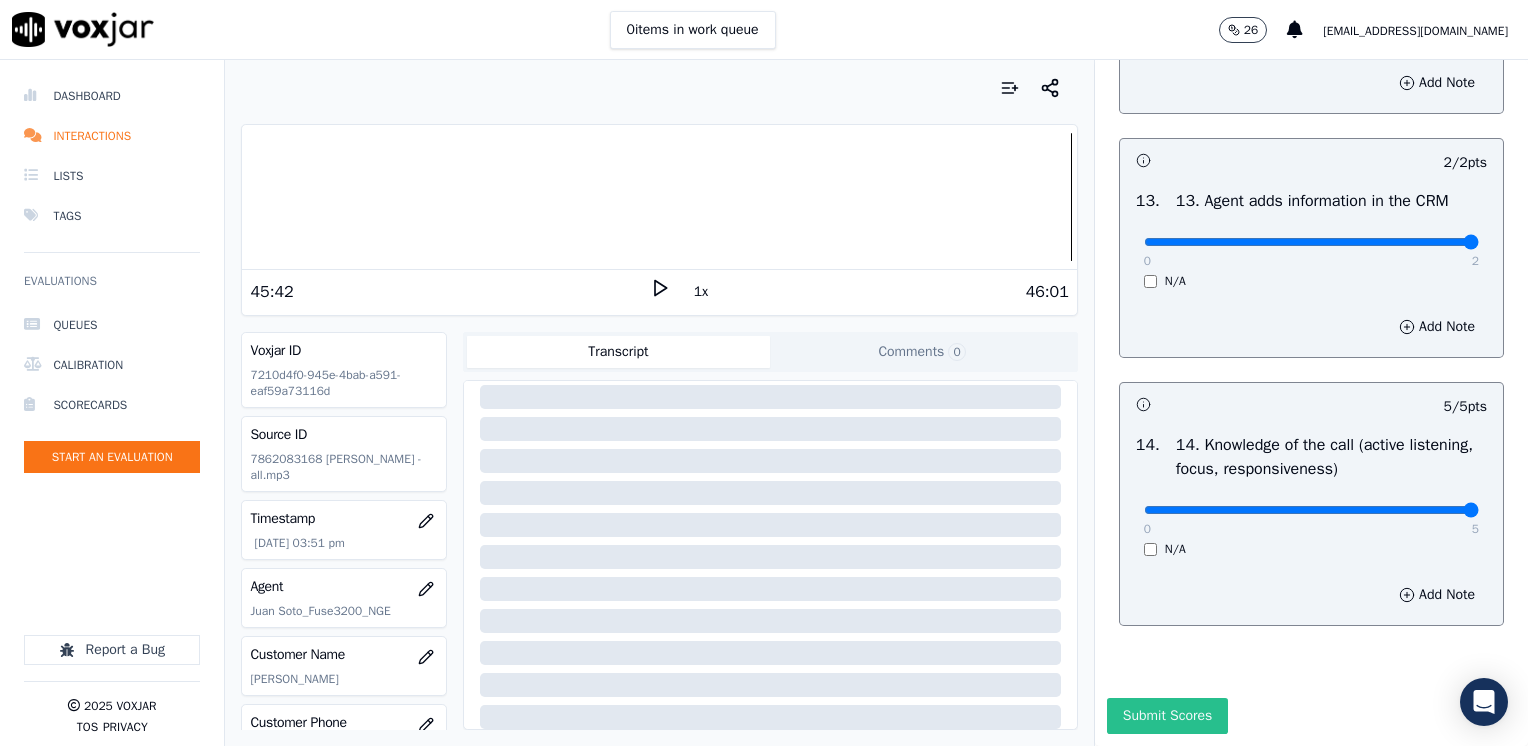 type on "Make sure to confirm full service address, the name as it appears on the bill before reading the CTS and sales scripts" 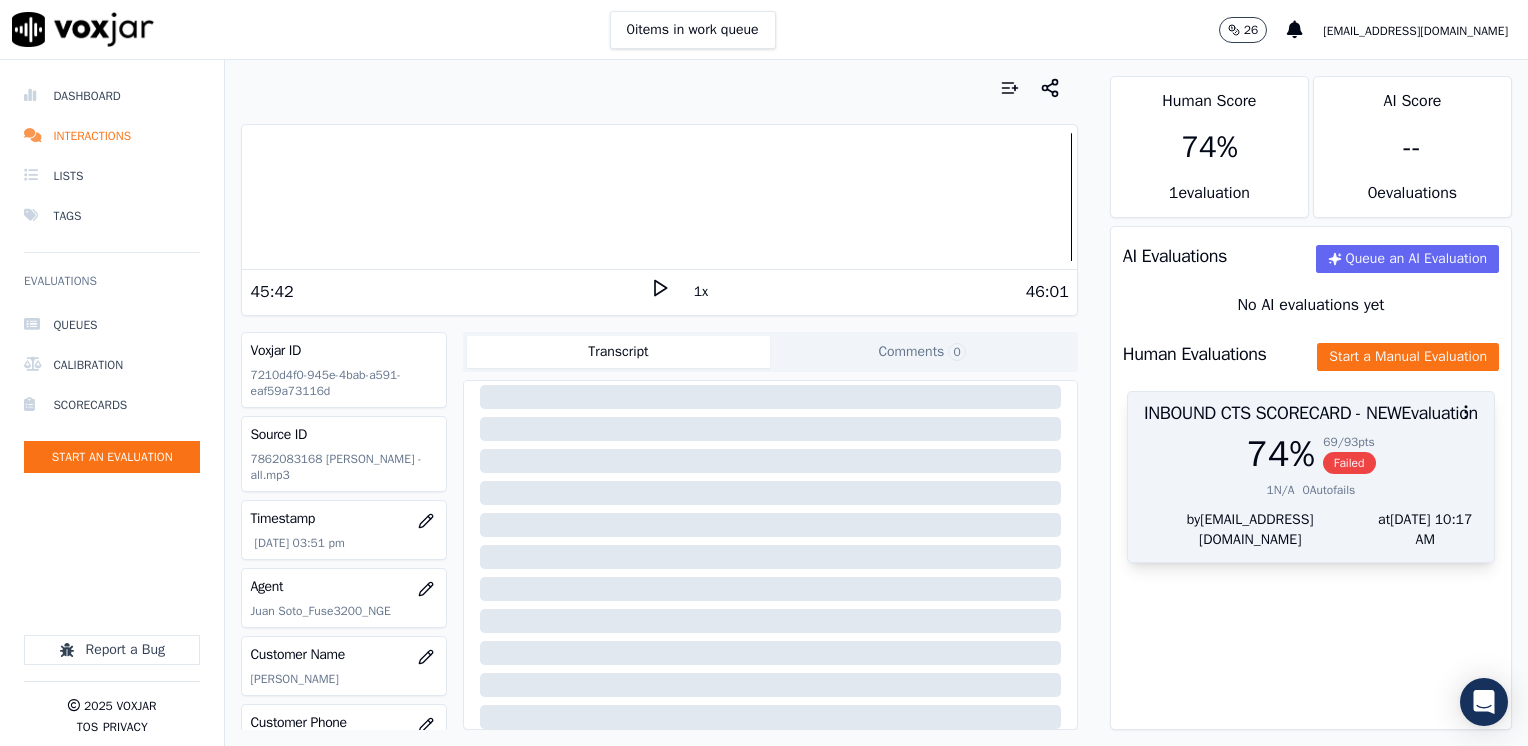 click at bounding box center [1311, 412] 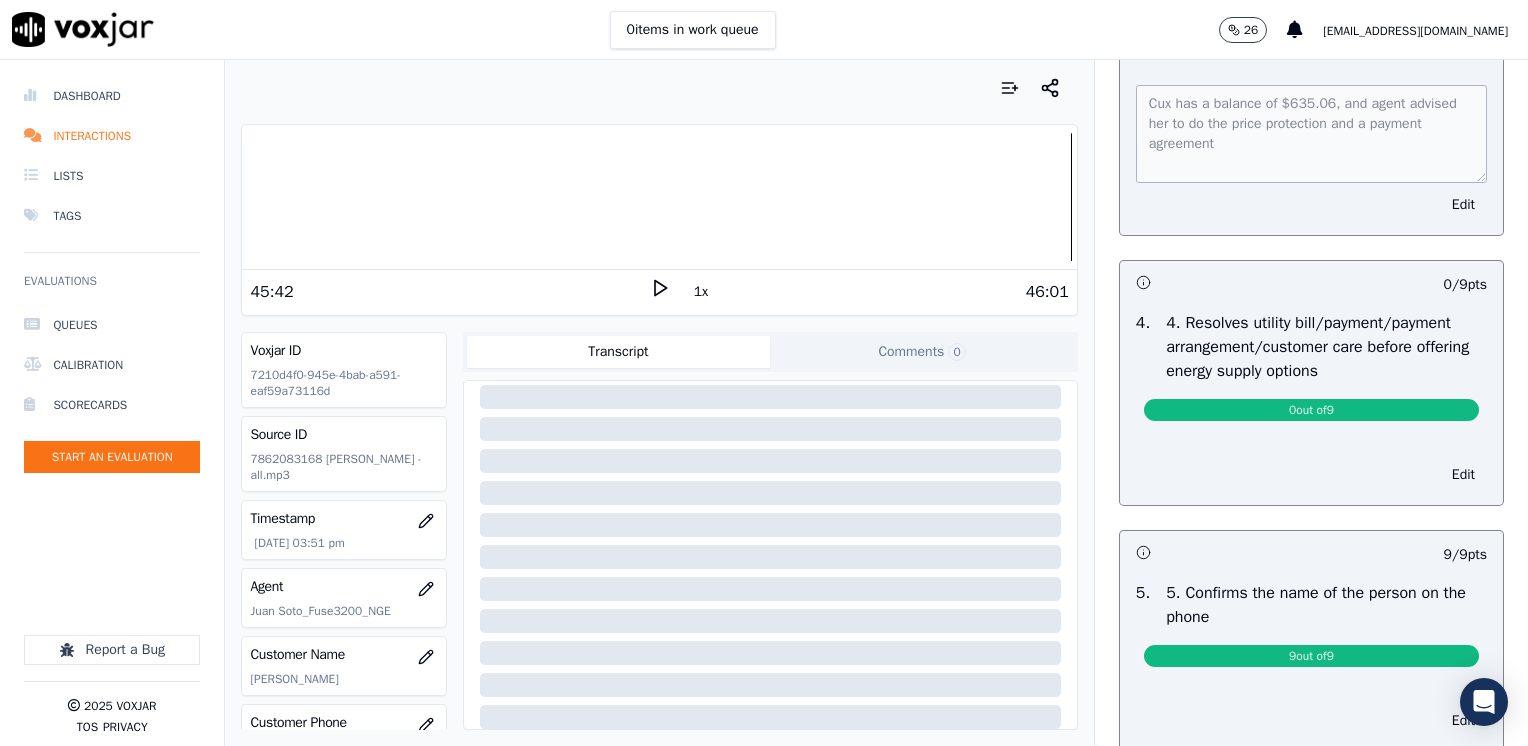 scroll, scrollTop: 800, scrollLeft: 0, axis: vertical 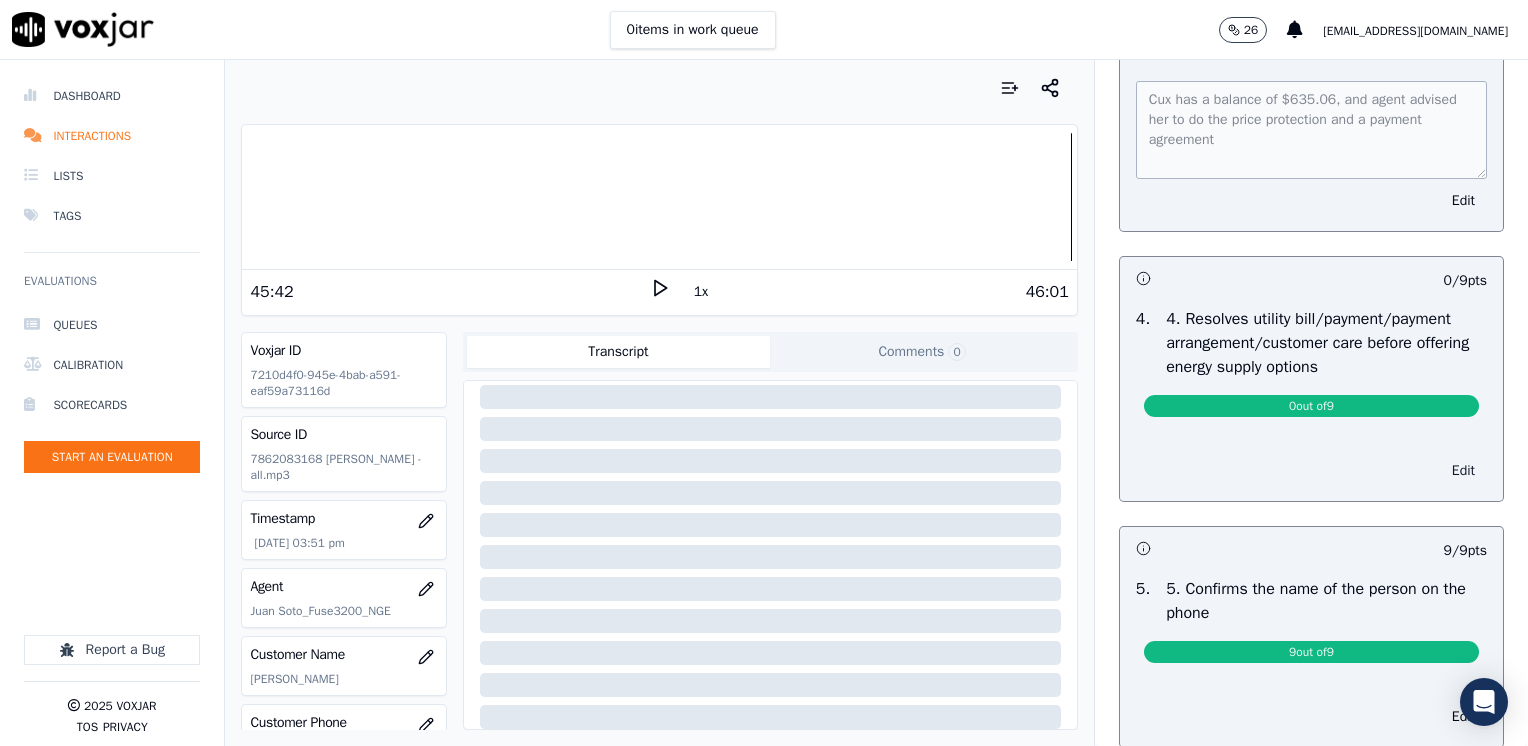 click on "Edit" at bounding box center [1463, 471] 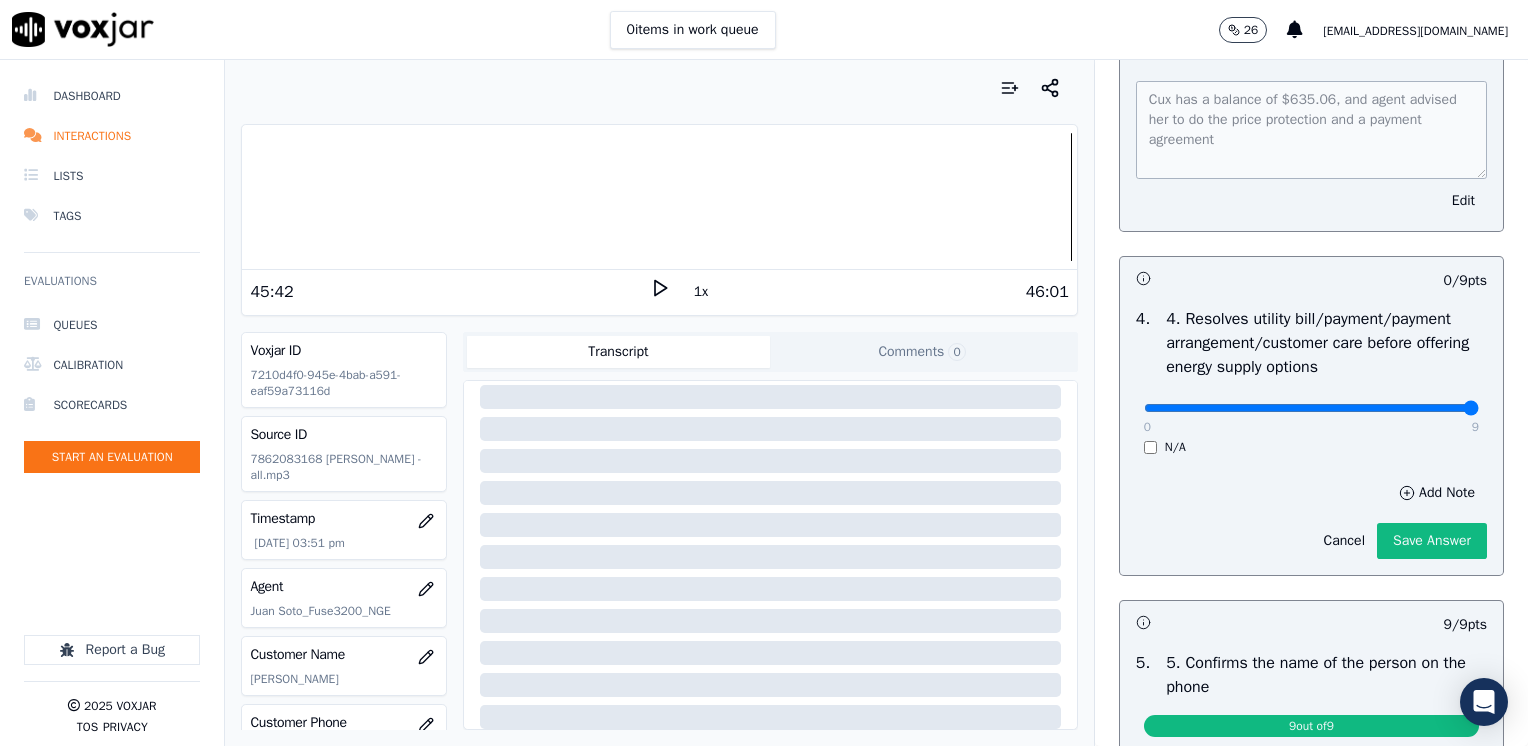 drag, startPoint x: 1128, startPoint y: 405, endPoint x: 1531, endPoint y: 390, distance: 403.27905 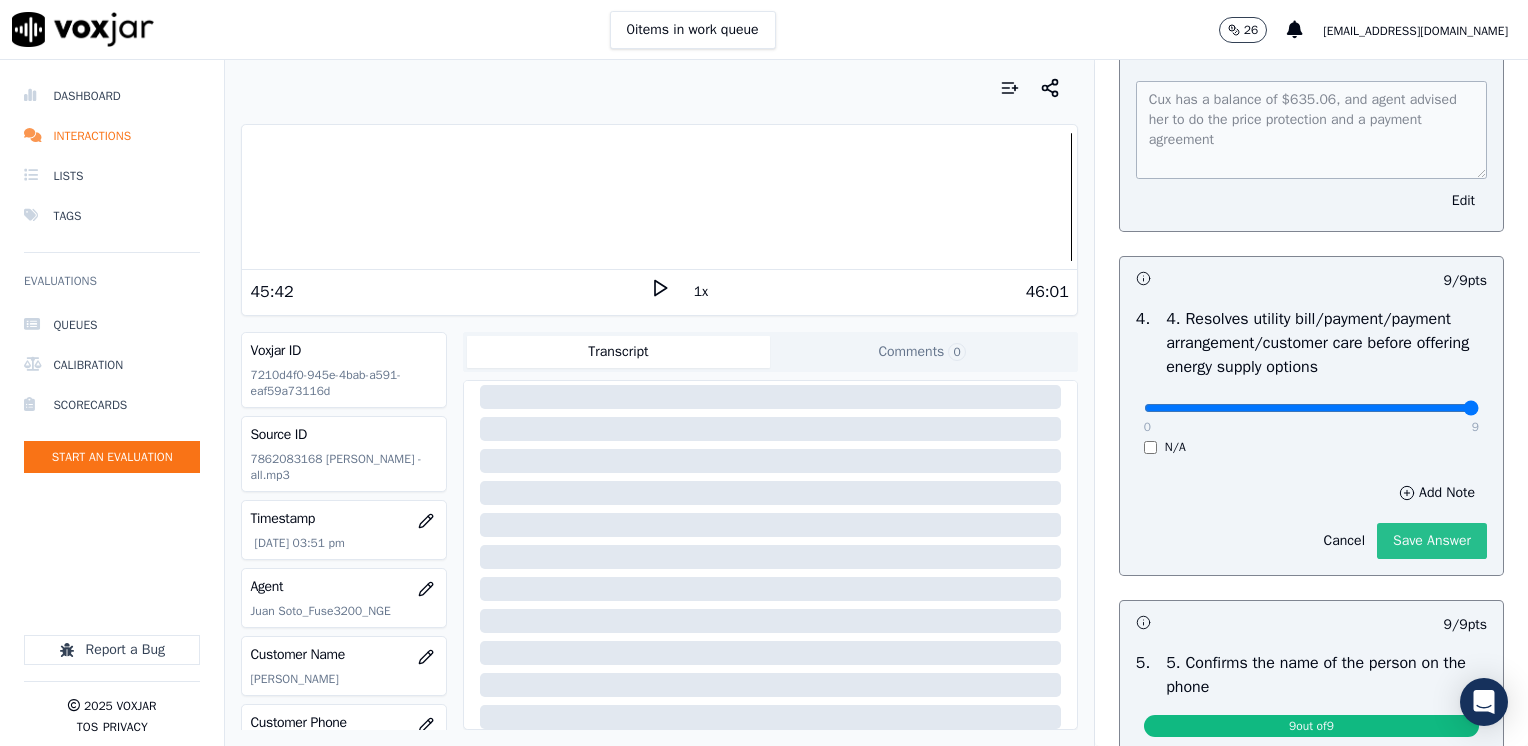 click on "Save Answer" 